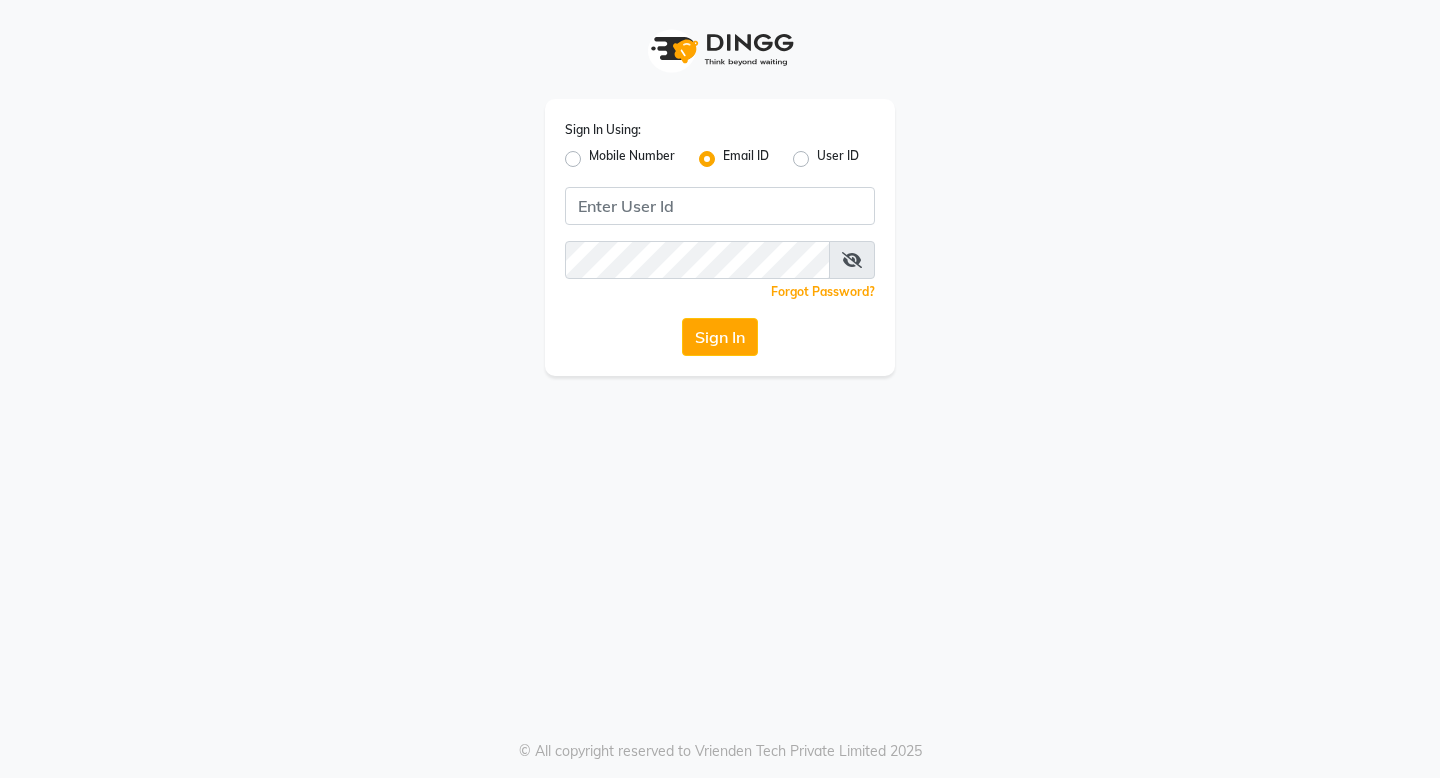 scroll, scrollTop: 0, scrollLeft: 0, axis: both 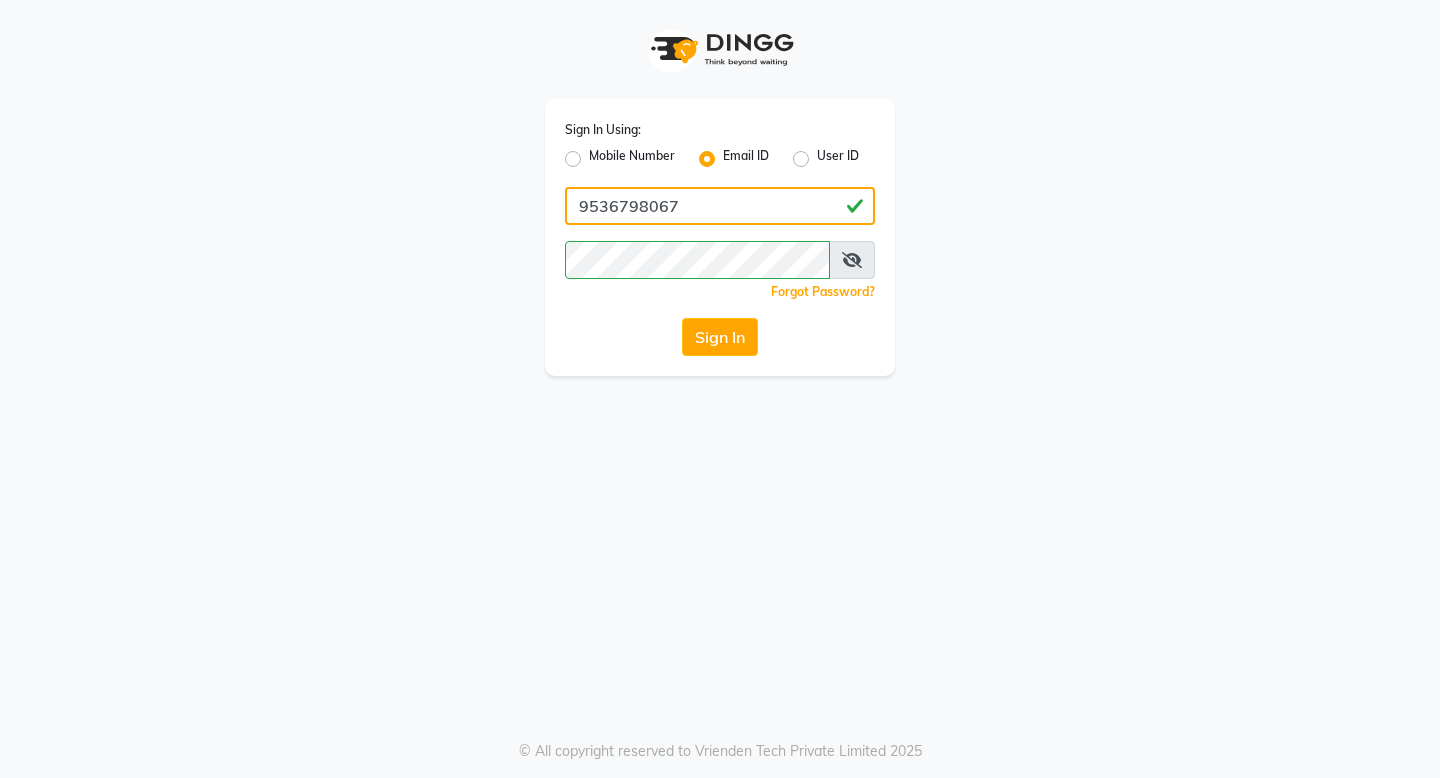 click on "9536798067" 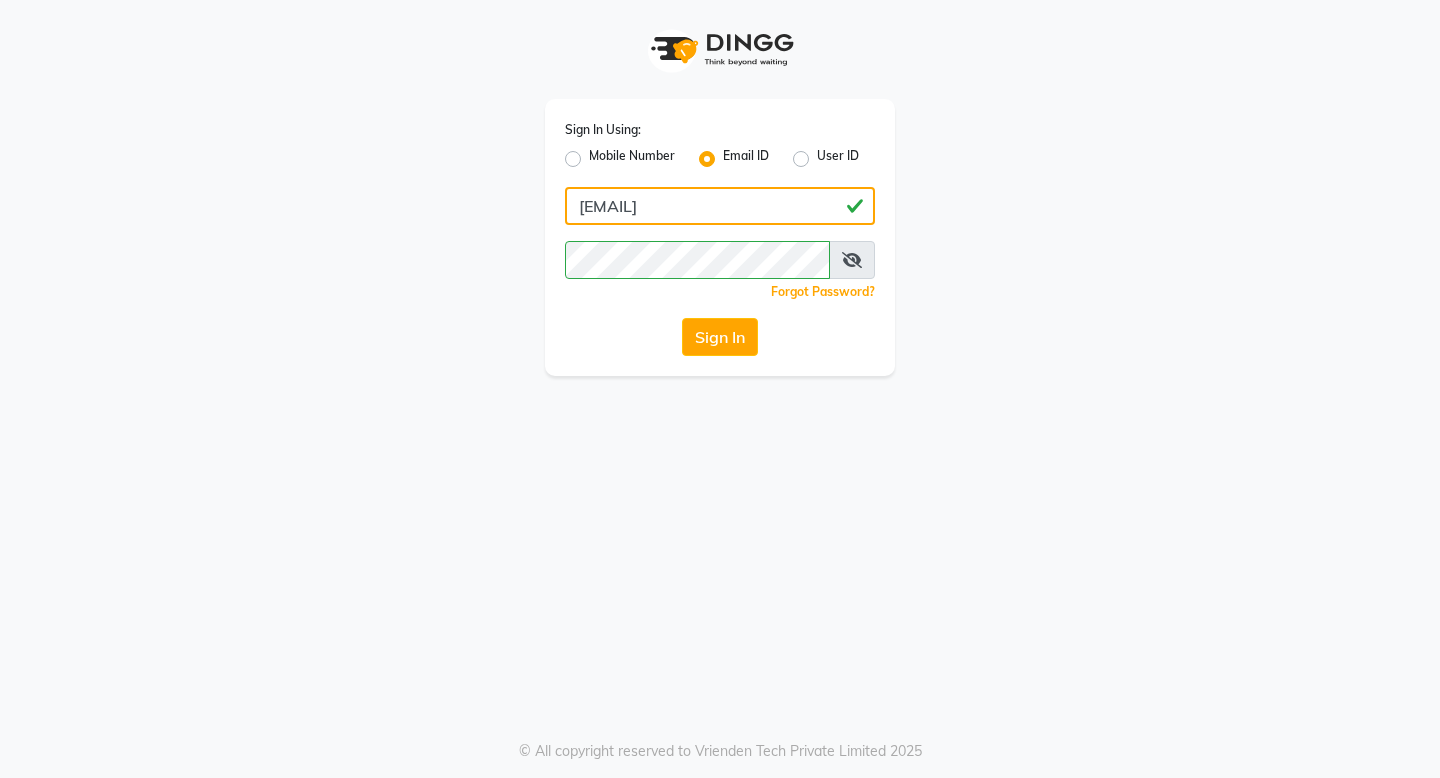 type on "[EMAIL]" 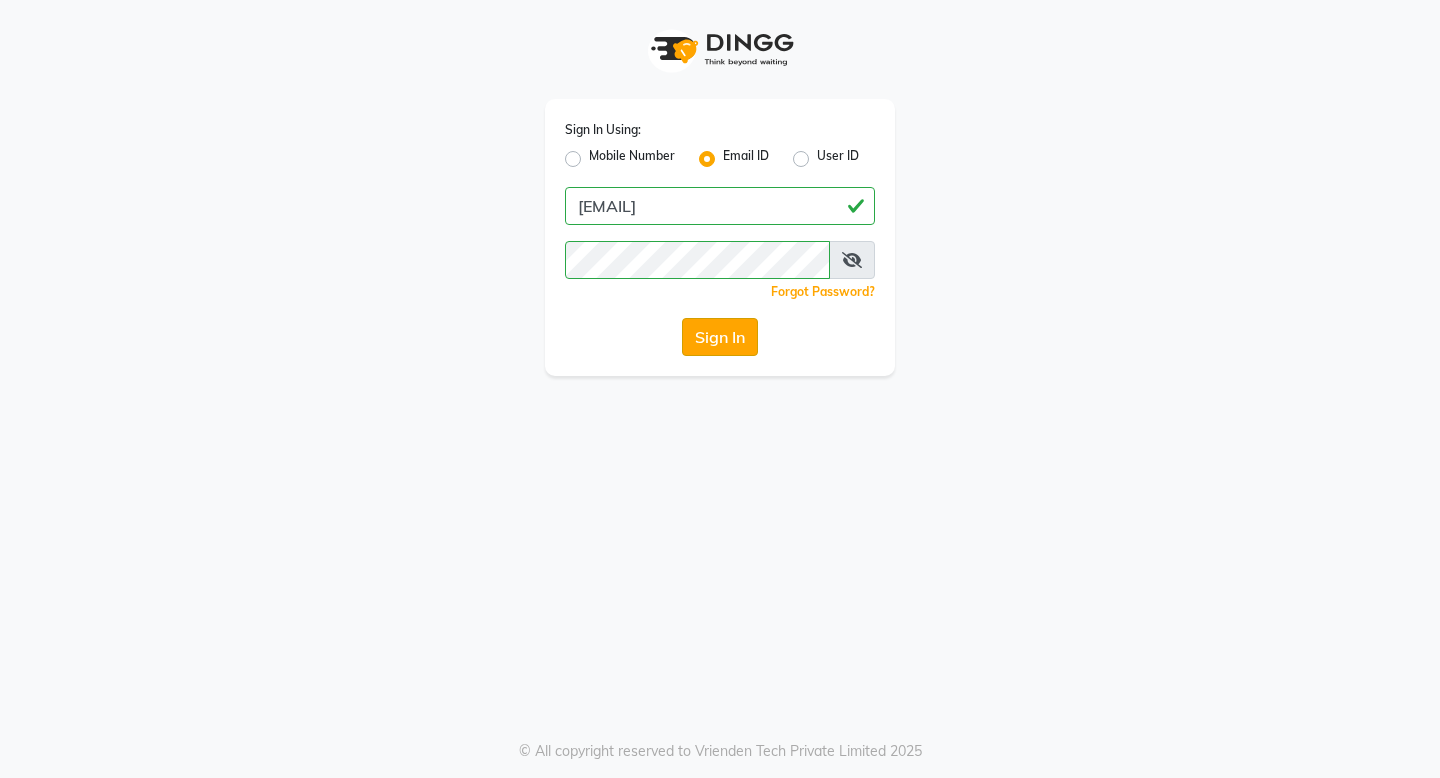 click on "Sign In" 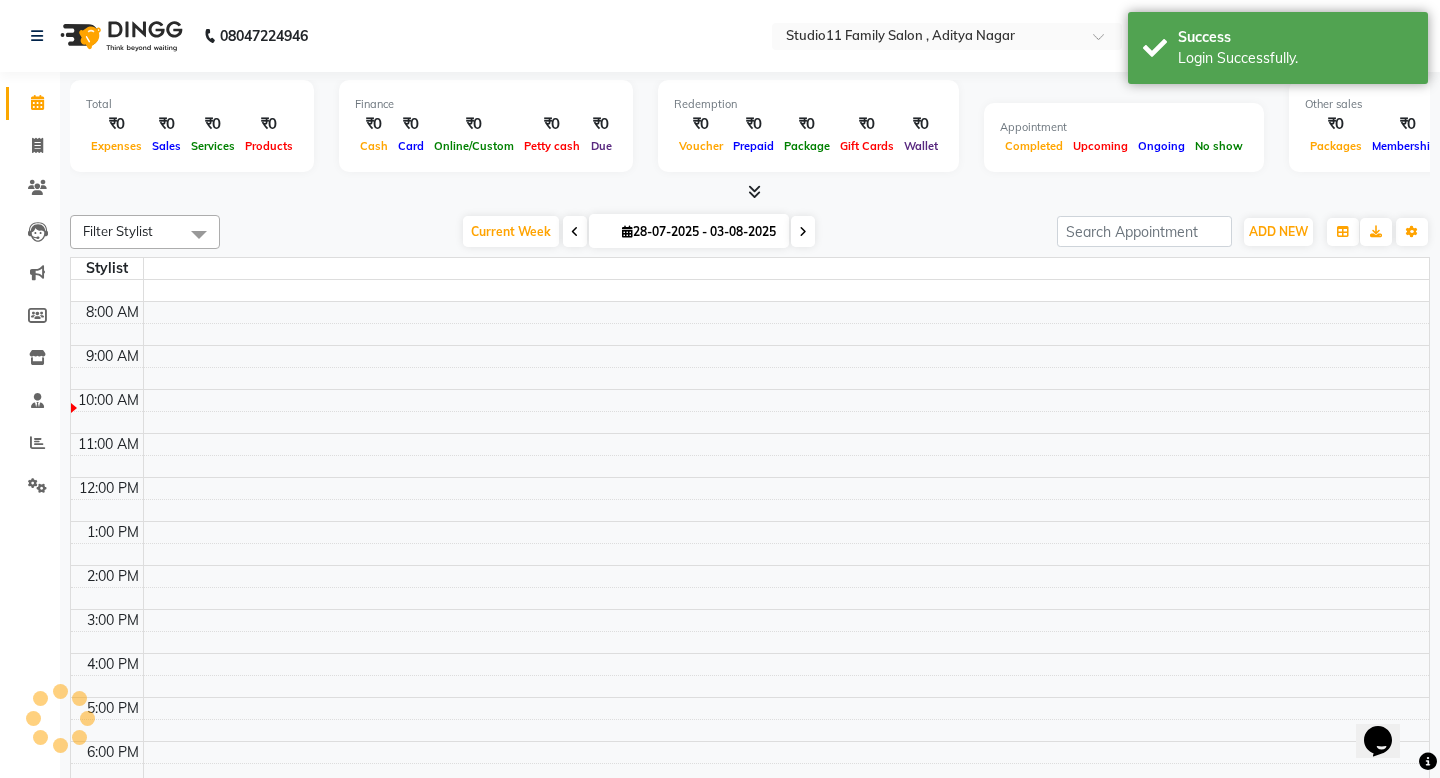 scroll, scrollTop: 0, scrollLeft: 0, axis: both 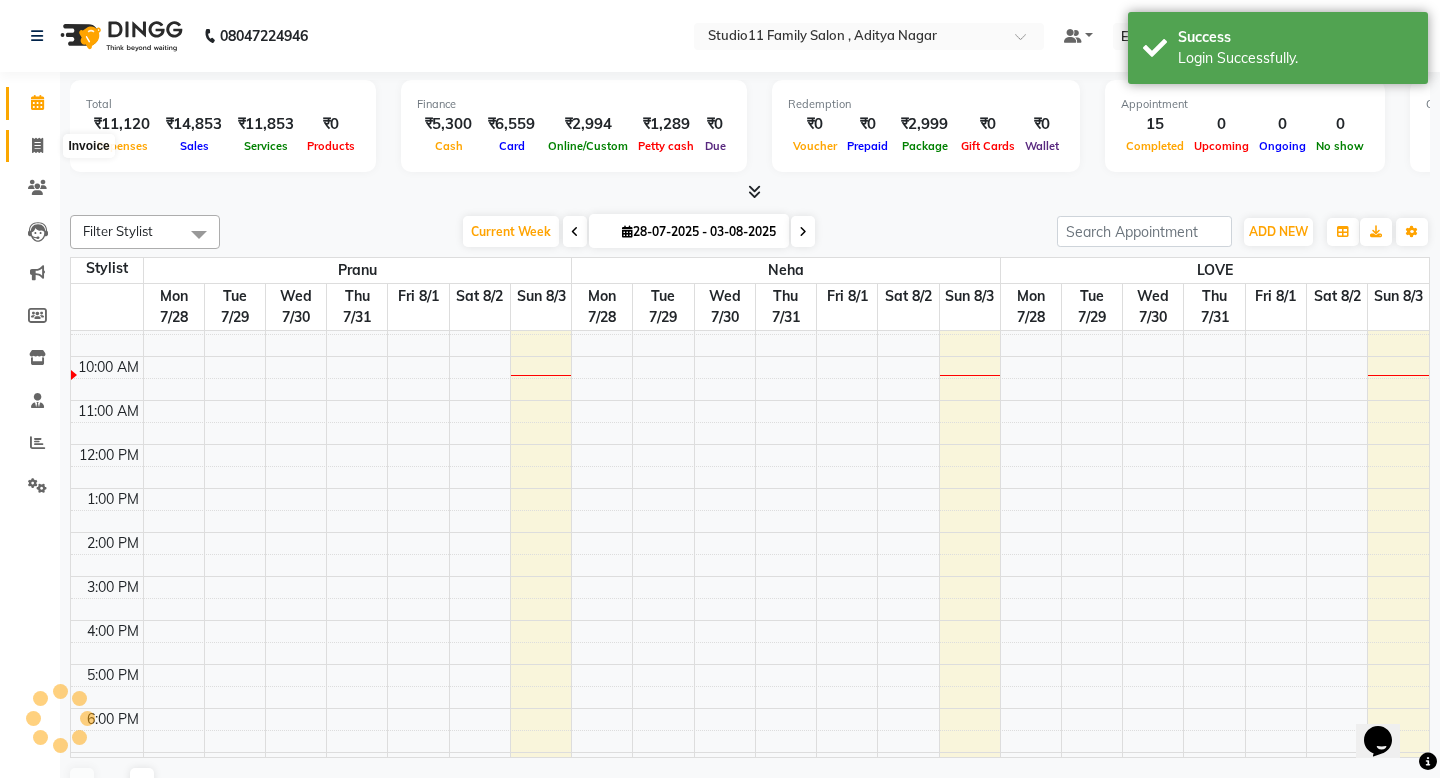 click 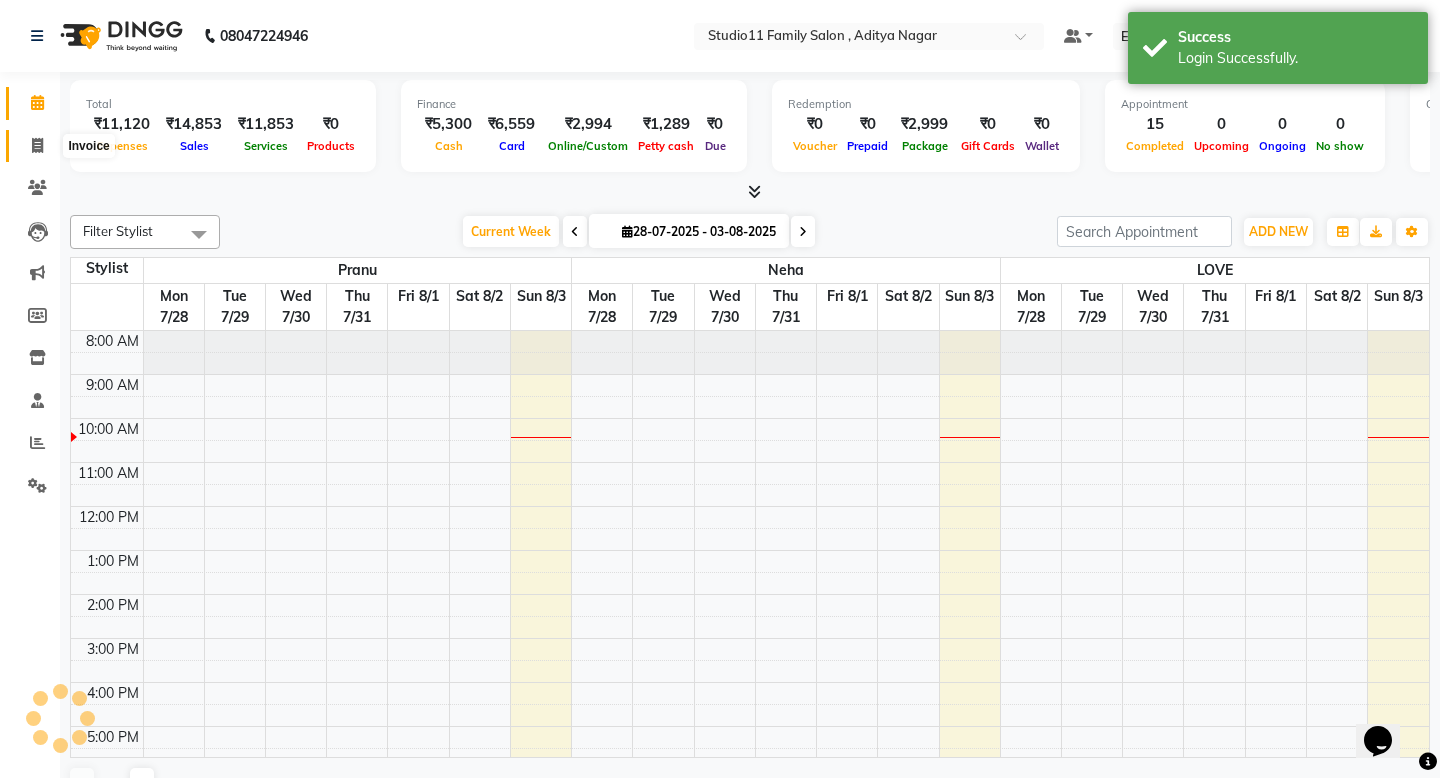 select on "service" 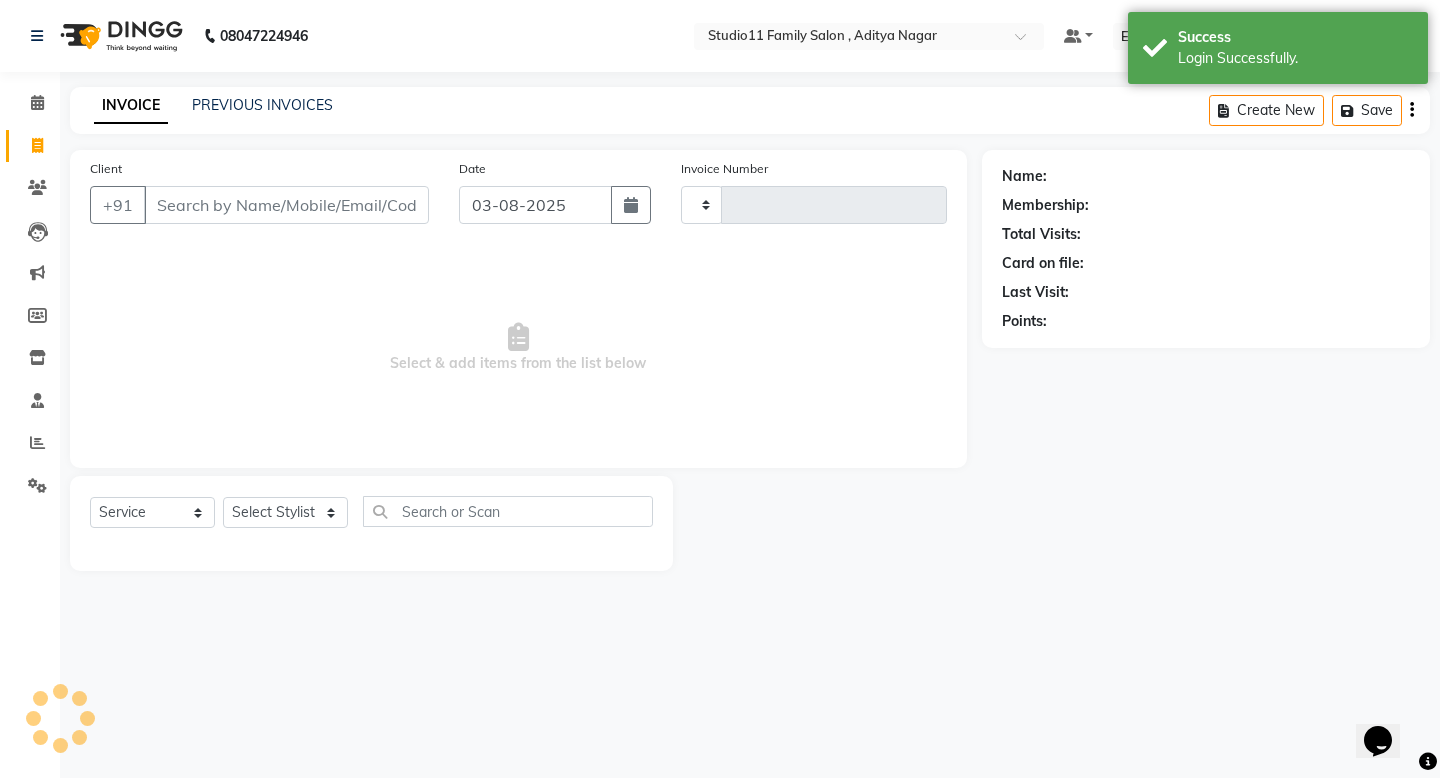 type on "0883" 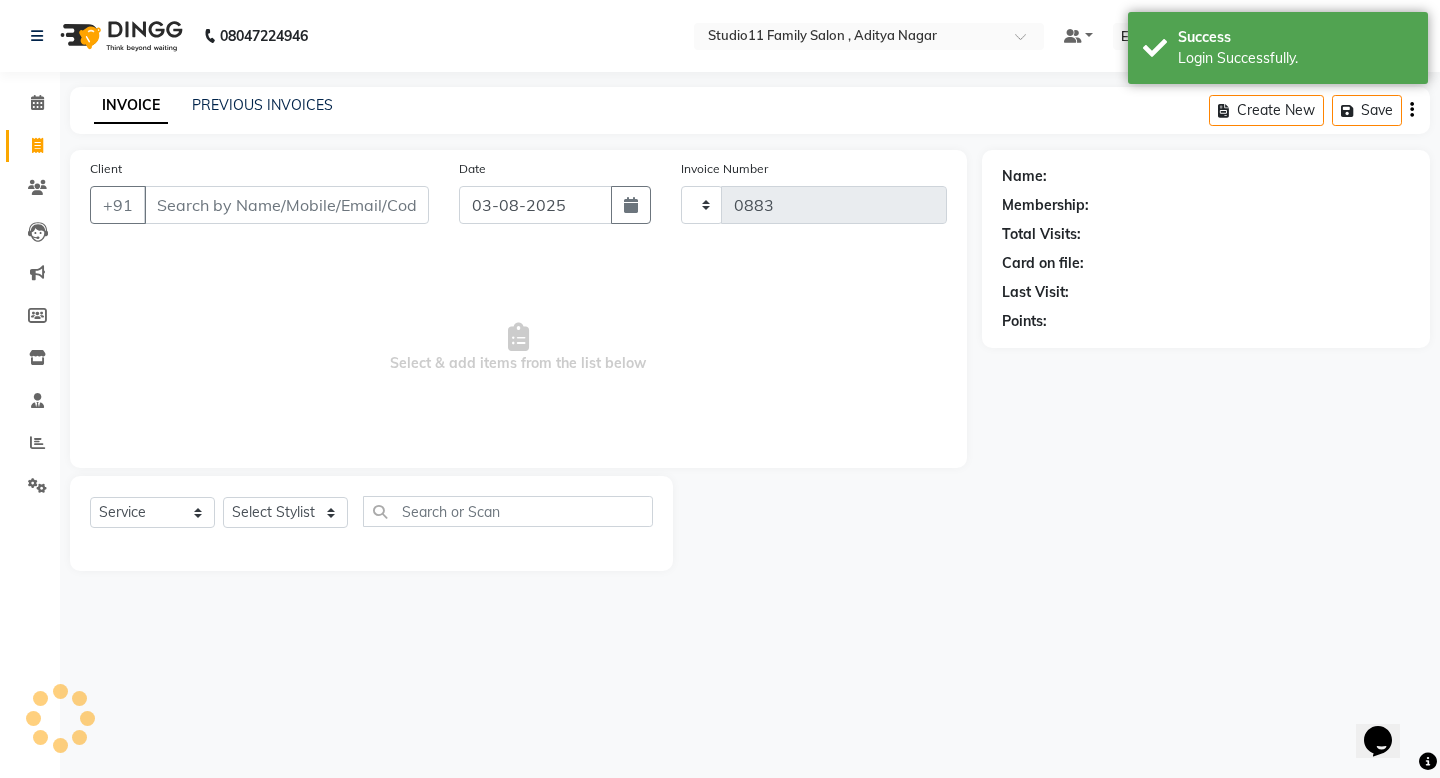select on "7303" 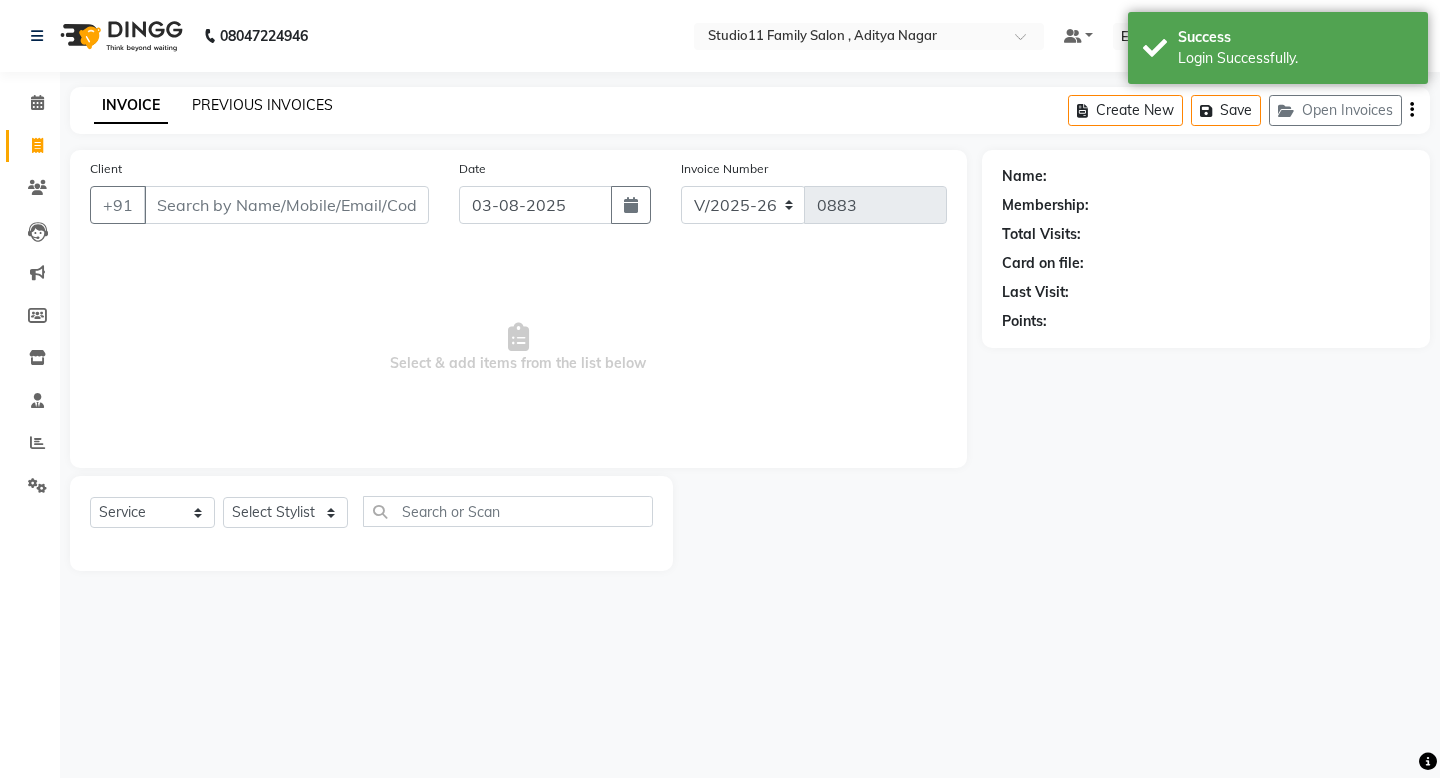 click on "PREVIOUS INVOICES" 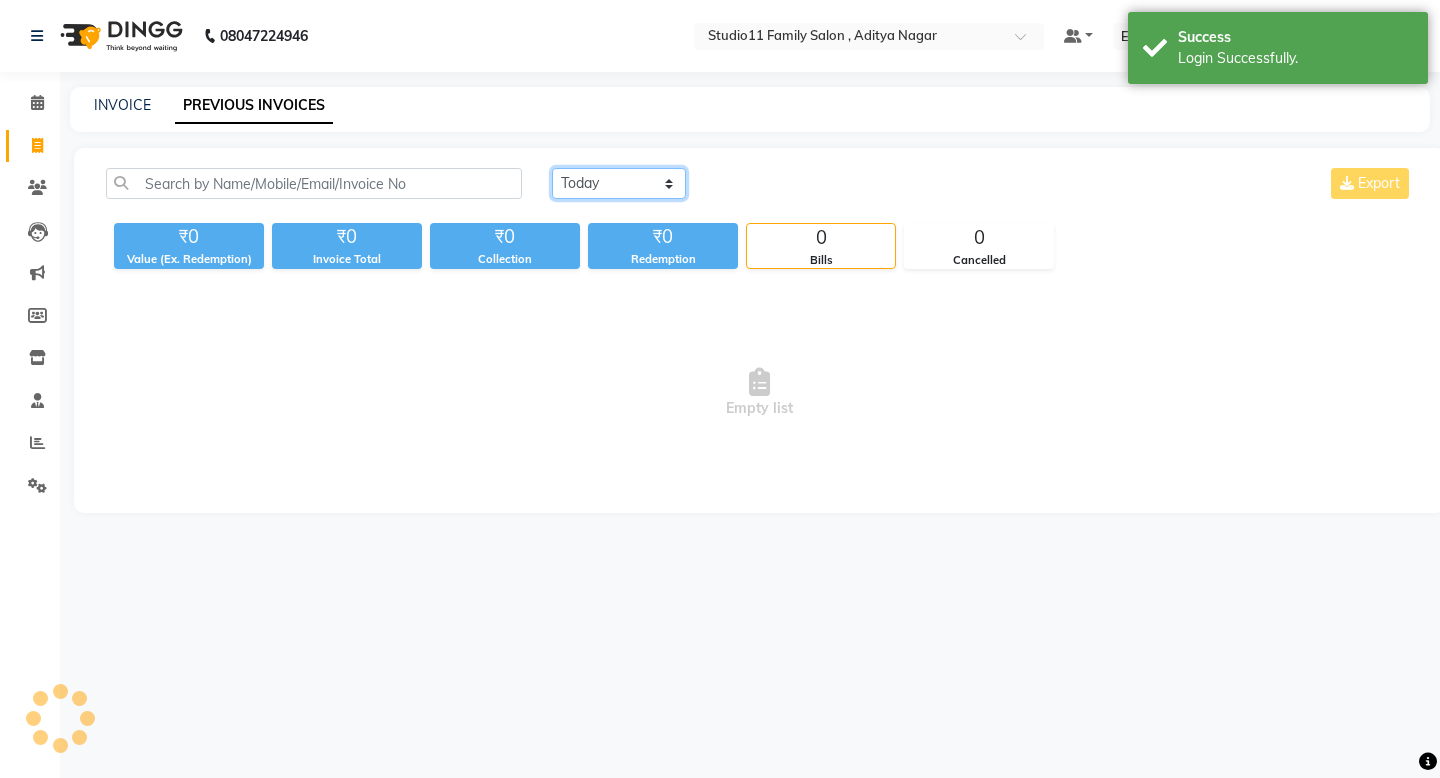 click on "Today Yesterday Custom Range" 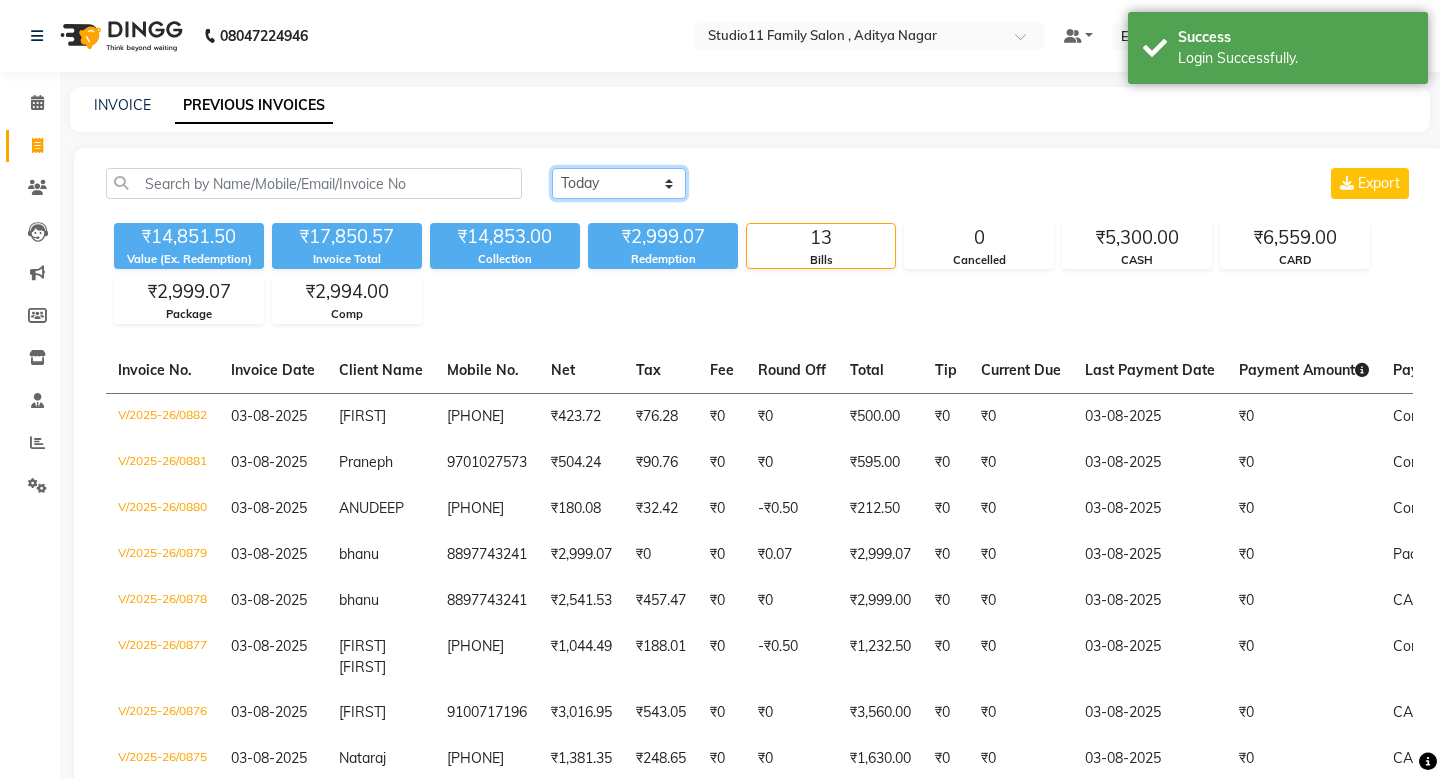 select on "range" 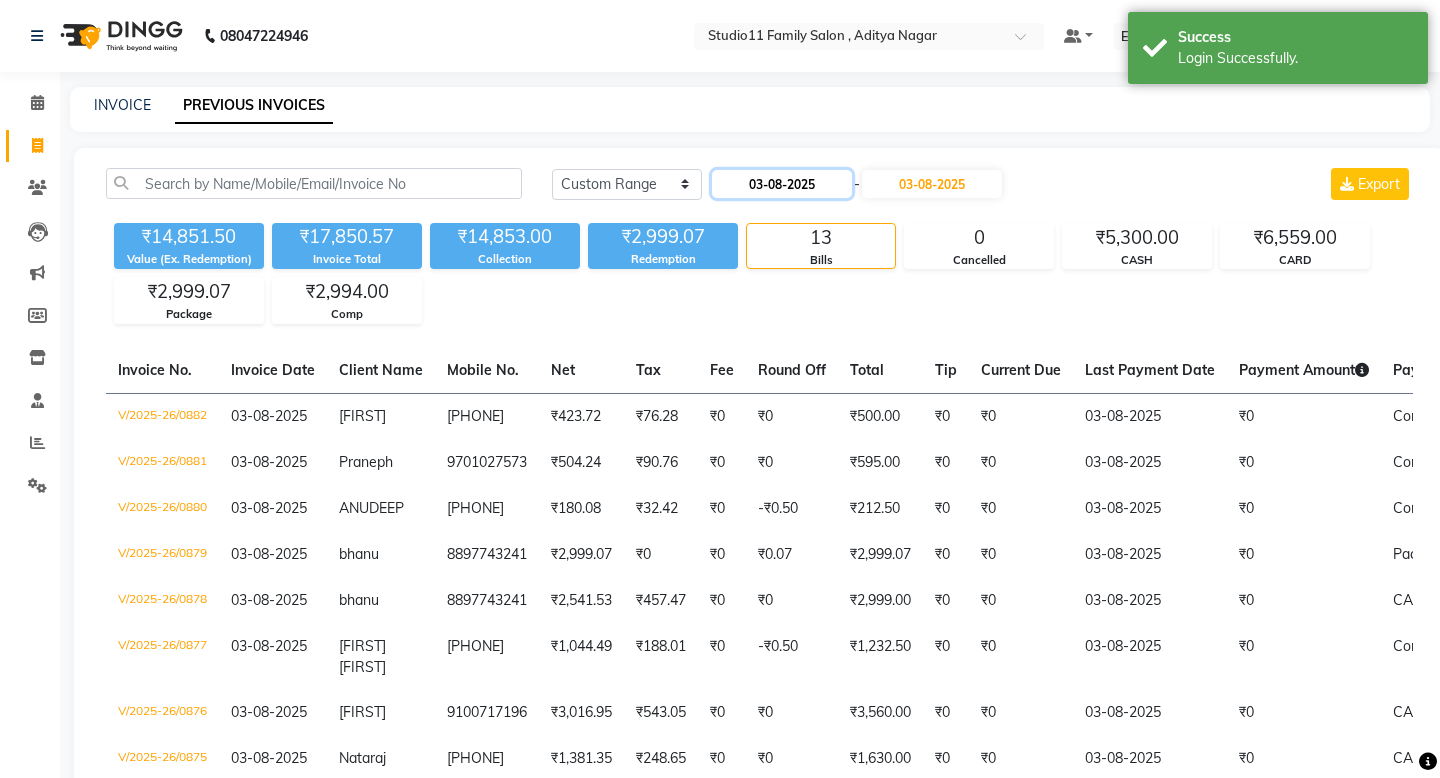 click on "03-08-2025" 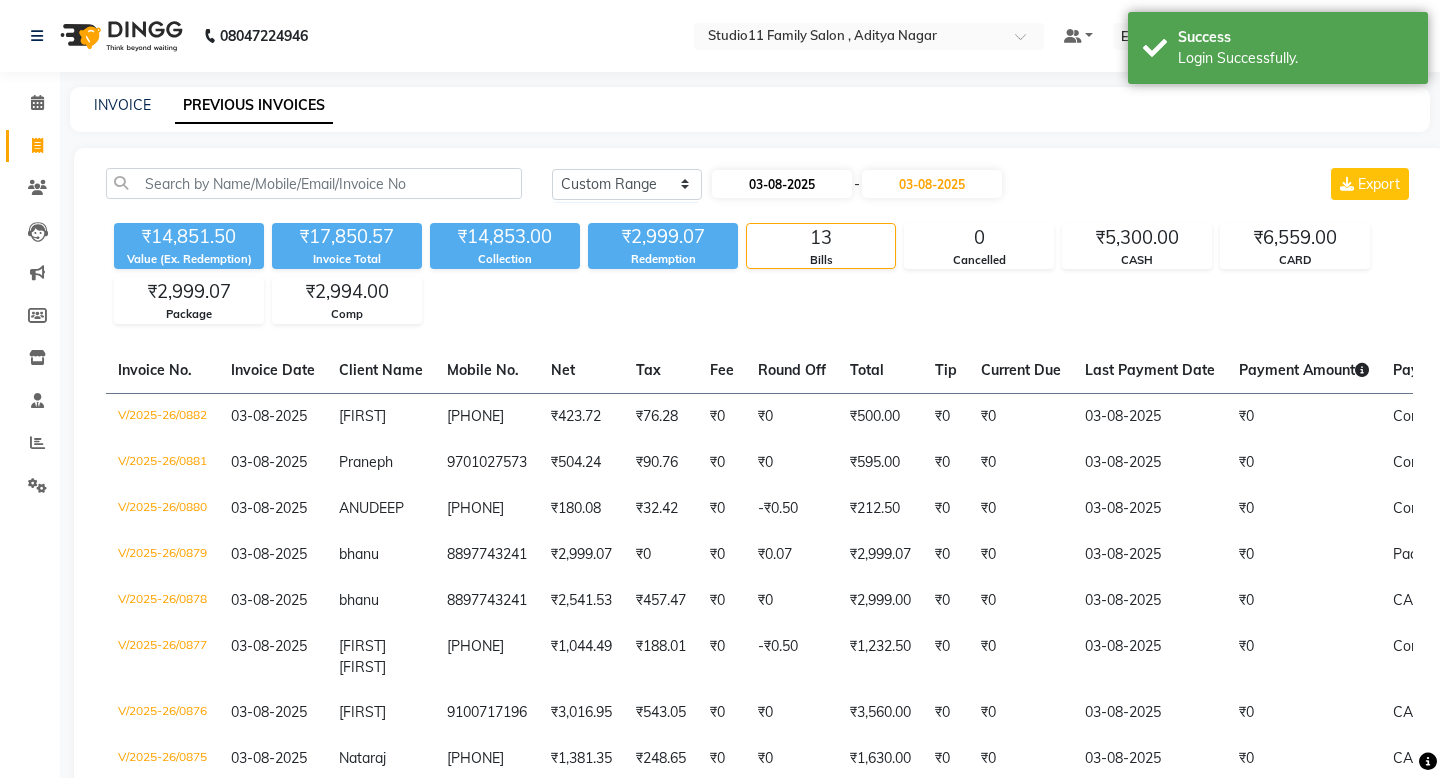 select on "8" 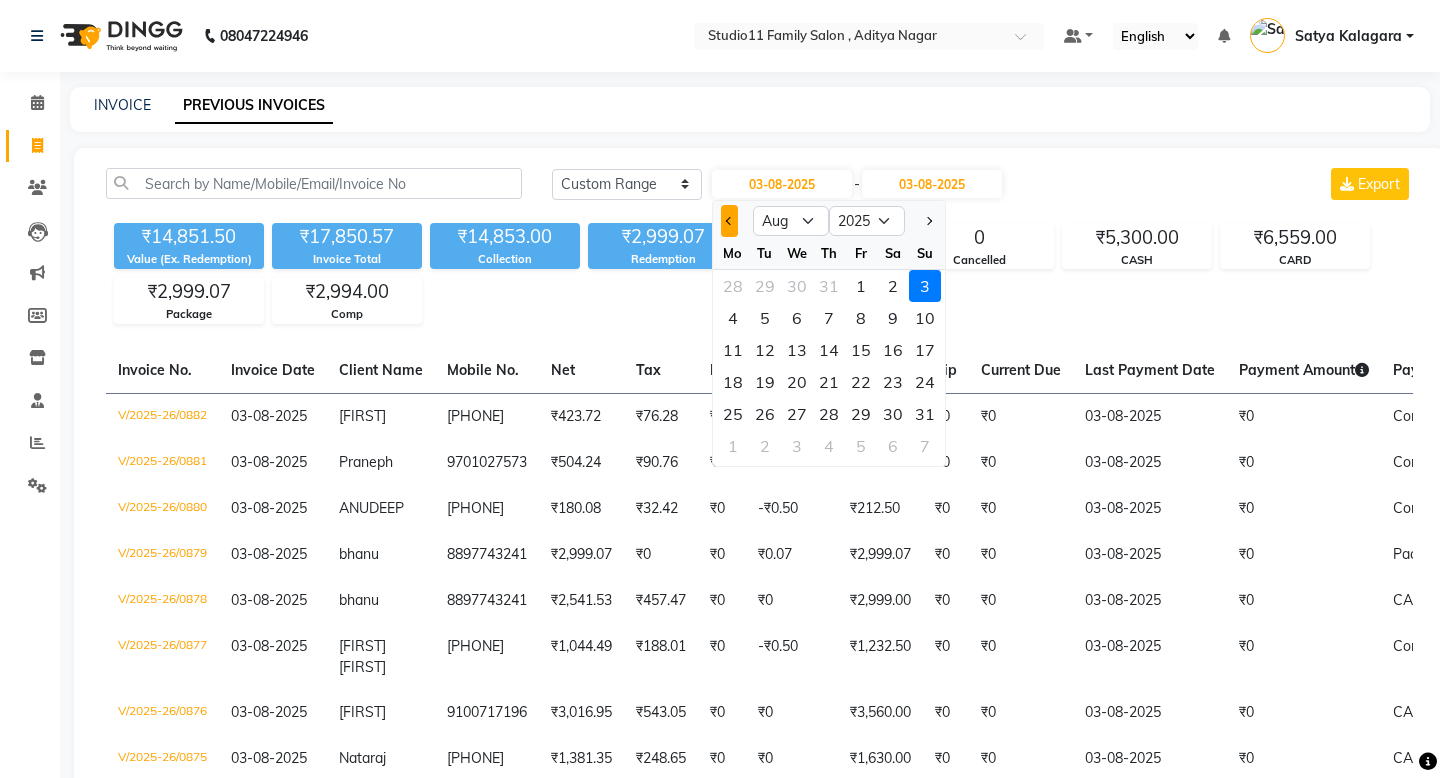 click 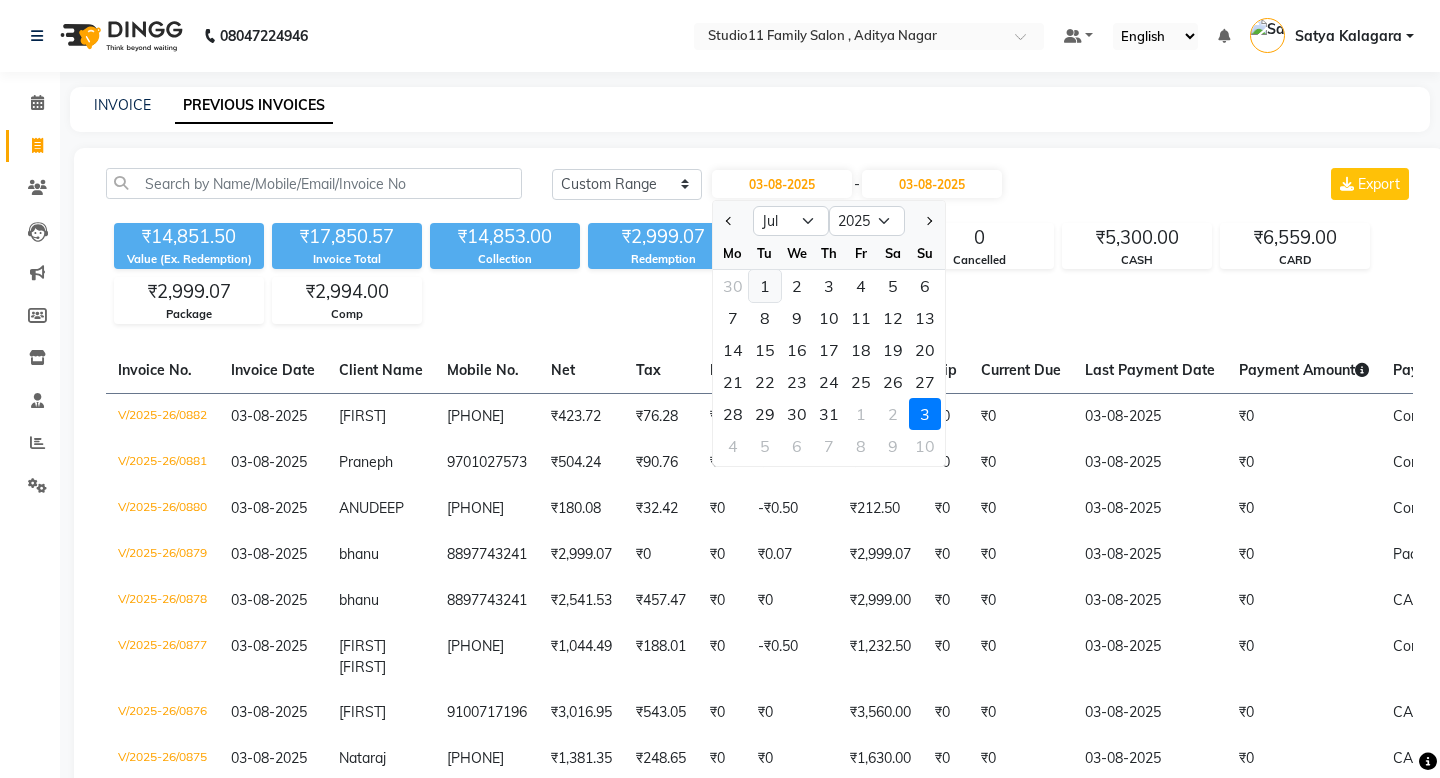 click on "1" 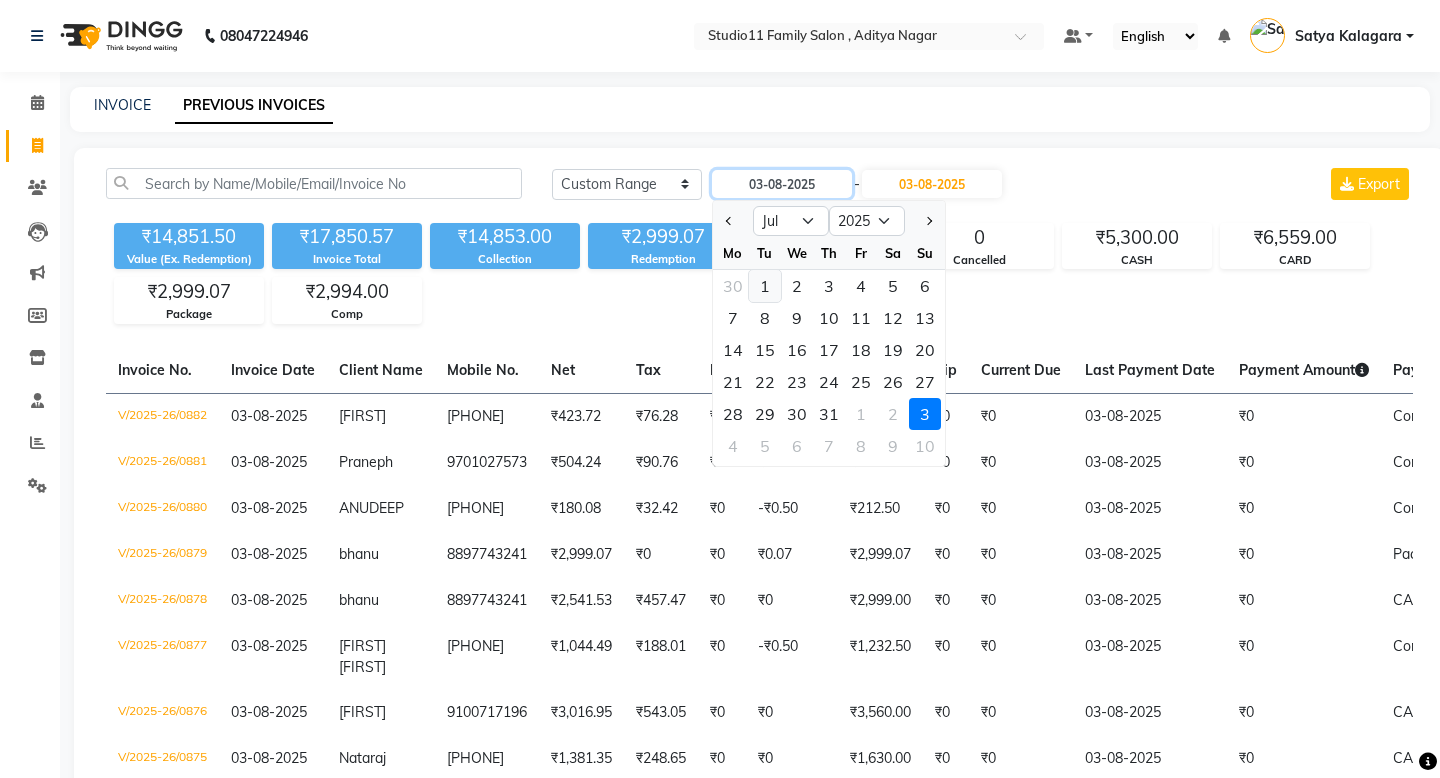 type on "01-07-2025" 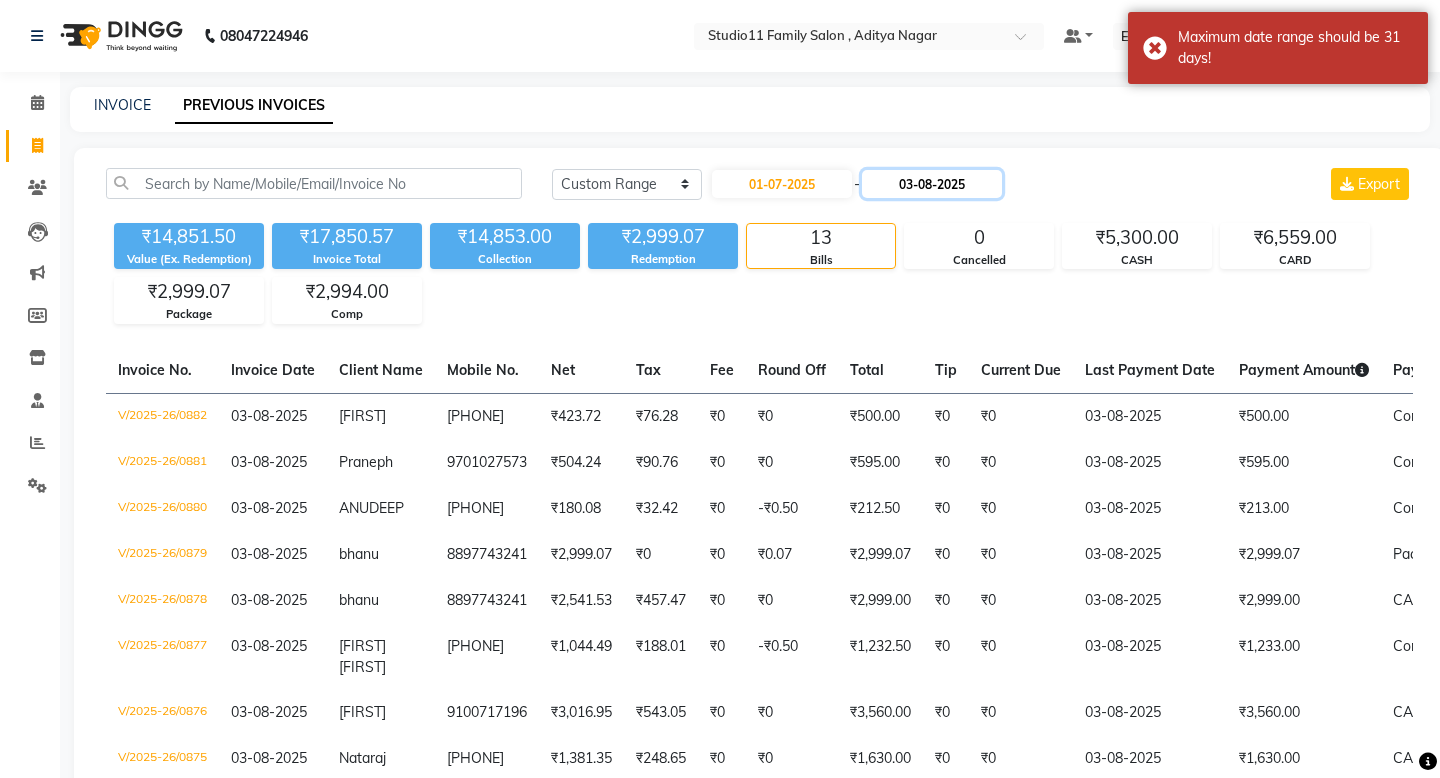 click on "03-08-2025" 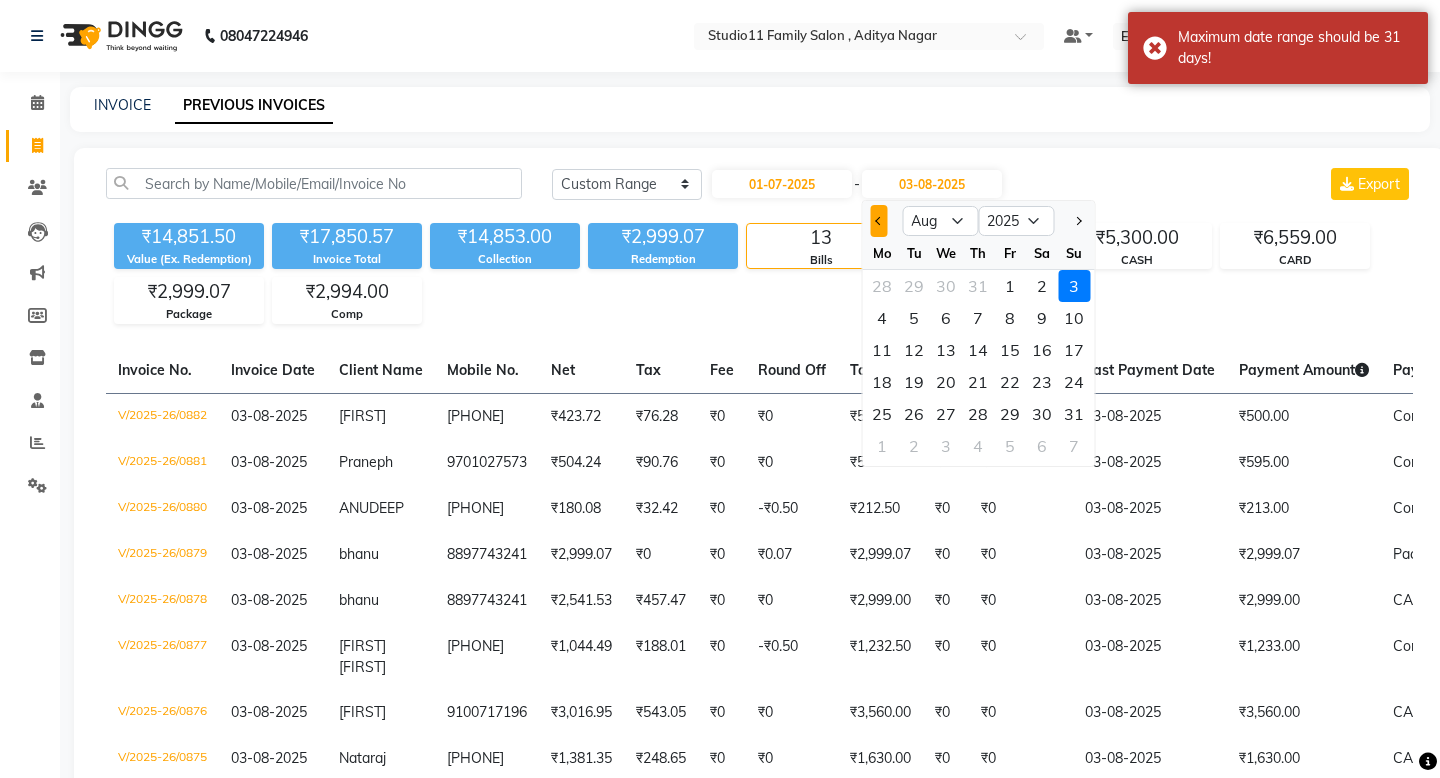 click 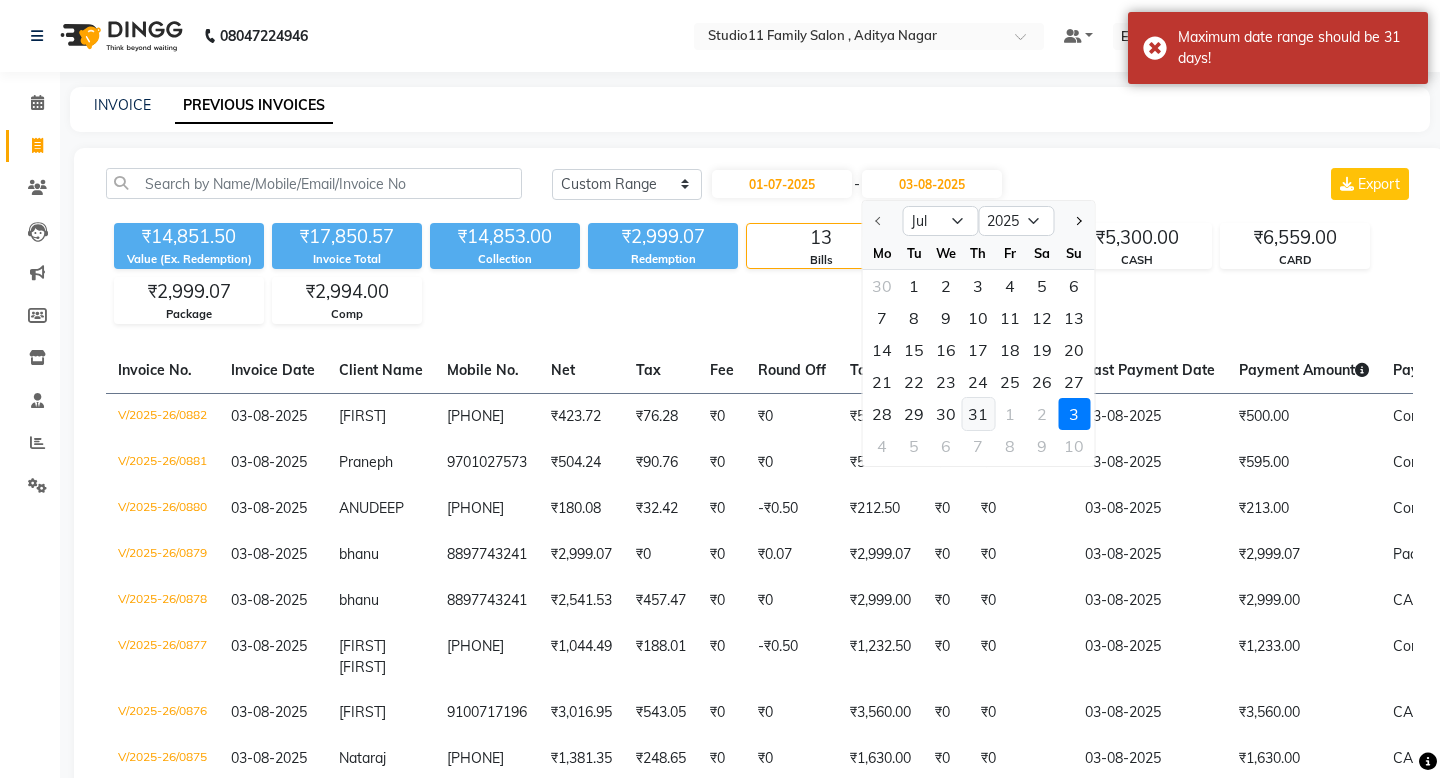 click on "31" 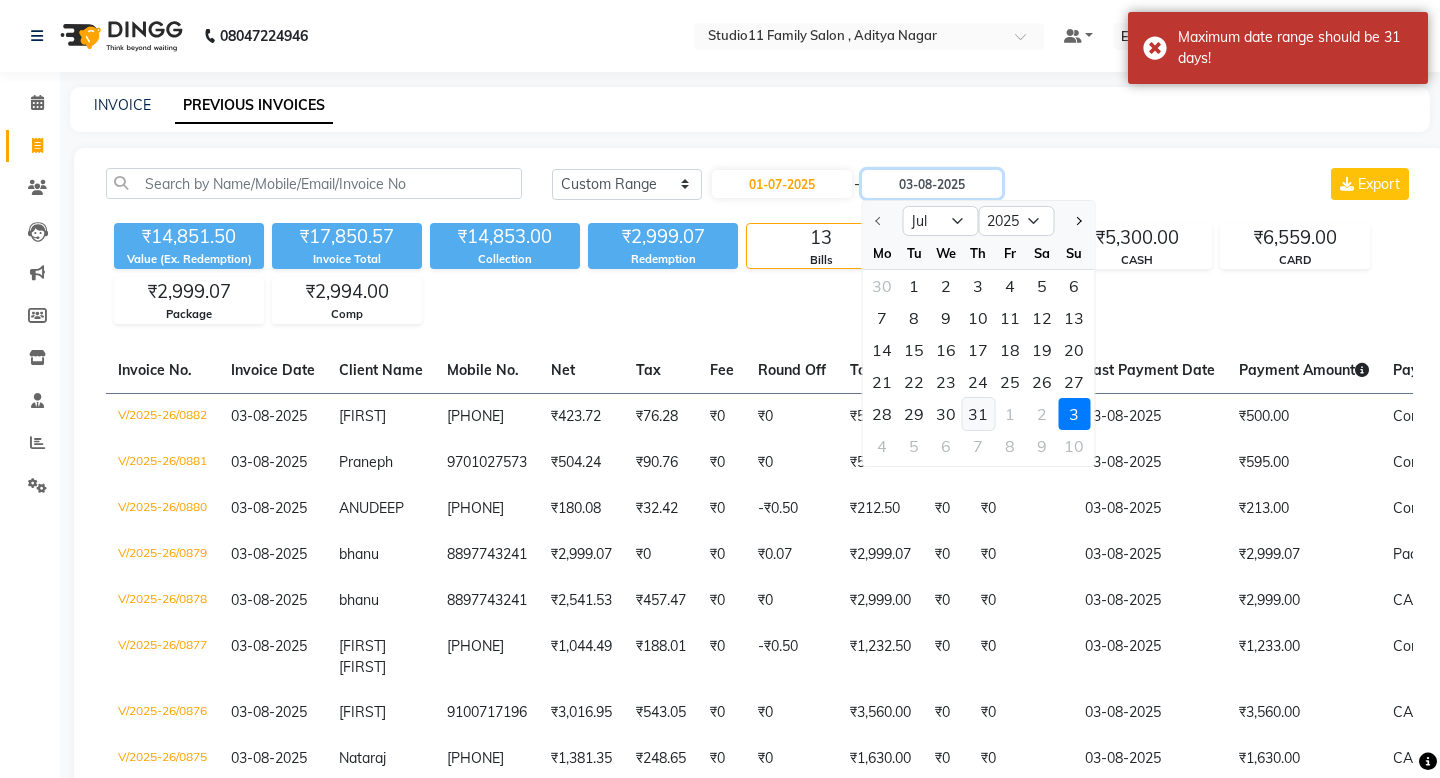 type on "31-07-2025" 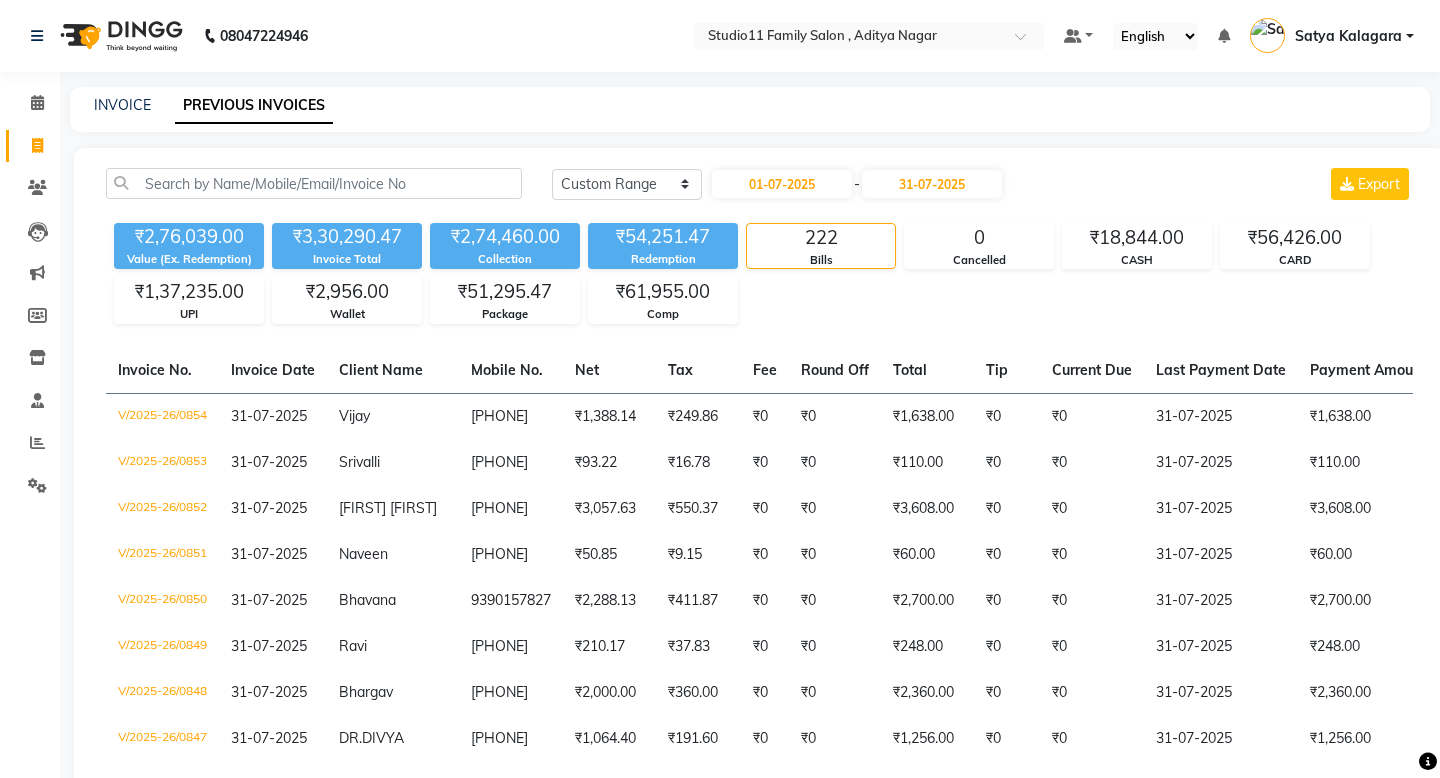 click on "₹2,76,039.00 Value (Ex. Redemption) ₹3,30,290.47 Invoice Total  ₹2,74,460.00 Collection ₹54,251.47 Redemption 222 Bills 0 Cancelled ₹18,844.00 CASH ₹56,426.00 CARD ₹1,37,235.00 UPI ₹2,956.00 Wallet ₹51,295.47 Package ₹61,955.00 Comp" 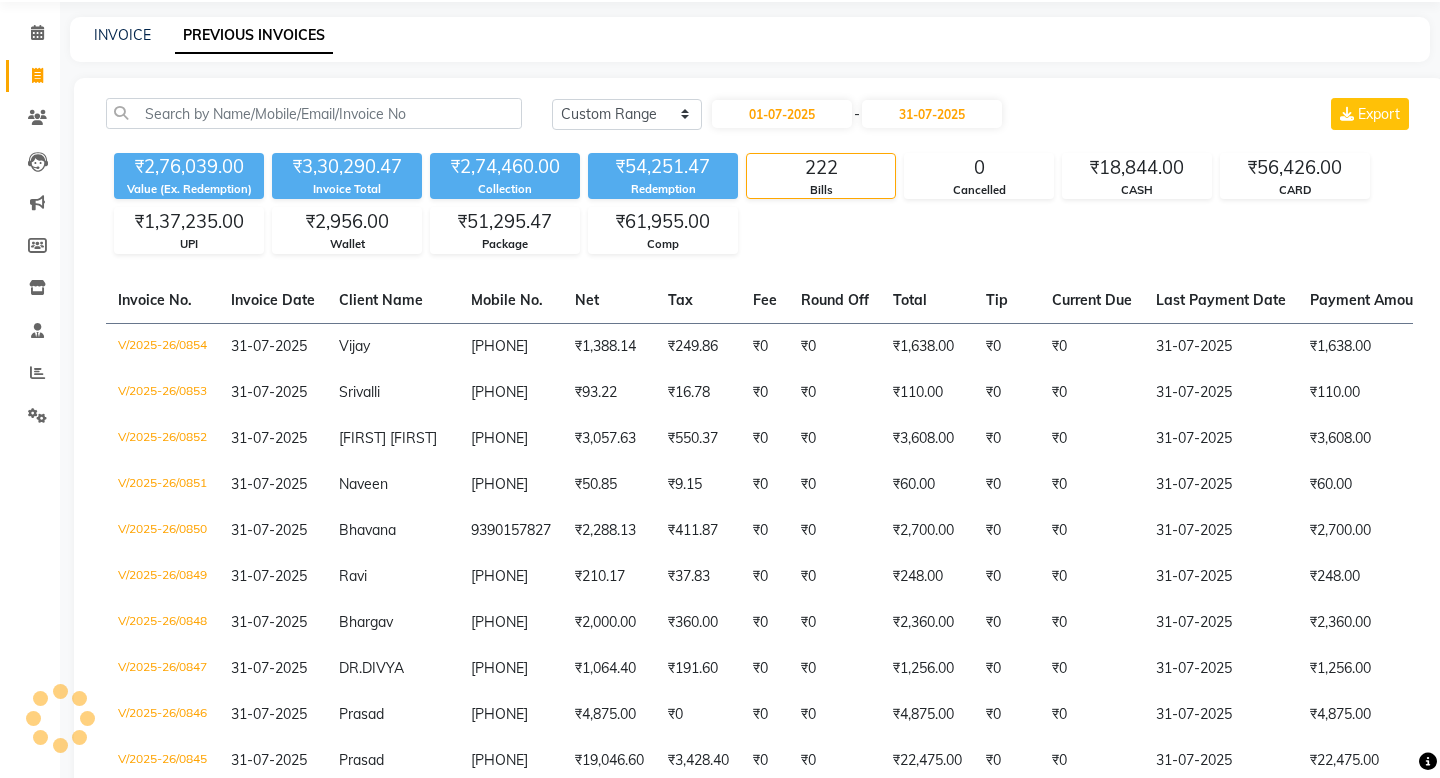 scroll, scrollTop: 0, scrollLeft: 0, axis: both 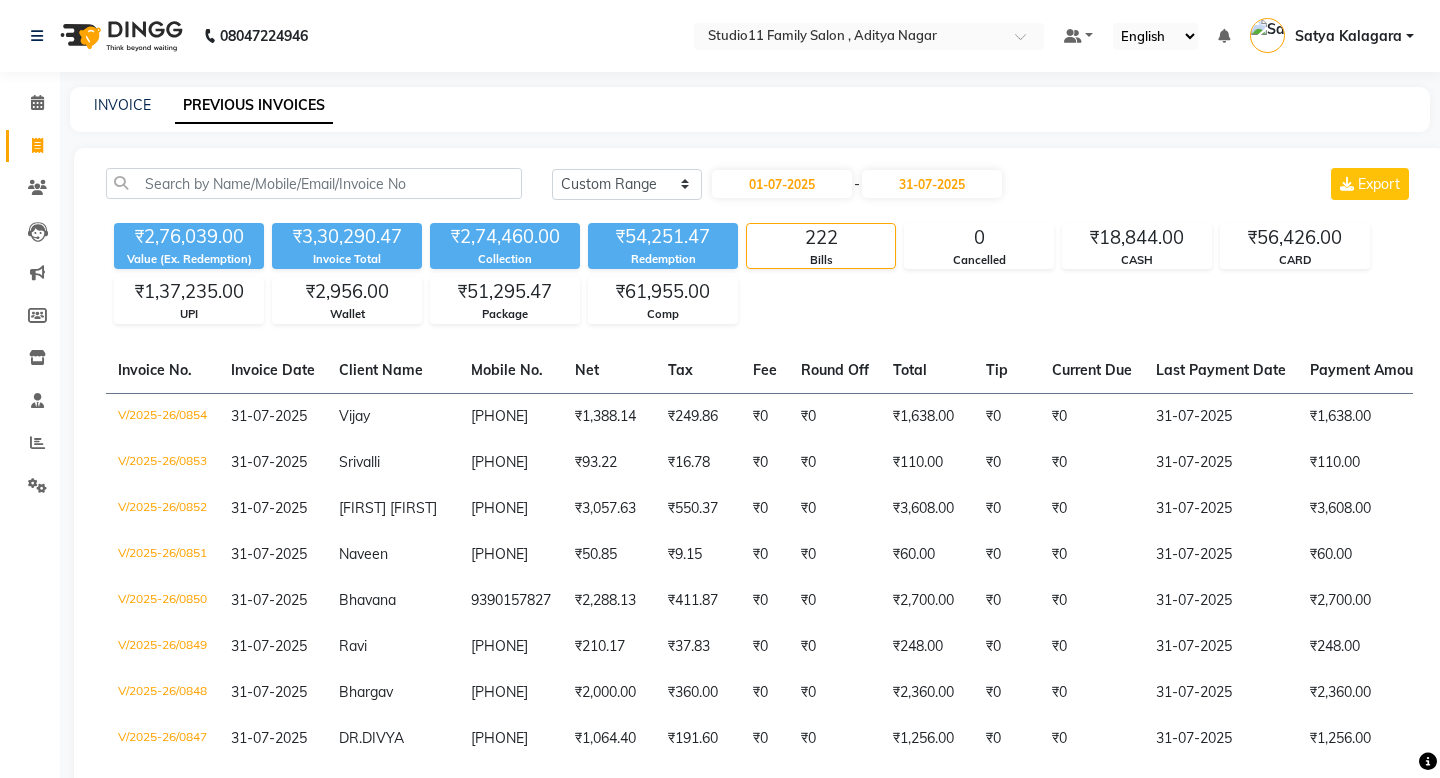 click on "Today Yesterday Custom Range 01-07-2025 - 31-07-2025 Export ₹2,76,039.00 Value (Ex. Redemption) ₹3,30,290.47 Invoice Total  ₹2,74,460.00 Collection ₹54,251.47 Redemption 222 Bills 0 Cancelled ₹18,844.00 CASH ₹56,426.00 CARD ₹1,37,235.00 UPI ₹2,956.00 Wallet ₹51,295.47 Package ₹61,955.00 Comp  Invoice No.   Invoice Date   Client Name   Mobile No.   Net   Tax   Fee   Round Off   Total   Tip   Current Due   Last Payment Date   Payment Amount   Payment Methods   Cancel Reason   Status   V/2025-26/0854  31-07-2025 [FIRST]   [PHONE] ₹1,388.14 ₹249.86  ₹0  ₹0 ₹1,638.00 ₹0 ₹0 31-07-2025 ₹1,638.00  Comp - PAID  V/2025-26/0853  31-07-2025 [FIRST]   [PHONE] ₹93.22 ₹16.78  ₹0  ₹0 ₹110.00 ₹0 ₹0 31-07-2025 ₹110.00  Comp - PAID  V/2025-26/0852  31-07-2025 [FIRST]   [PHONE] ₹3,057.63 ₹550.37  ₹0  ₹0 ₹3,608.00 ₹0 ₹0 31-07-2025 ₹3,608.00  CASH - PAID  V/2025-26/0851  31-07-2025 [FIRST]   [PHONE] ₹50.85 ₹9.15  ₹0  ₹0 ₹60.00 ₹0 ₹0" 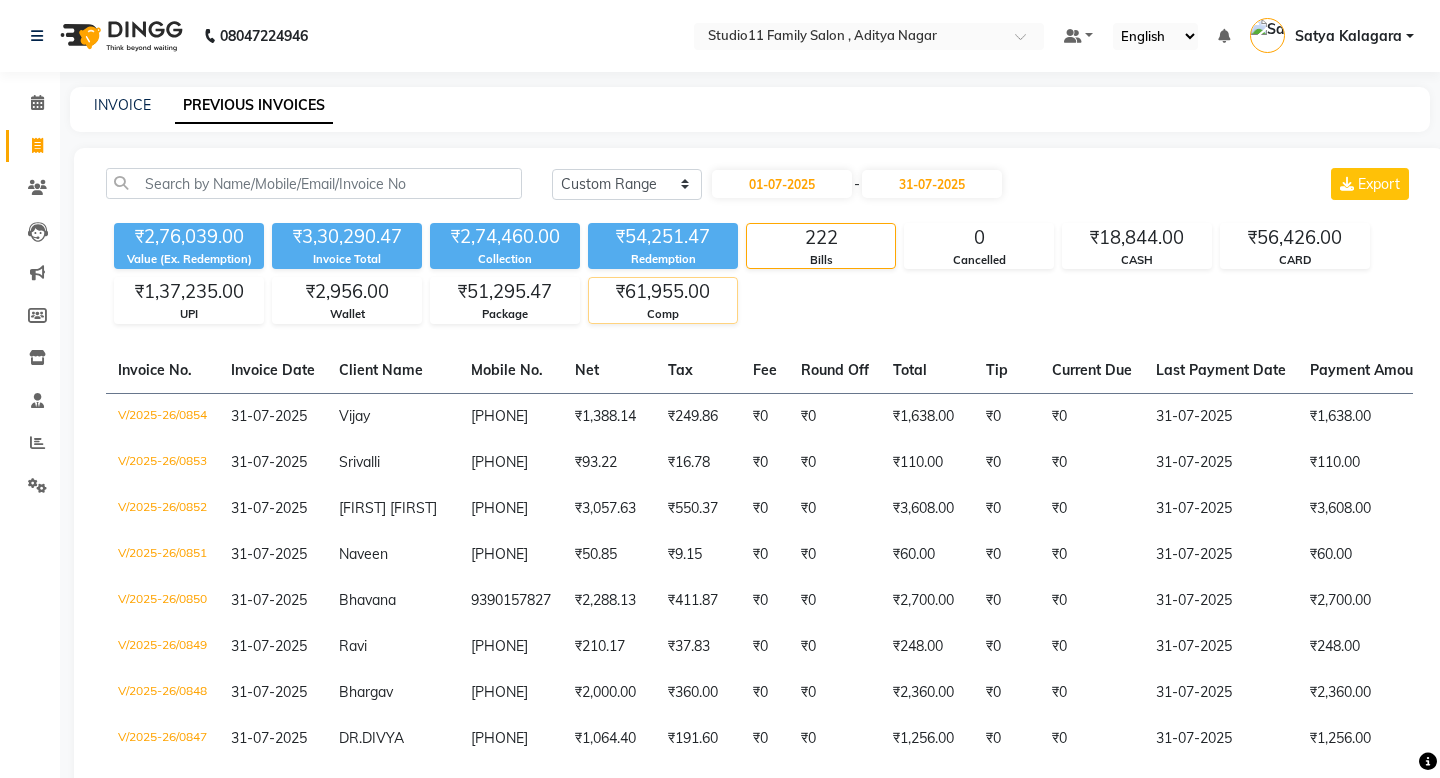 click on "Comp" 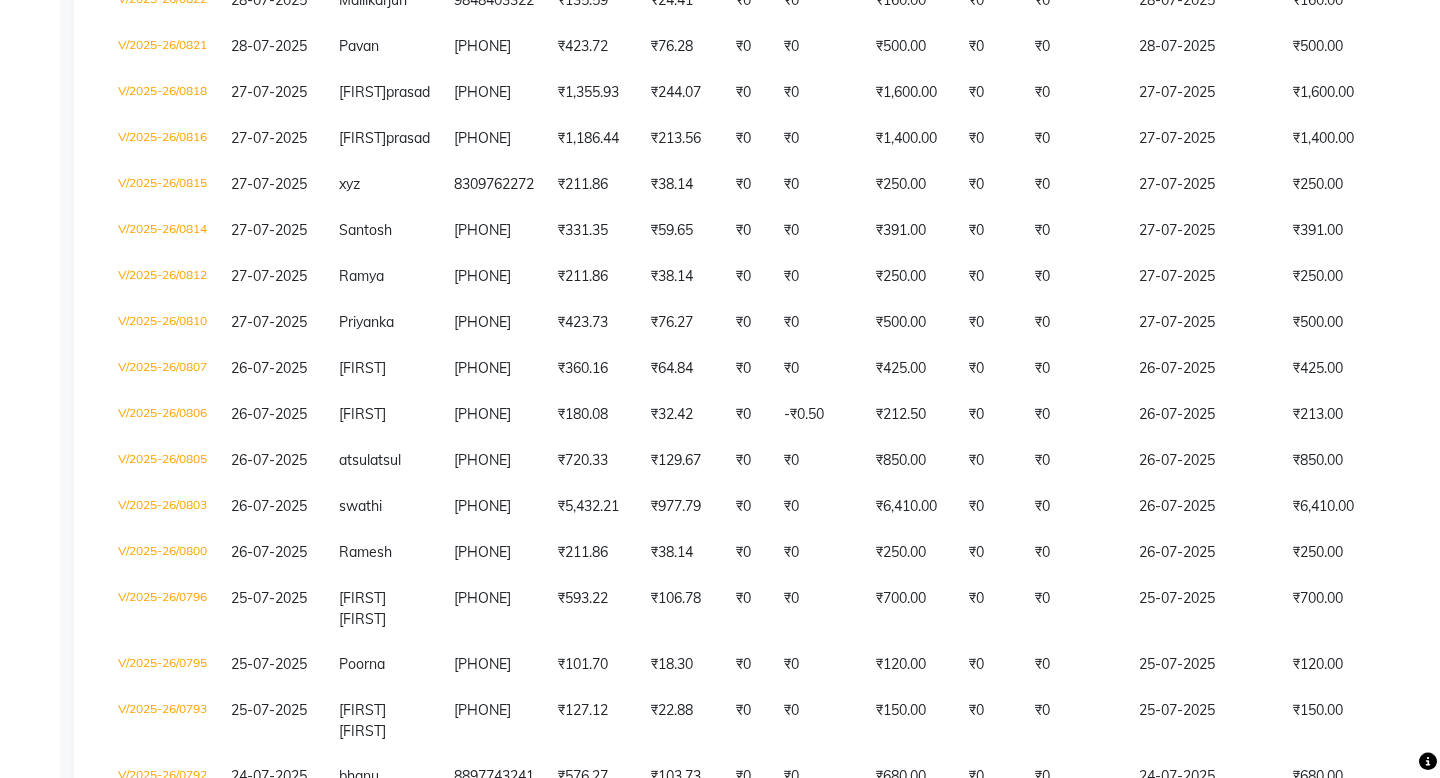 scroll, scrollTop: 0, scrollLeft: 0, axis: both 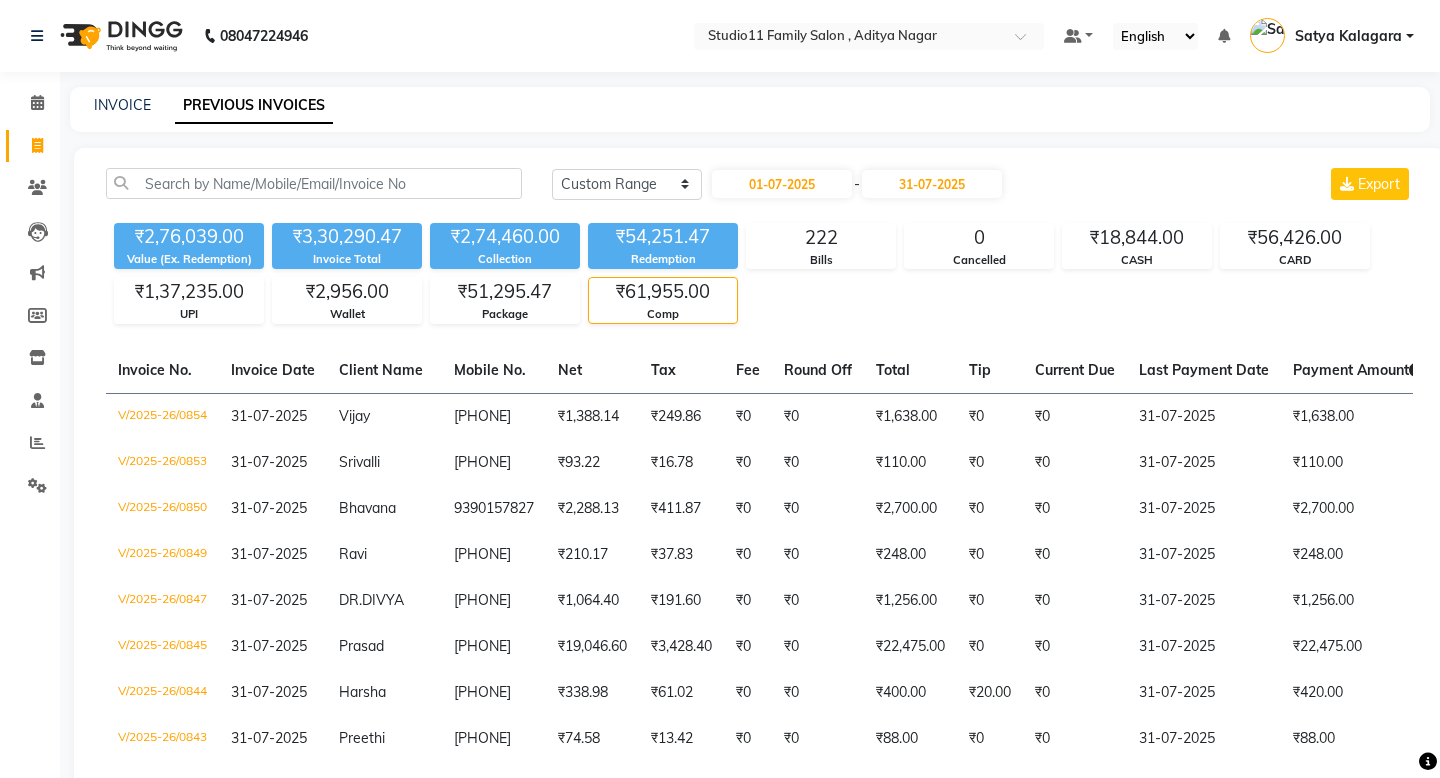 click on "₹2,76,039.00 Value (Ex. Redemption) ₹3,30,290.47 Invoice Total  ₹2,74,460.00 Collection ₹54,251.47 Redemption 222 Bills 0 Cancelled ₹18,844.00 CASH ₹56,426.00 CARD ₹1,37,235.00 UPI ₹2,956.00 Wallet ₹51,295.47 Package ₹61,955.00 Comp" 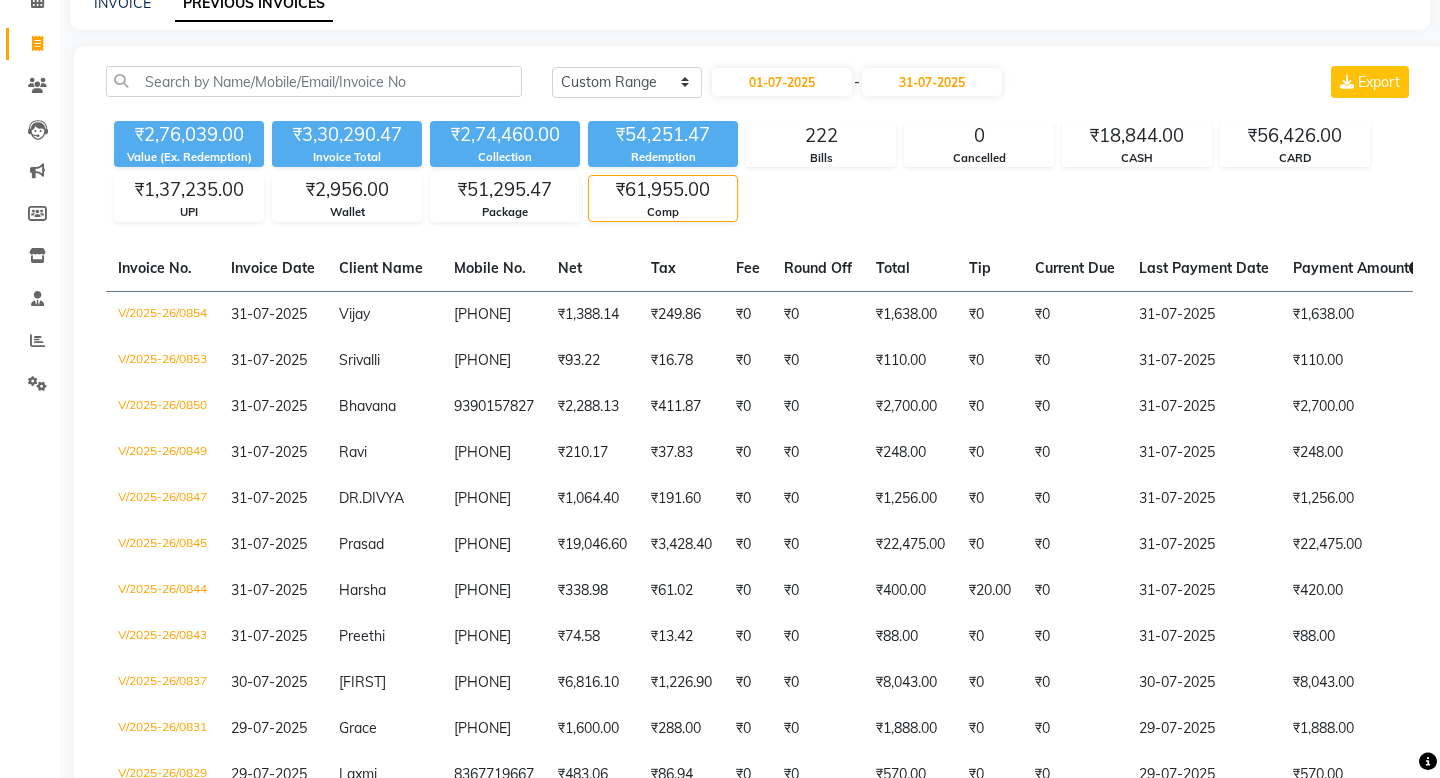 scroll, scrollTop: 0, scrollLeft: 0, axis: both 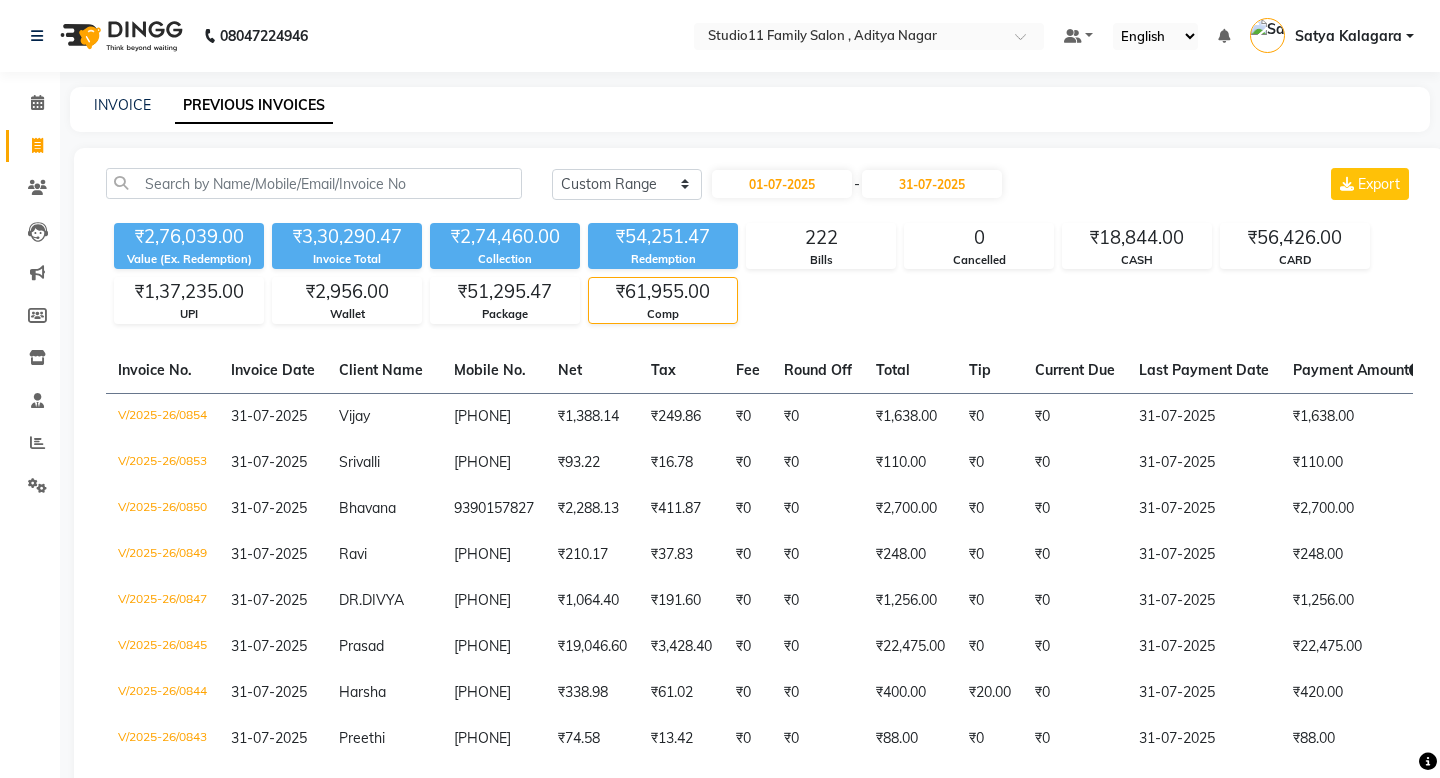click on "₹2,76,039.00 Value (Ex. Redemption) ₹3,30,290.47 Invoice Total  ₹2,74,460.00 Collection ₹54,251.47 Redemption 222 Bills 0 Cancelled ₹18,844.00 CASH ₹56,426.00 CARD ₹1,37,235.00 UPI ₹2,956.00 Wallet ₹51,295.47 Package ₹61,955.00 Comp" 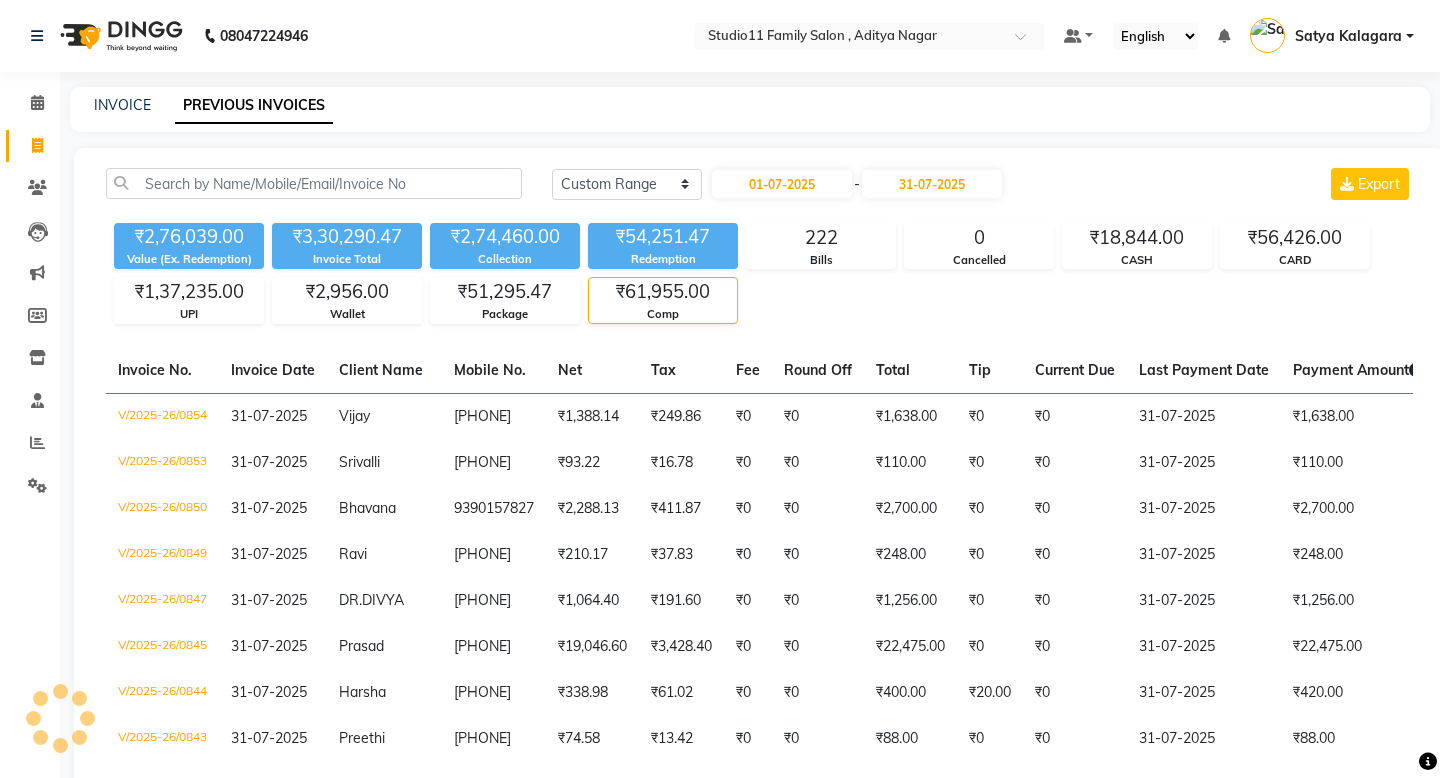 click on "₹2,76,039.00 Value (Ex. Redemption) ₹3,30,290.47 Invoice Total  ₹2,74,460.00 Collection ₹54,251.47 Redemption 222 Bills 0 Cancelled ₹18,844.00 CASH ₹56,426.00 CARD ₹1,37,235.00 UPI ₹2,956.00 Wallet ₹51,295.47 Package ₹61,955.00 Comp" 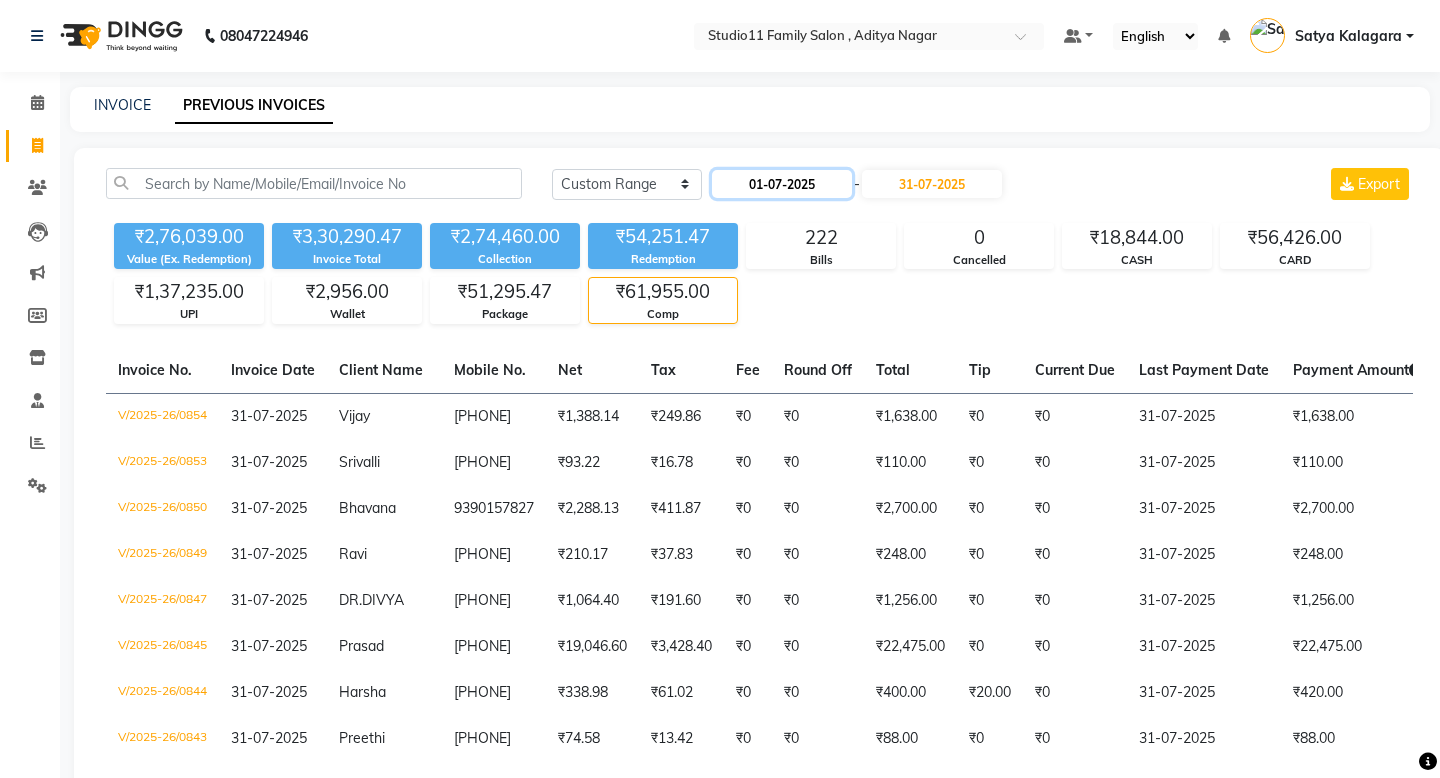 click on "01-07-2025" 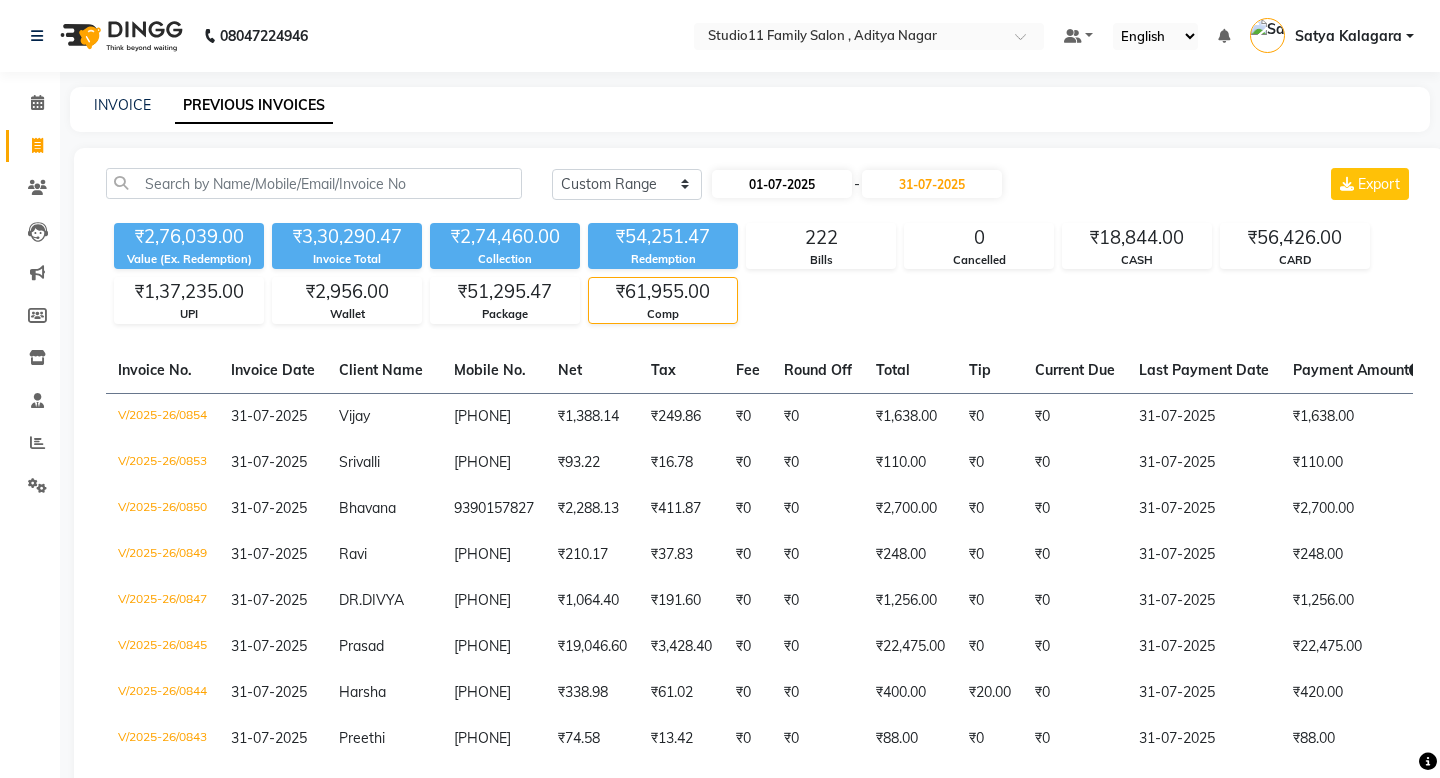 select on "7" 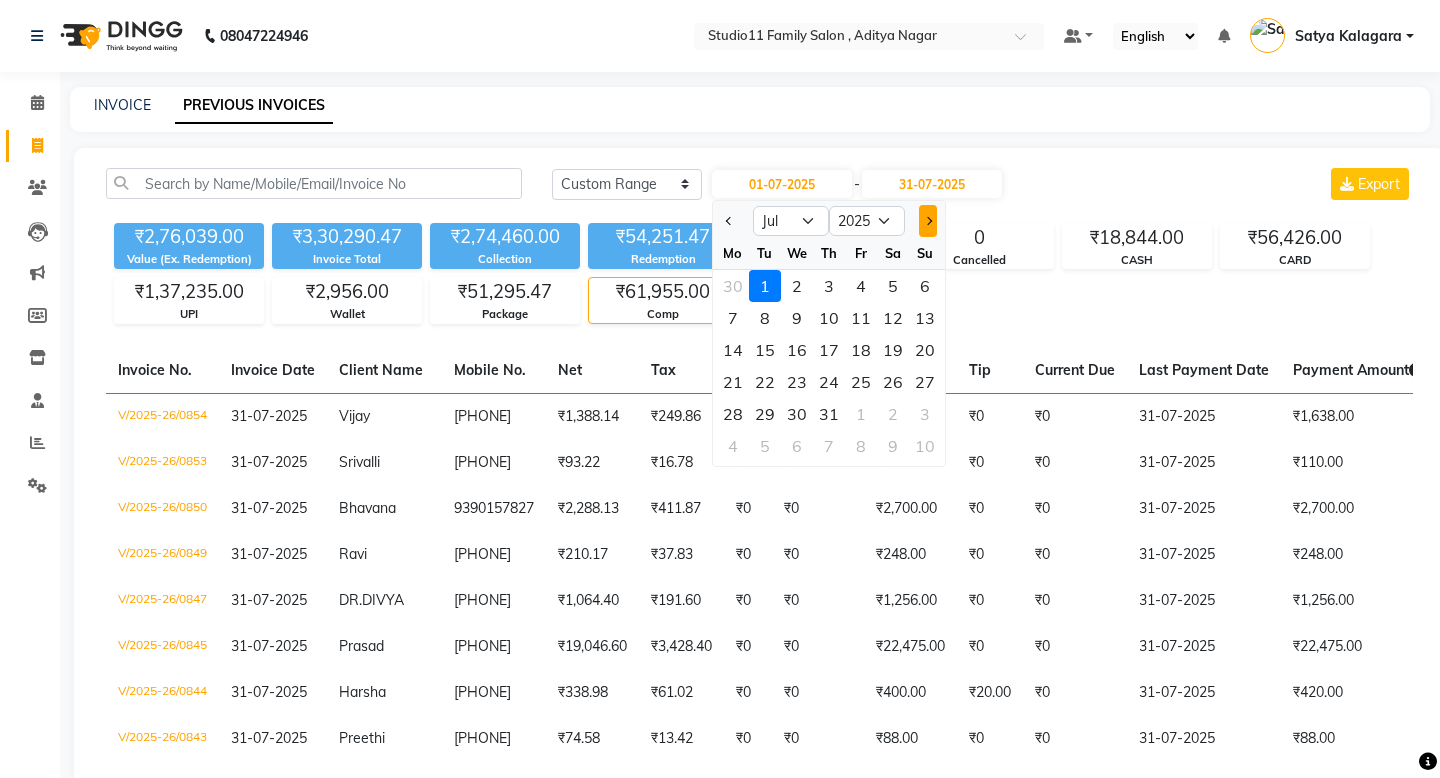 click 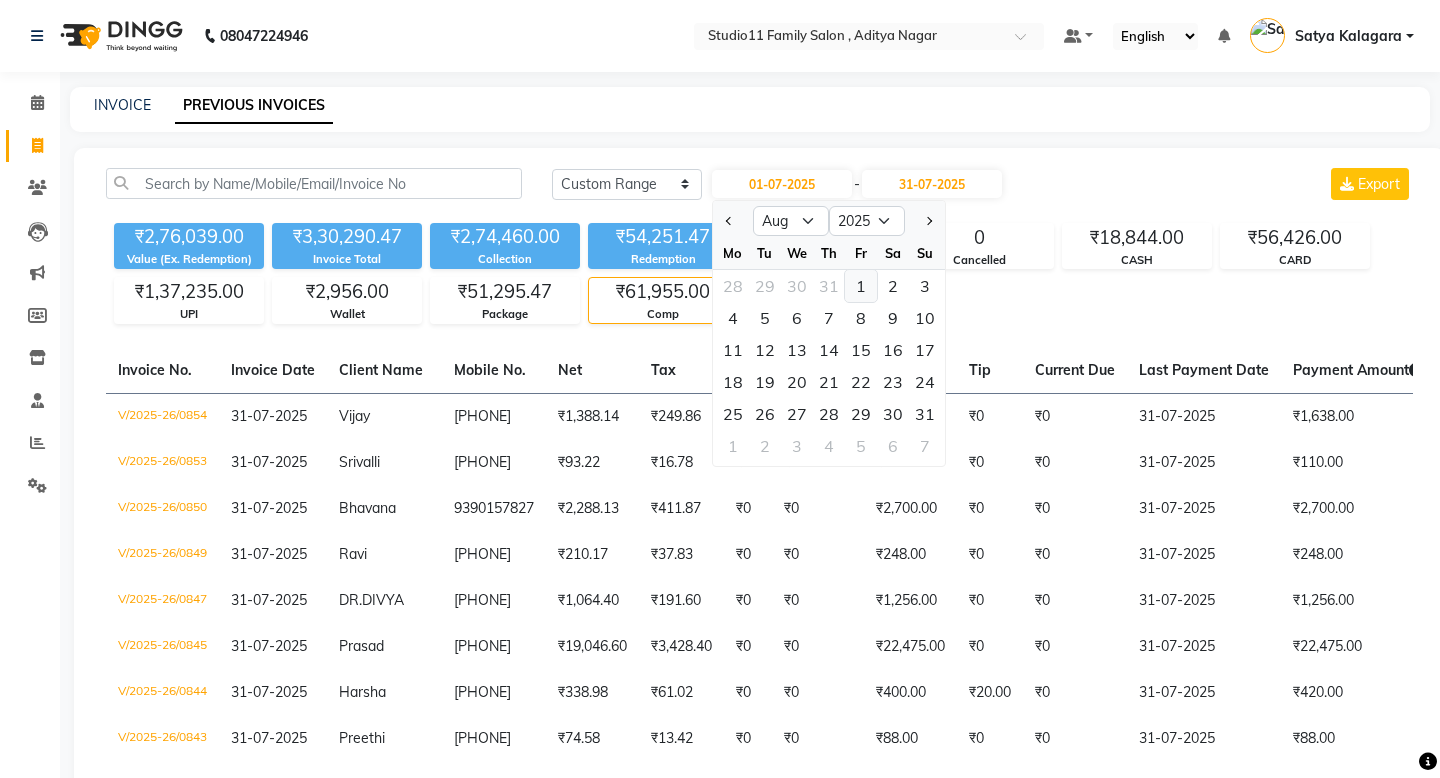 click on "1" 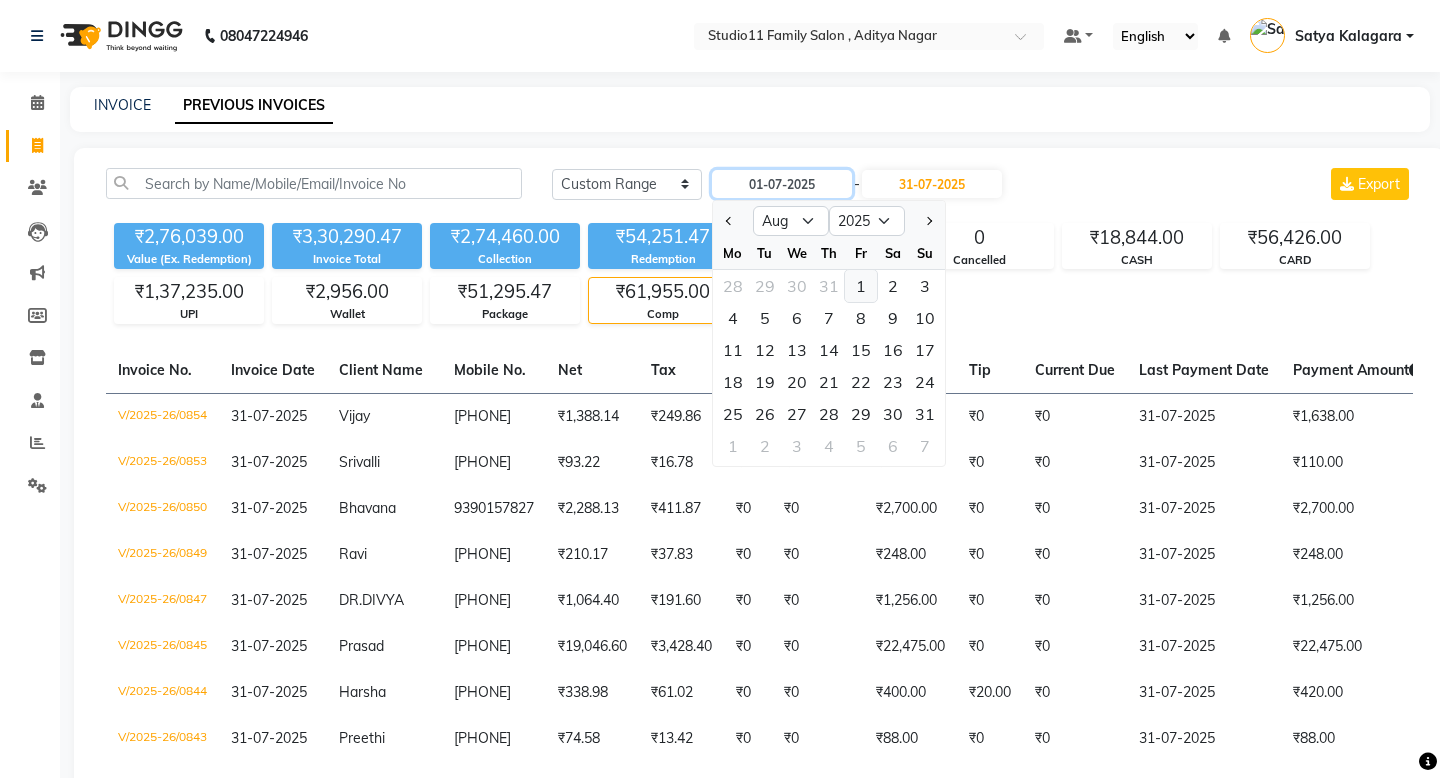 type on "01-08-2025" 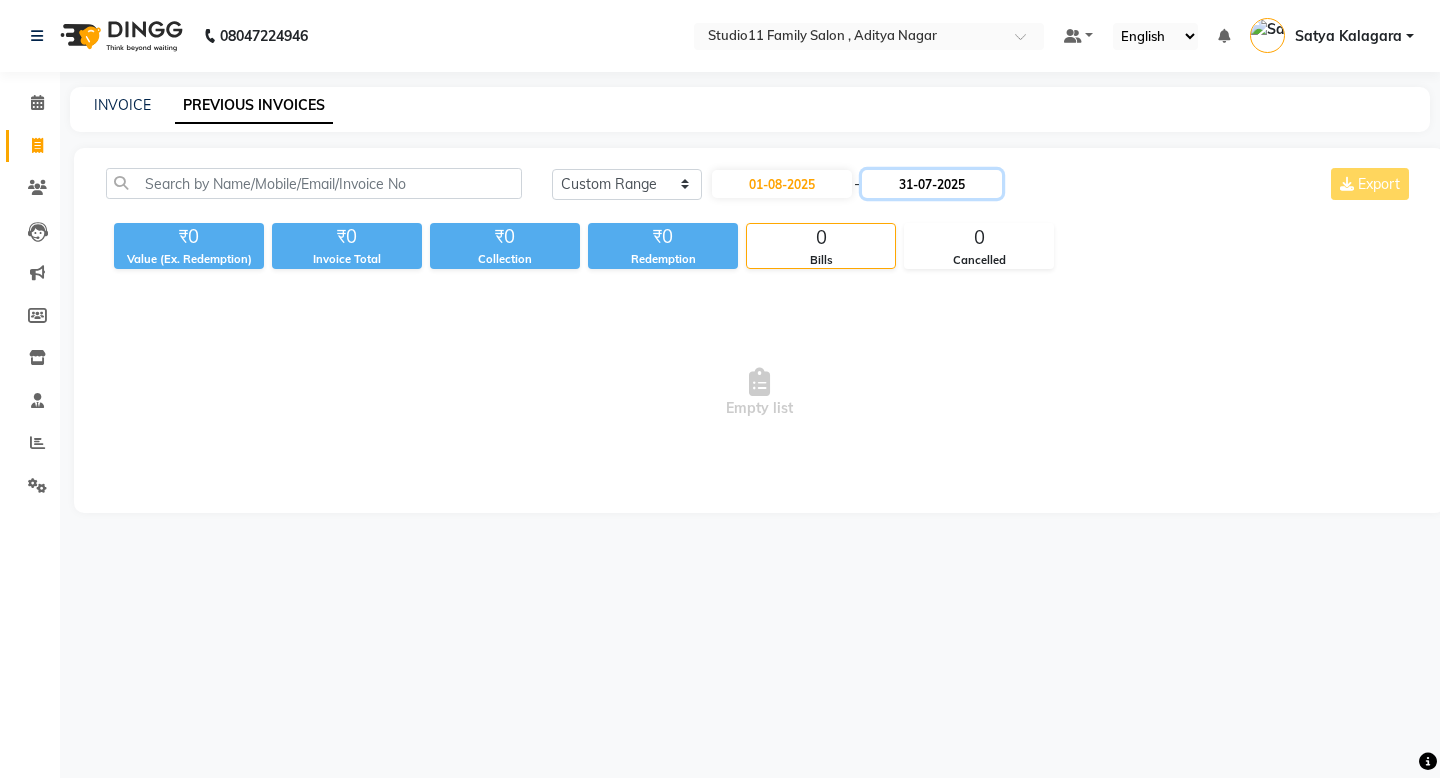 click on "31-07-2025" 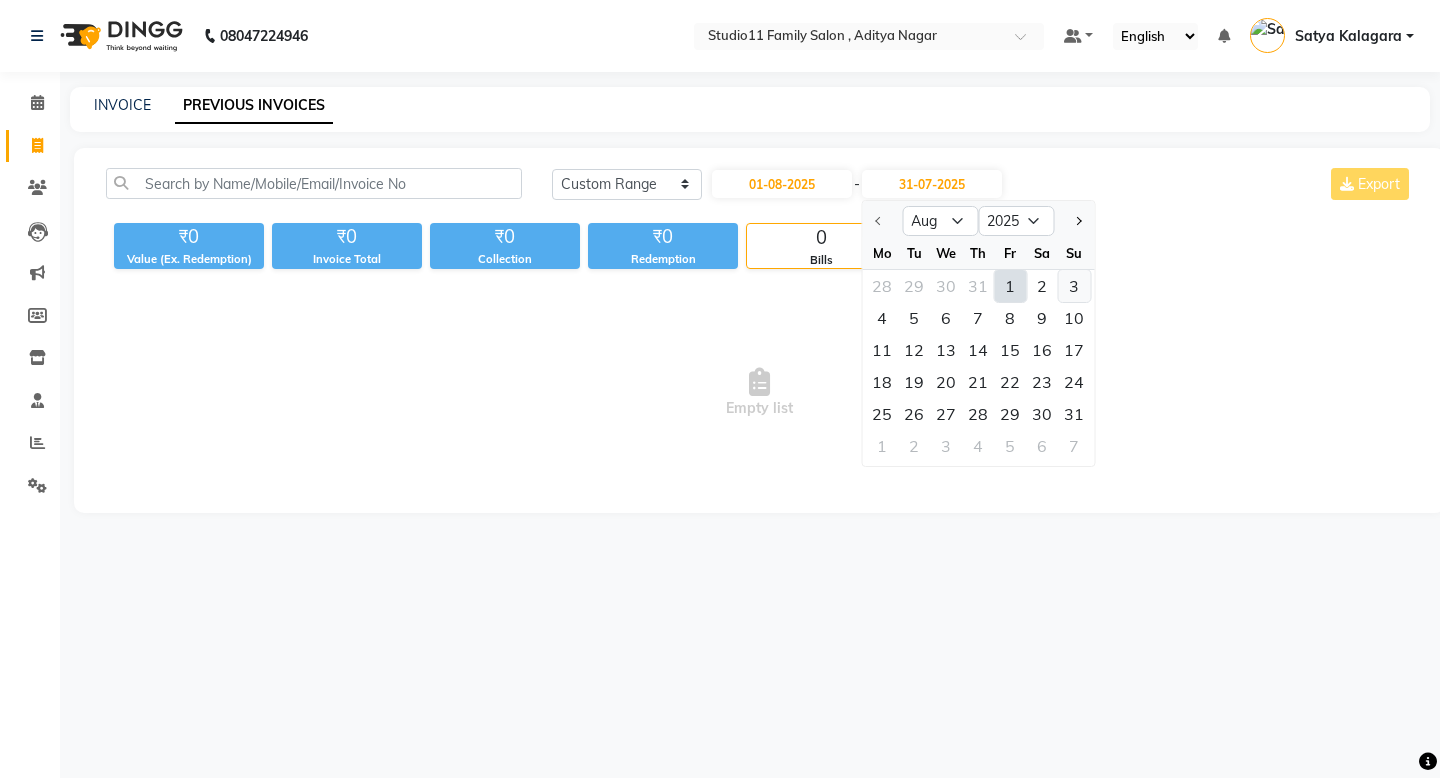 click on "3" 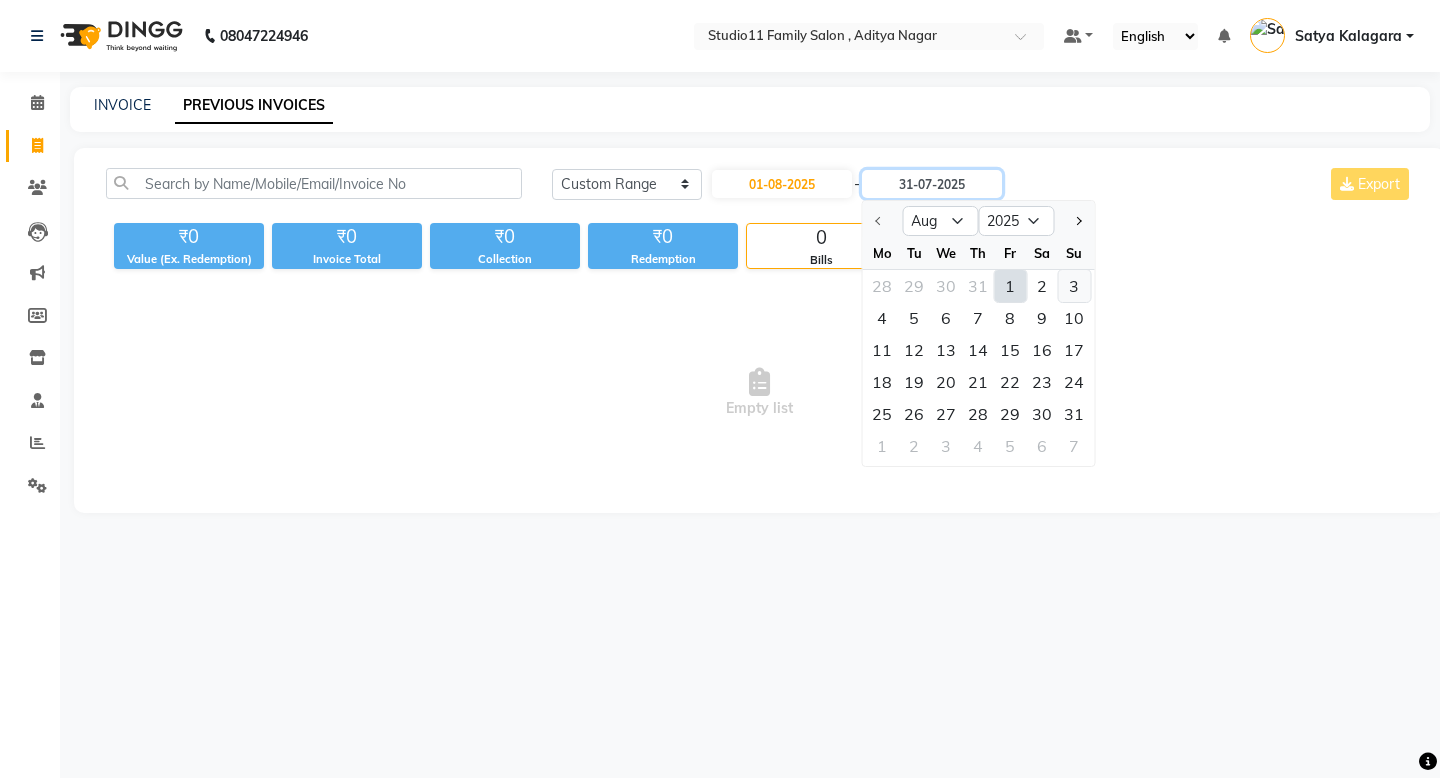 type on "03-08-2025" 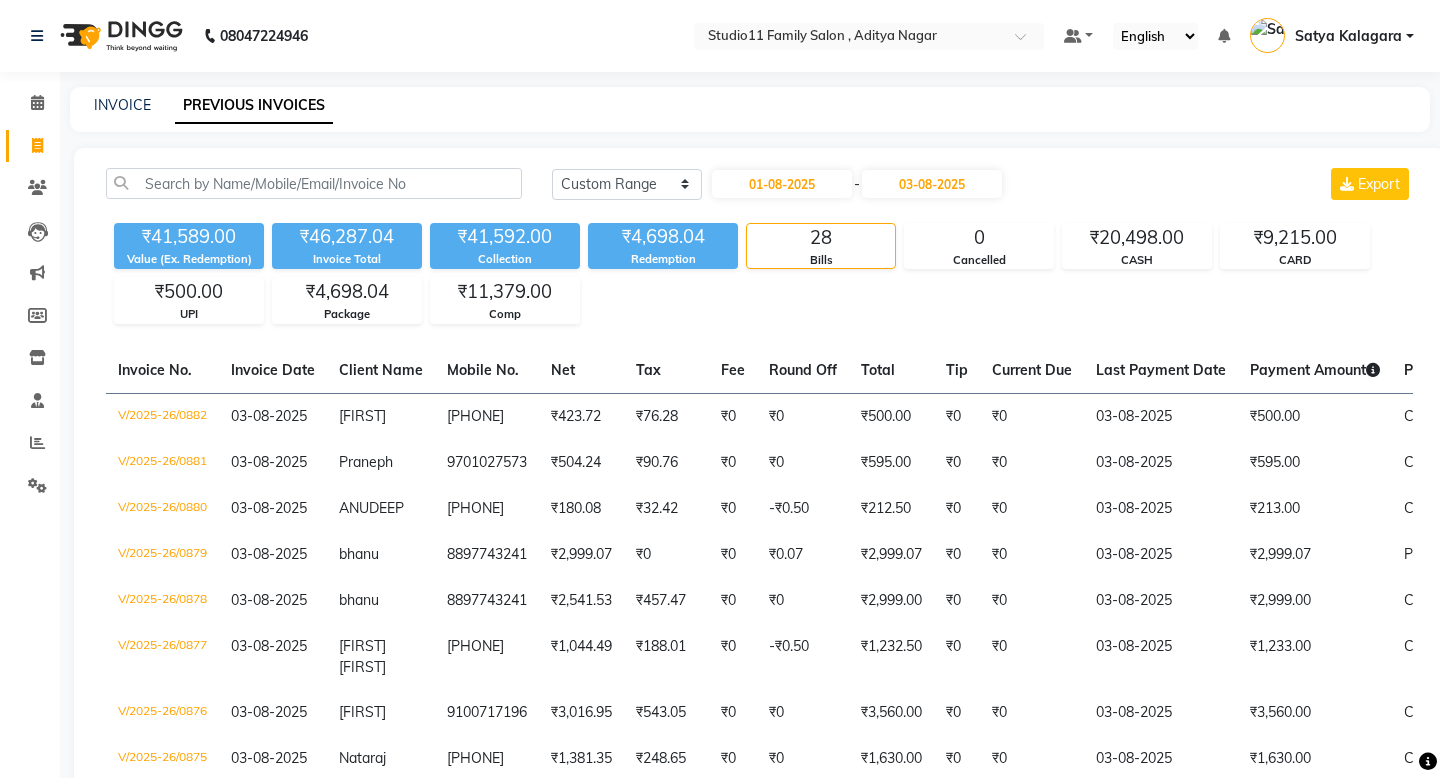 click on "Today Yesterday Custom Range 01-08-2025 - 03-08-2025 Export ₹41,589.00 Value (Ex. Redemption) ₹46,287.04 Invoice Total  ₹41,592.00 Collection ₹4,698.04 Redemption 28 Bills 0 Cancelled ₹20,498.00 CASH ₹9,215.00 CARD ₹500.00 UPI ₹4,698.04 Package ₹11,379.00 Comp  Invoice No.   Invoice Date   Client Name   Mobile No.   Net   Tax   Fee   Round Off   Total   Tip   Current Due   Last Payment Date   Payment Amount   Payment Methods   Cancel Reason   Status   V/2025-26/0882  03-08-2025 [FIRST]   [PHONE] ₹423.72 ₹76.28  ₹0  ₹0 ₹500.00 ₹0 ₹0 03-08-2025 ₹500.00  Comp - PAID  V/2025-26/0881  03-08-2025 [FIRST]   [PHONE] ₹504.24 ₹90.76  ₹0  ₹0 ₹595.00 ₹0 ₹0 03-08-2025 ₹595.00  Comp - PAID  V/2025-26/0880  03-08-2025 [FIRST]   [PHONE] ₹180.08 ₹32.42  ₹0  -₹0.50 ₹212.50 ₹0 ₹0 03-08-2025 ₹213.00  Comp - PAID  V/2025-26/0879  03-08-2025 [FIRST]   [PHONE] ₹2,999.07 ₹0  ₹0  ₹0.07 ₹2,999.07 ₹0 ₹0 03-08-2025 ₹2,999.07  Package - PAID [FIRST]" 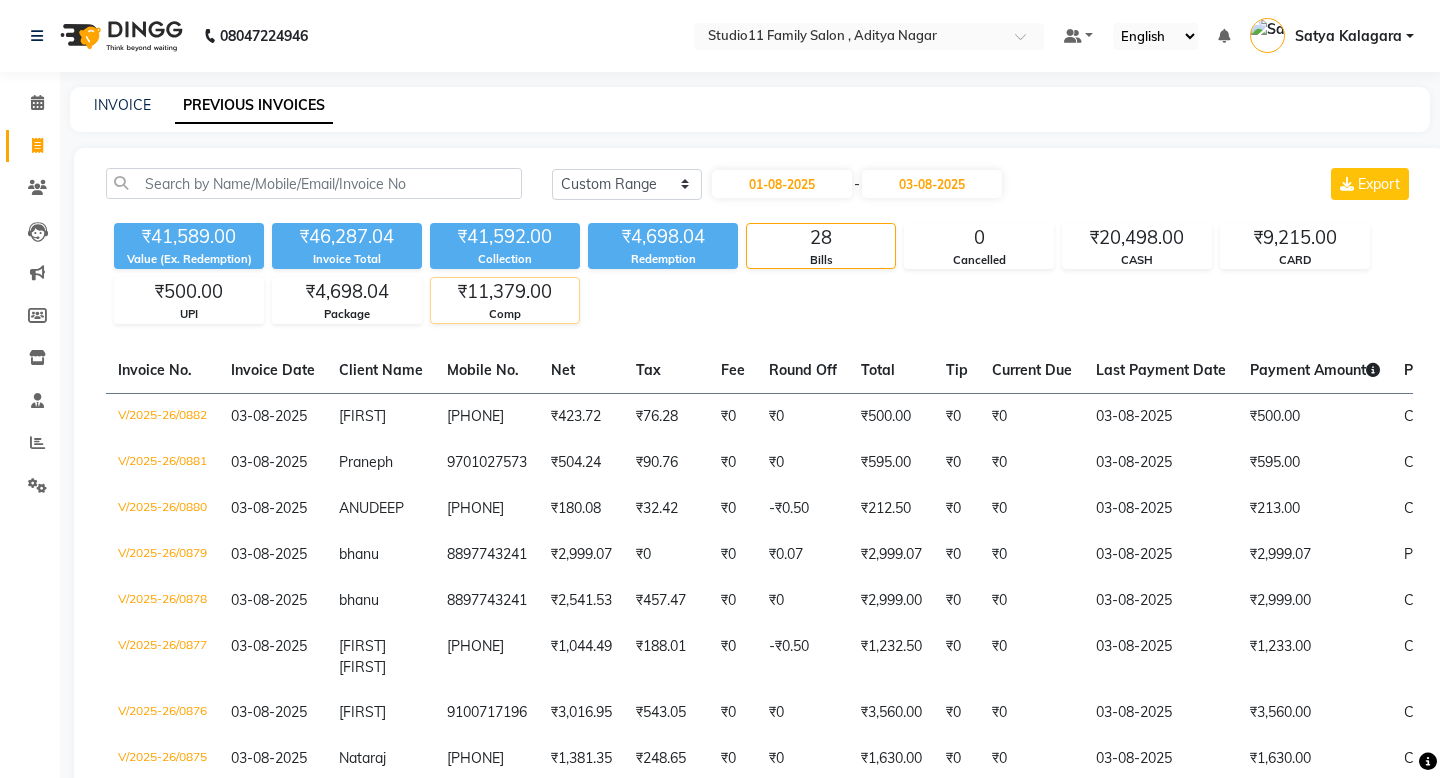 click on "Comp" 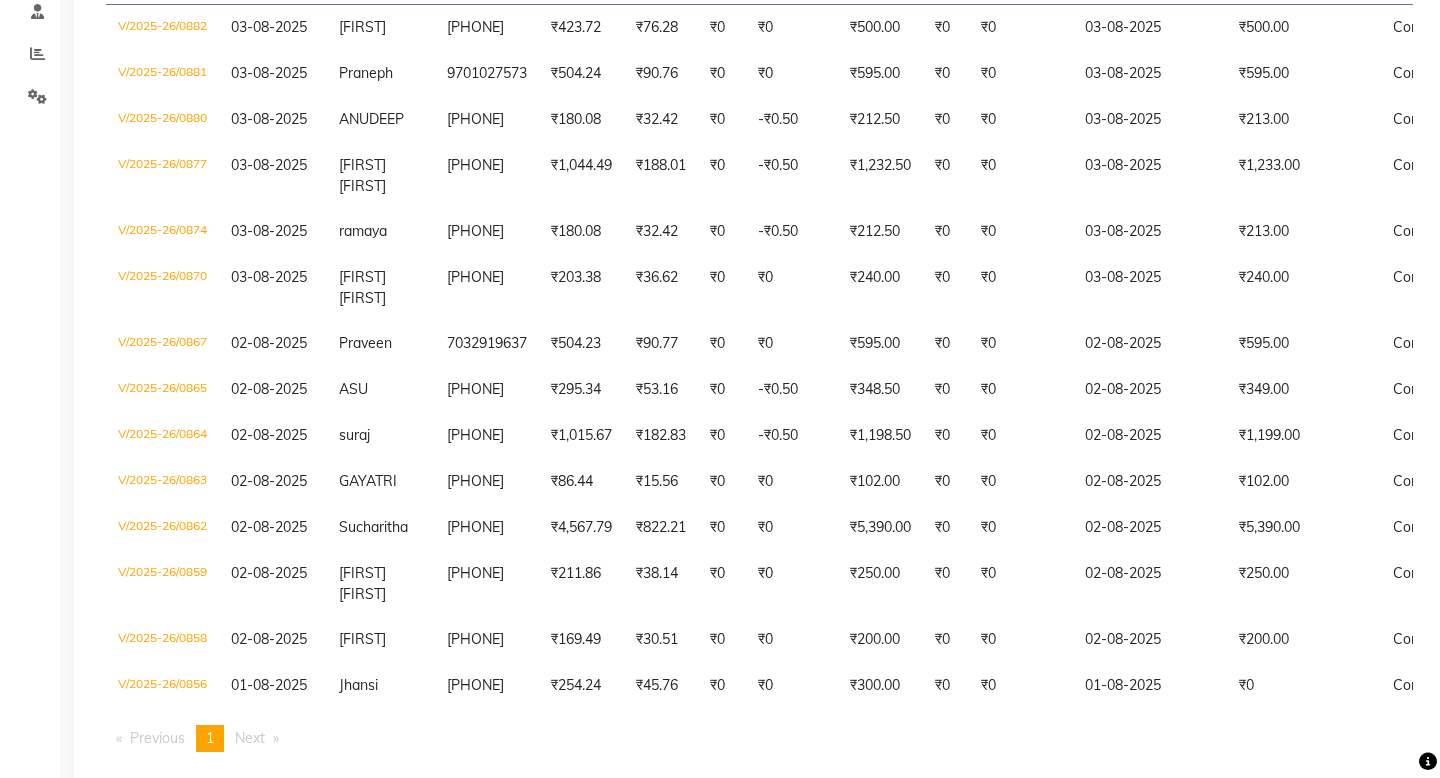 scroll, scrollTop: 0, scrollLeft: 0, axis: both 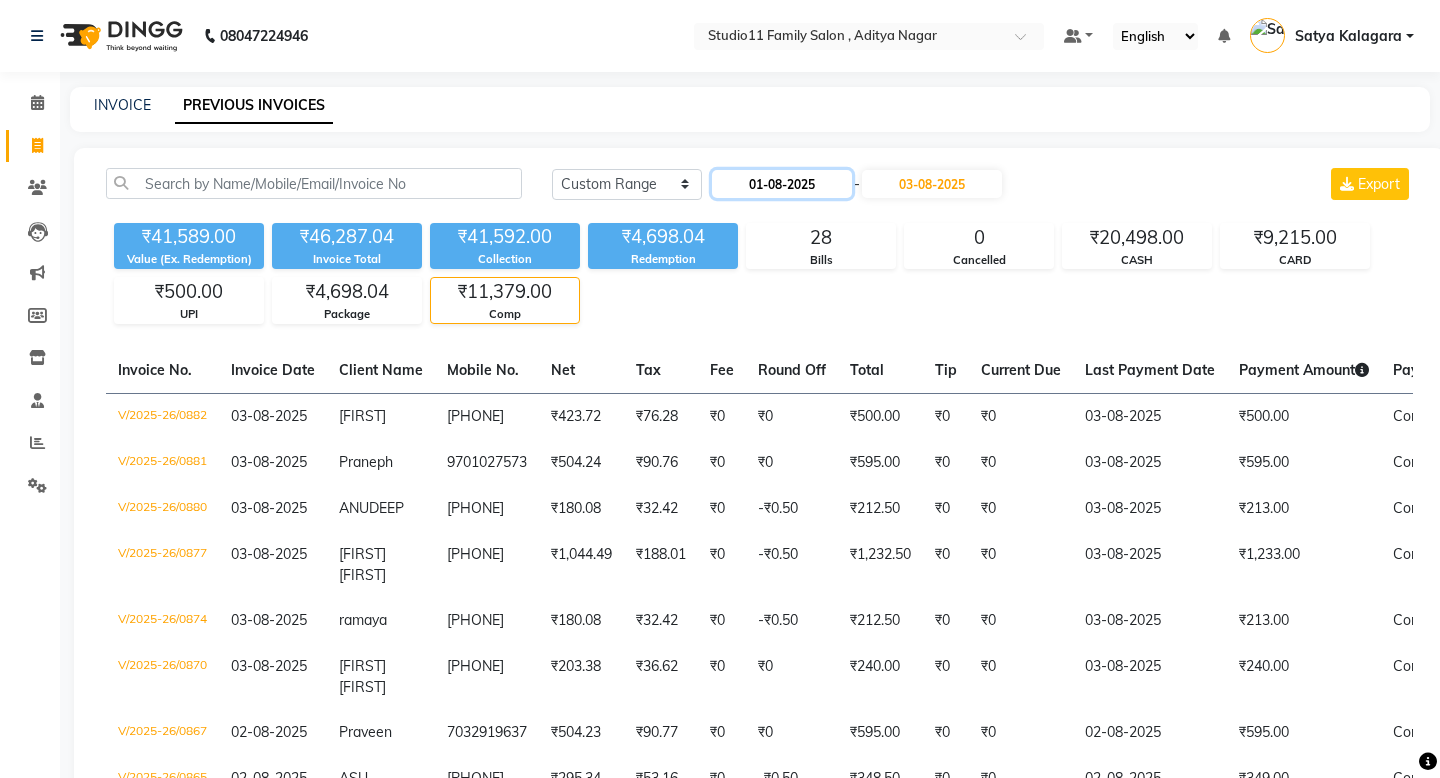 click on "01-08-2025" 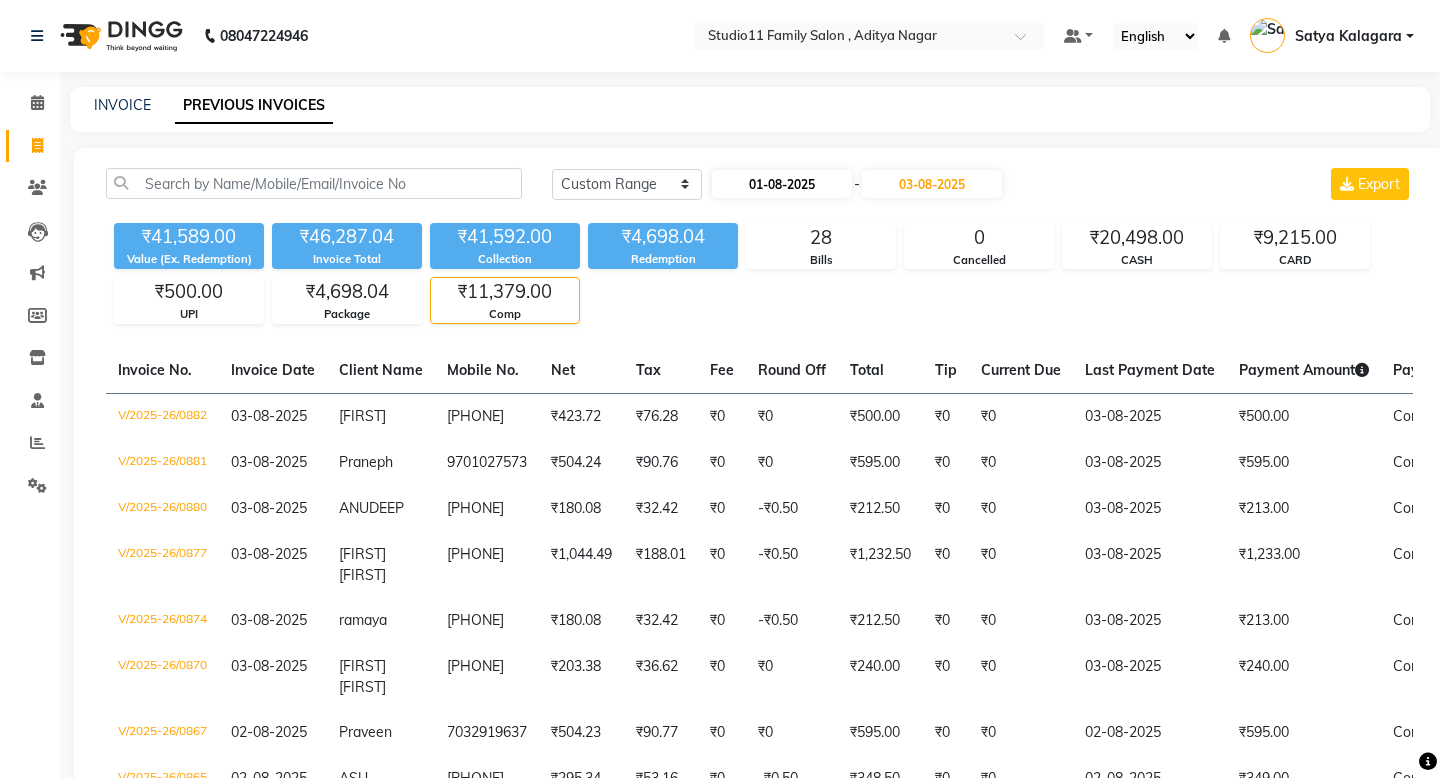 select on "8" 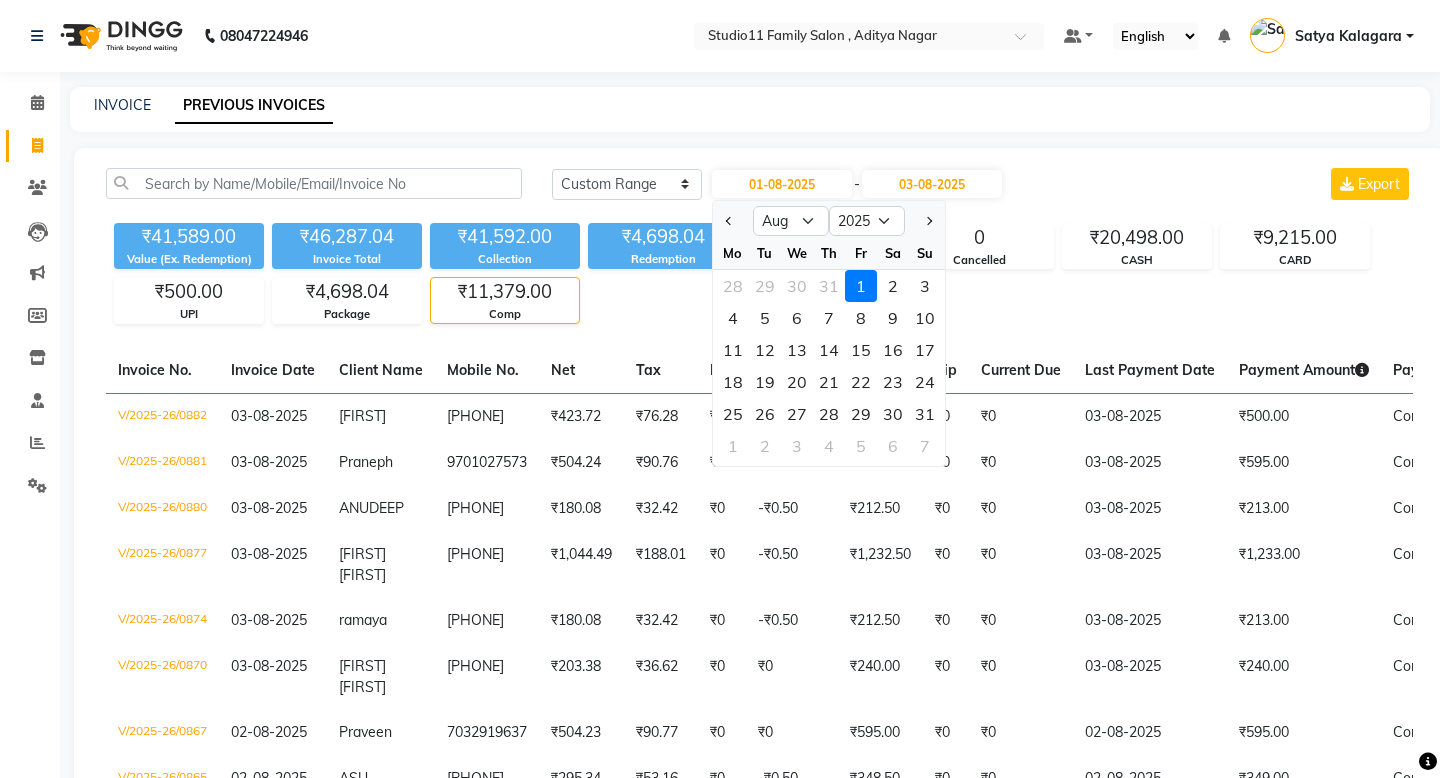 click on "INVOICE PREVIOUS INVOICES" 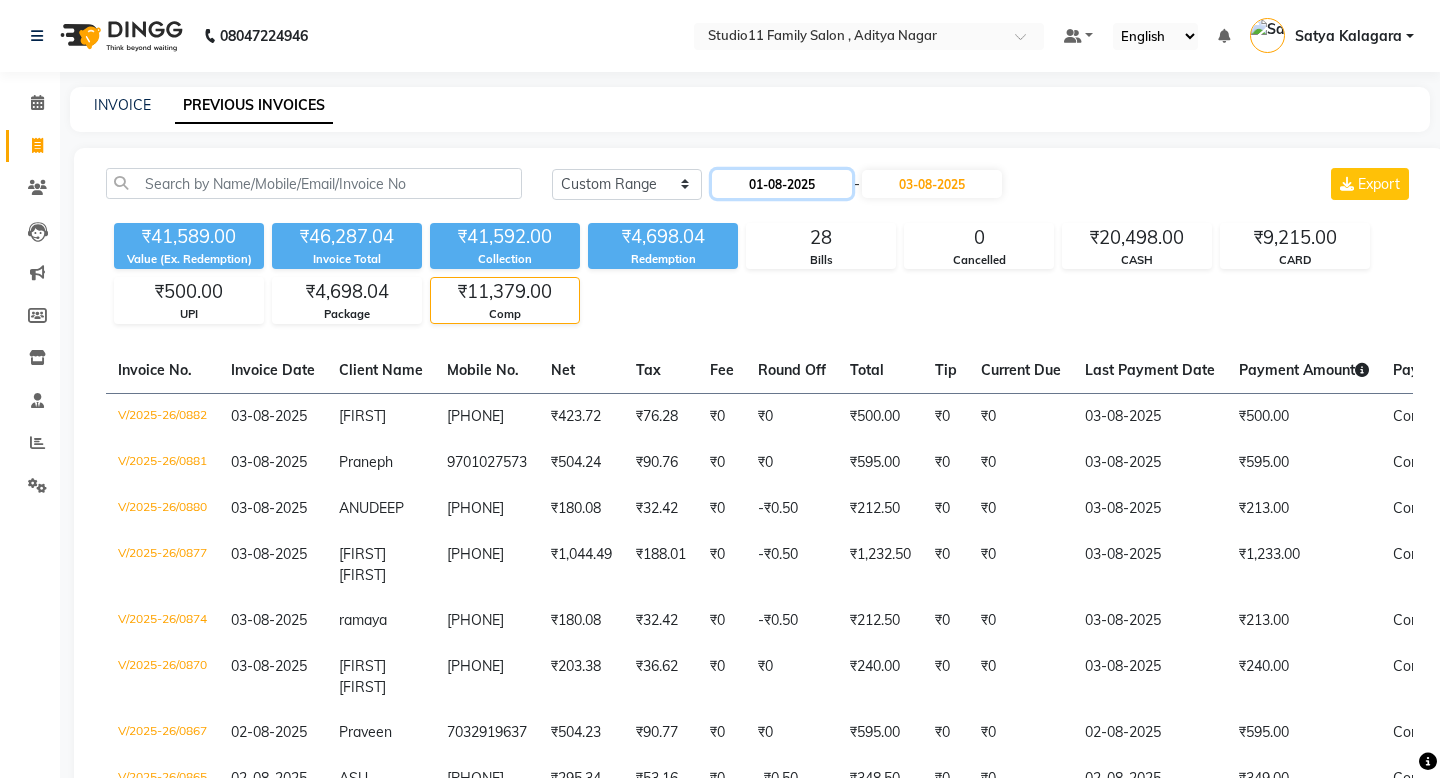 click on "01-08-2025" 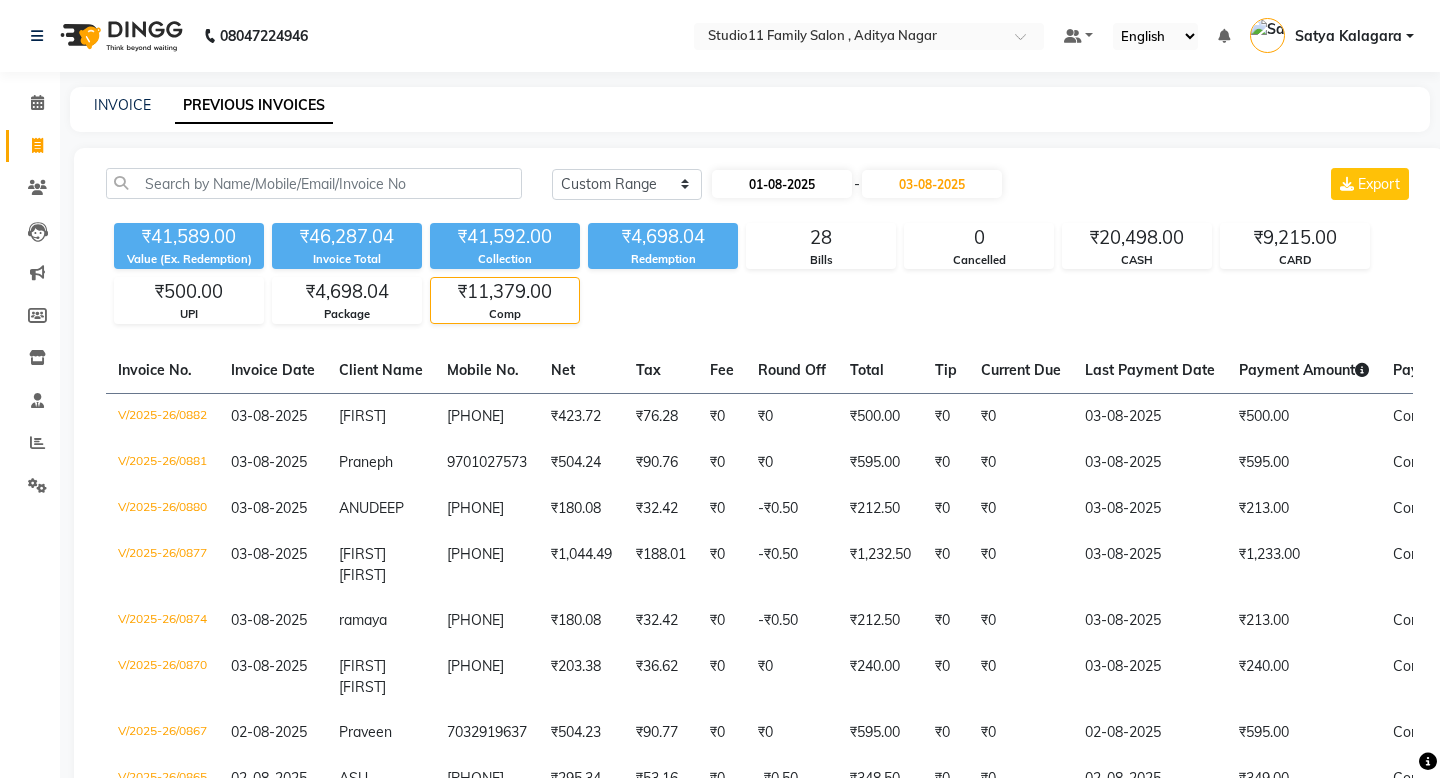select on "8" 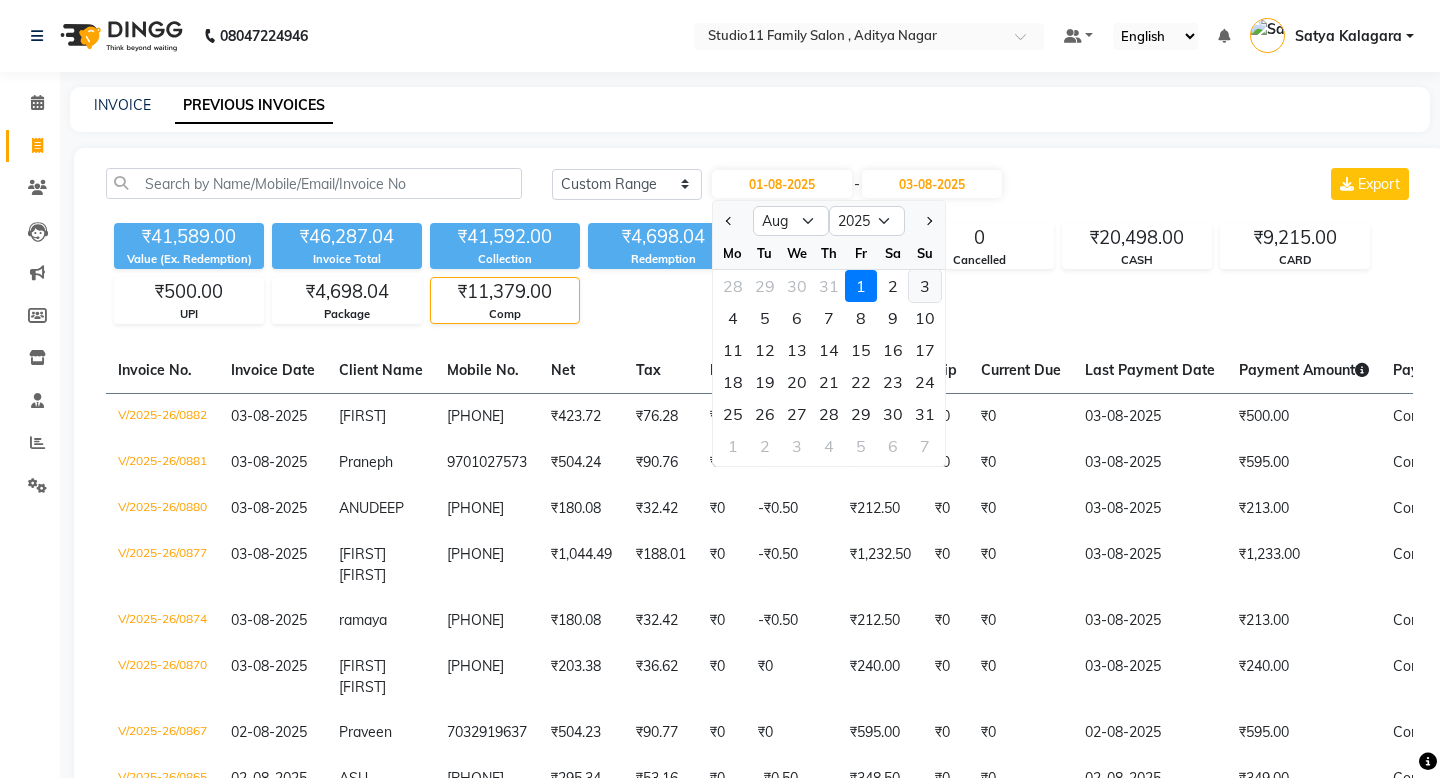 click on "3" 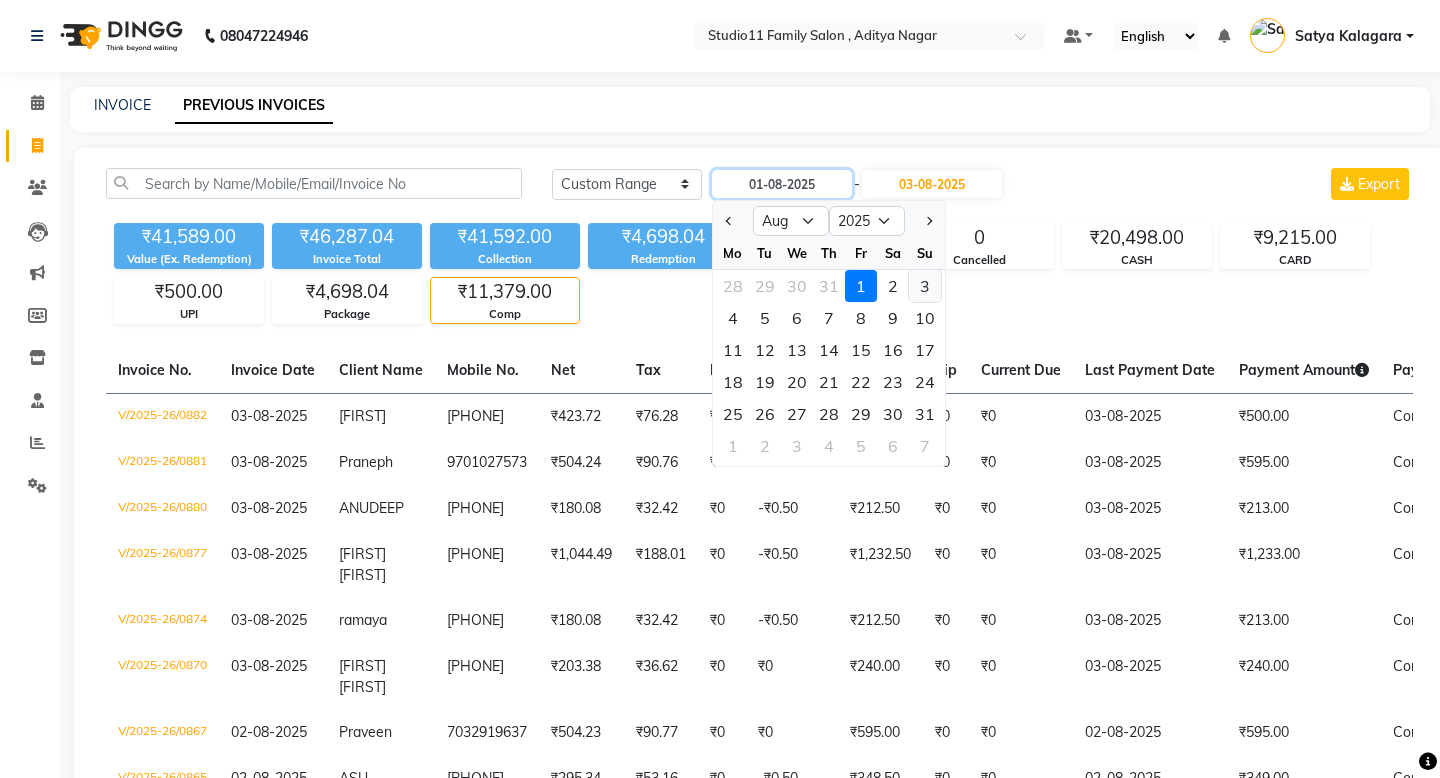 type on "03-08-2025" 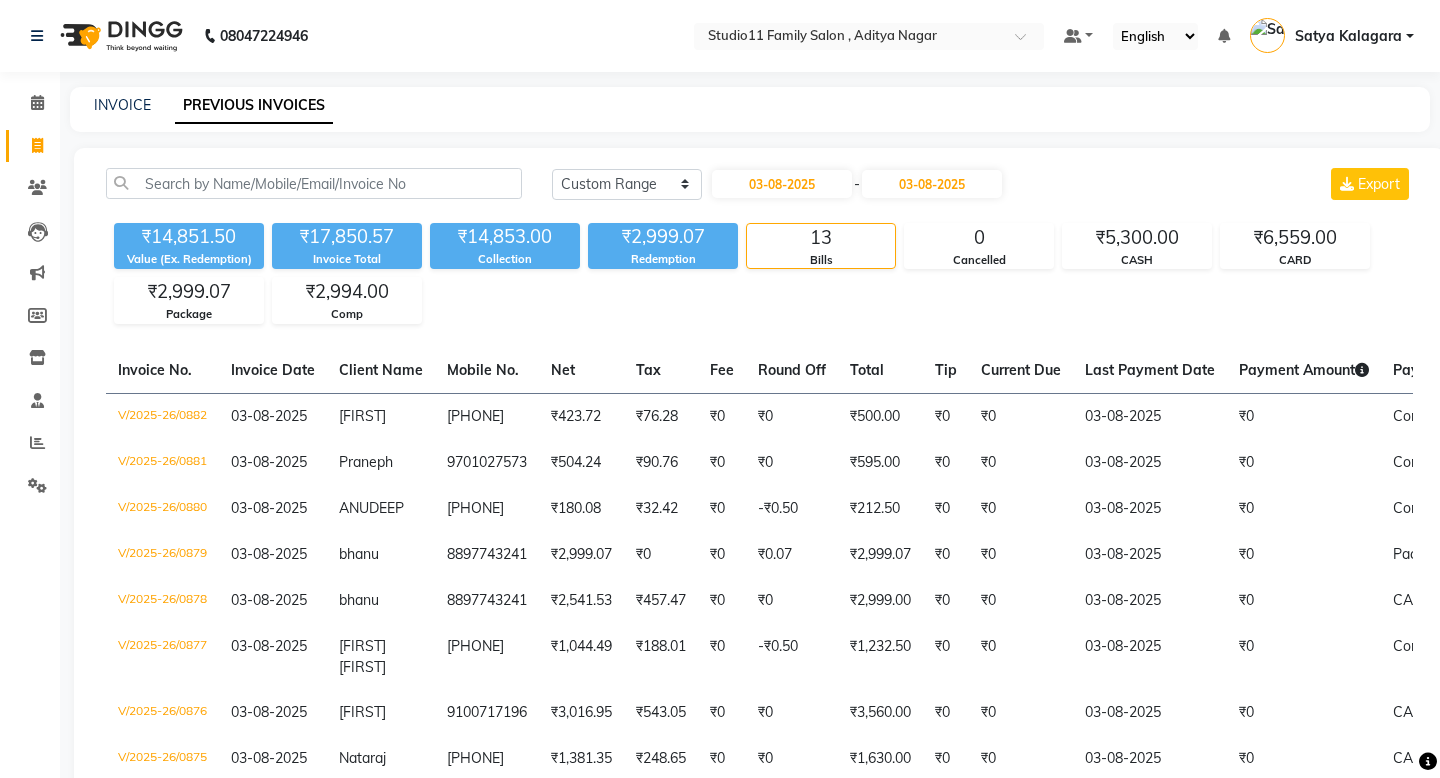click on "₹14,851.50 Value (Ex. Redemption) ₹17,850.57 Invoice Total  ₹14,853.00 Collection ₹2,999.07 Redemption 13 Bills 0 Cancelled ₹5,300.00 CASH ₹6,559.00 CARD ₹2,999.07 Package ₹2,994.00 Comp" 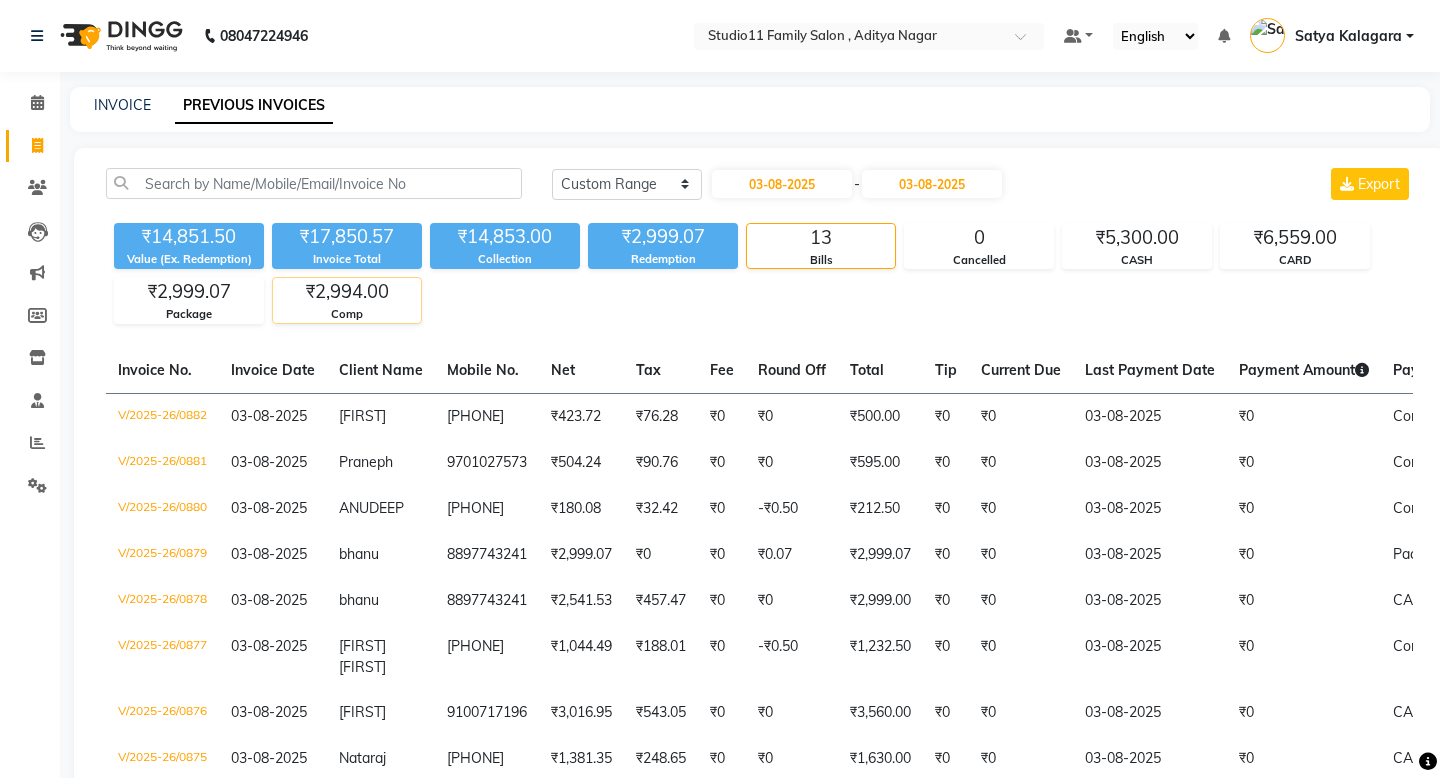 click on "₹2,994.00" 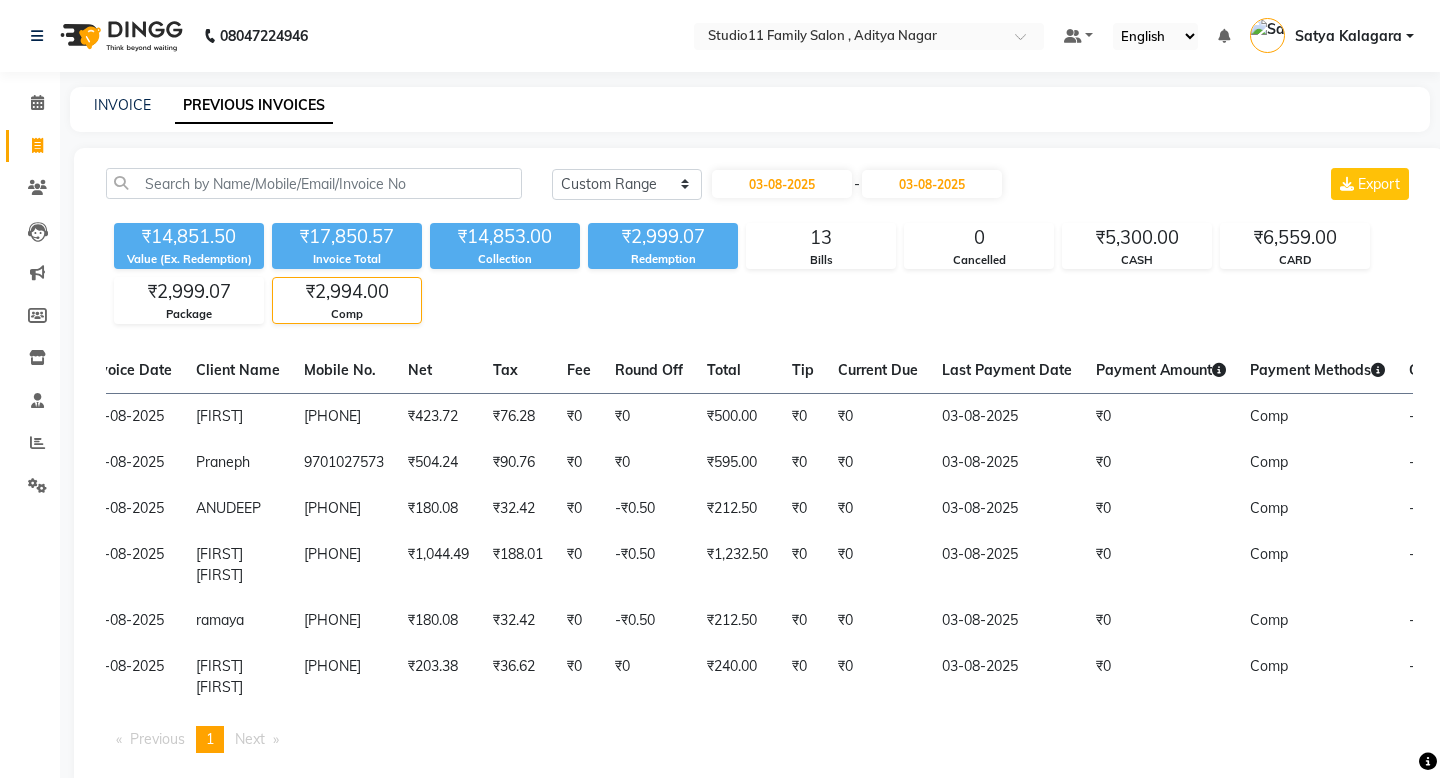 scroll, scrollTop: 0, scrollLeft: 337, axis: horizontal 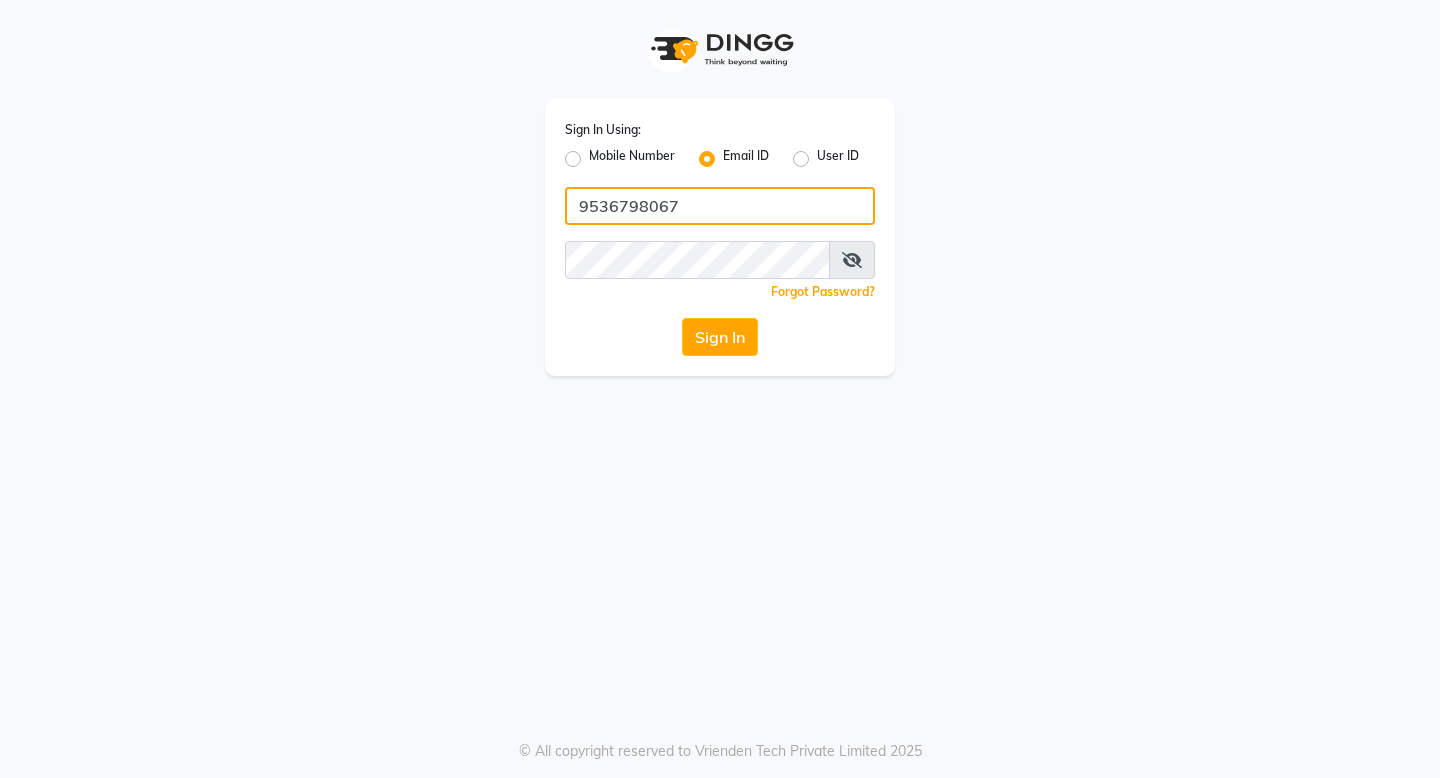 click on "9536798067" 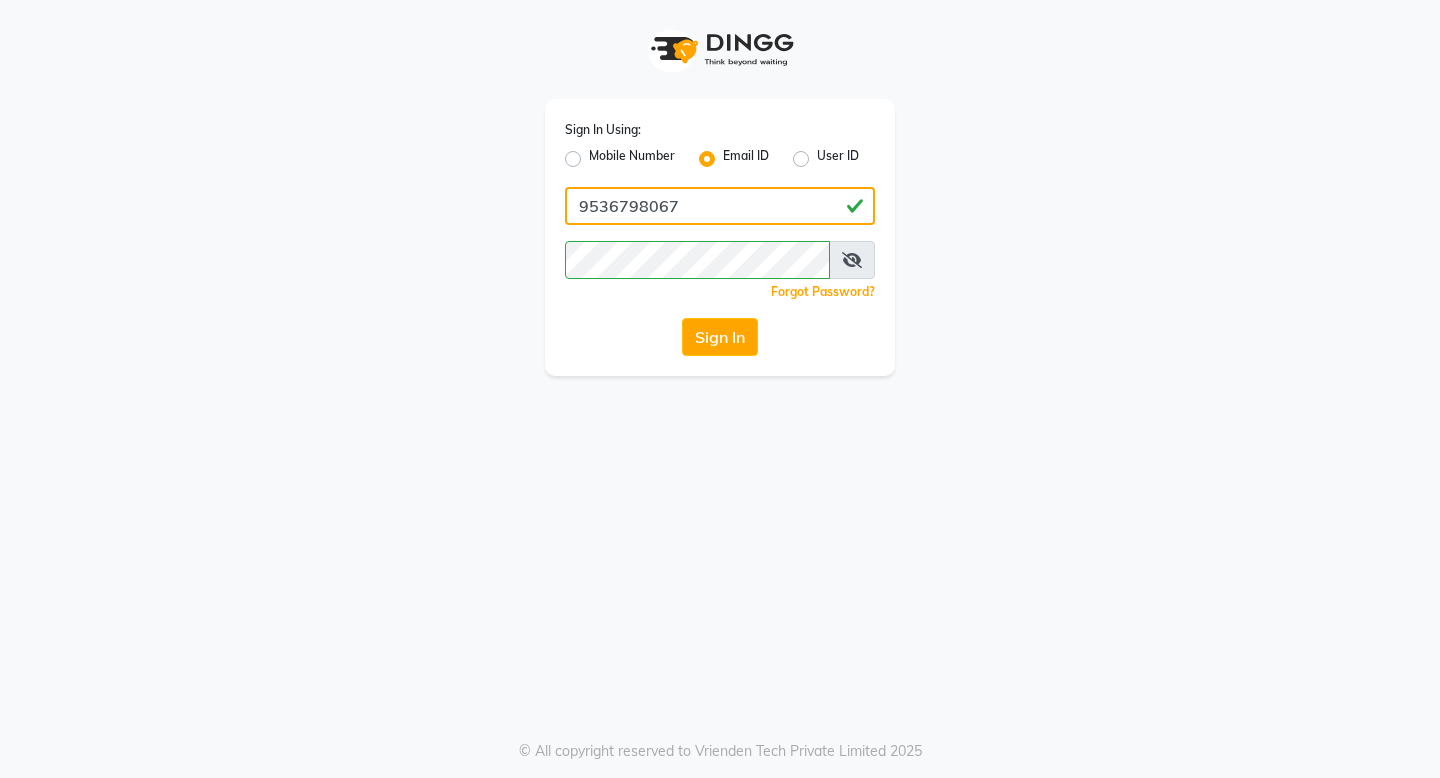 click on "9536798067" 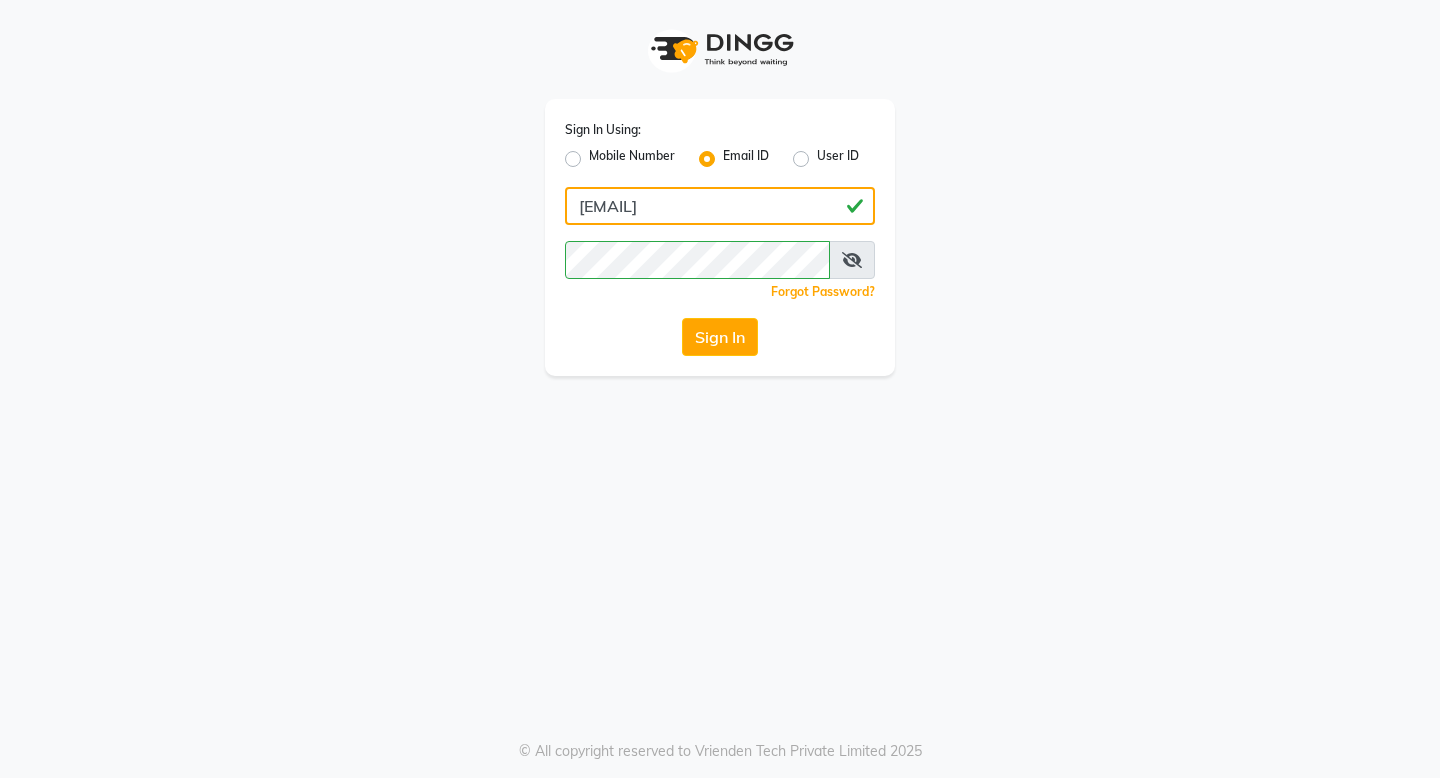 type on "[EMAIL]" 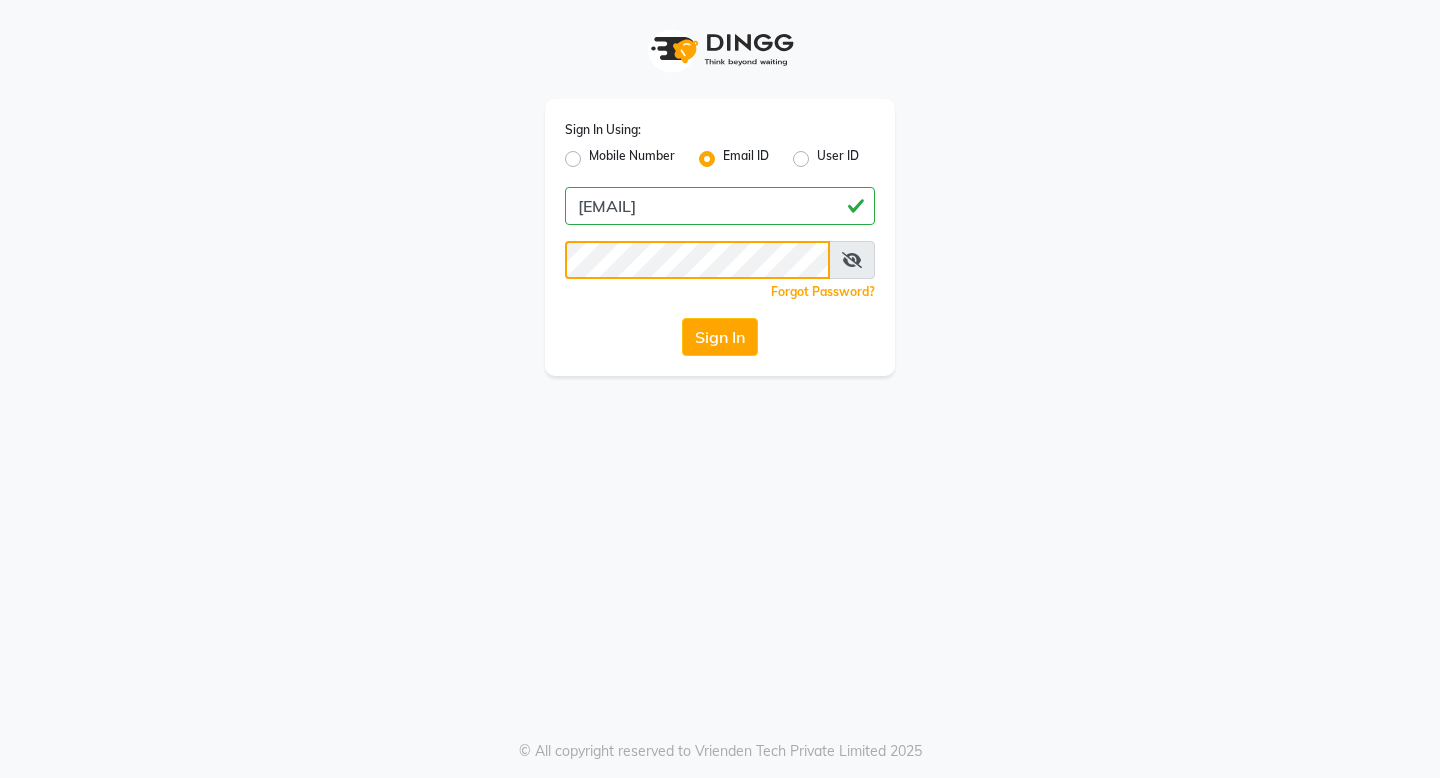 click on "Sign In" 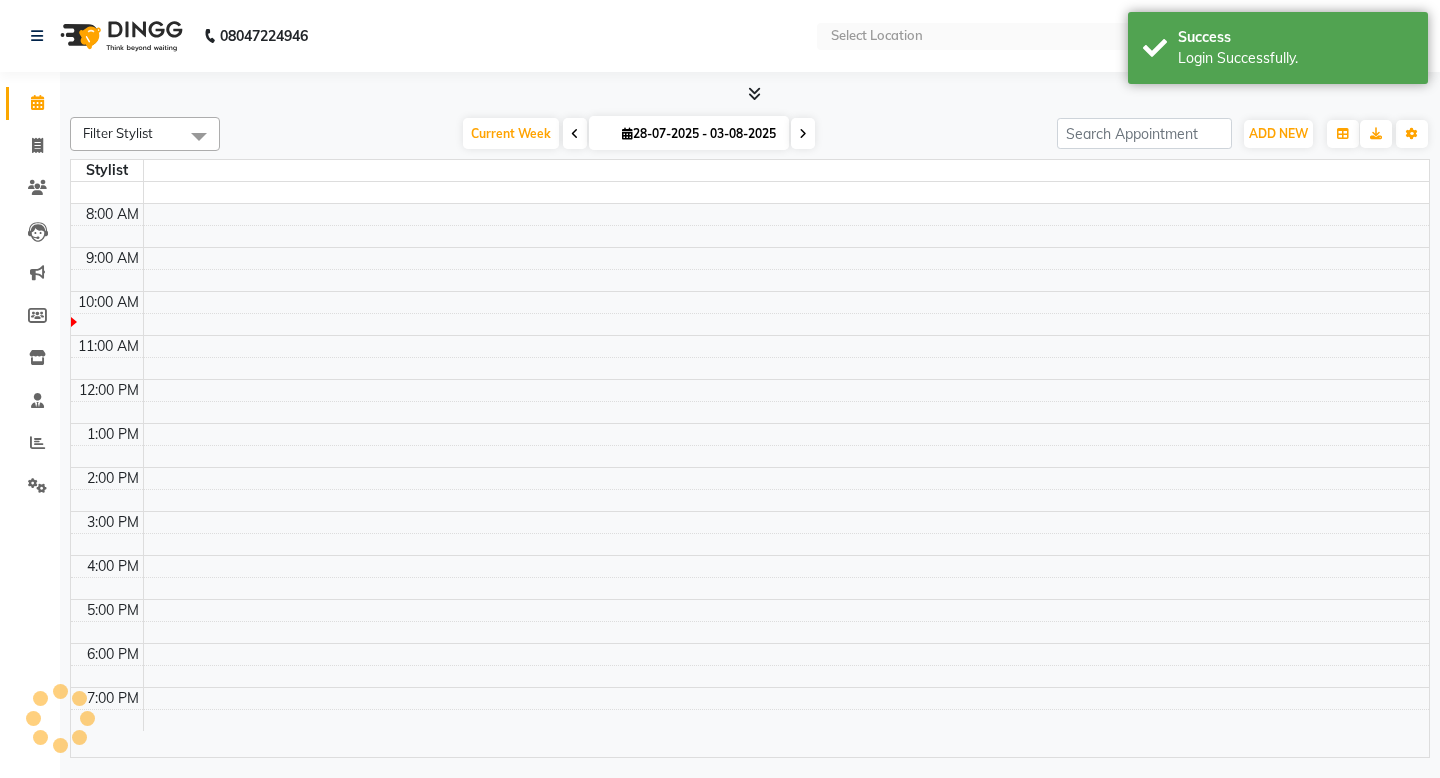 select on "en" 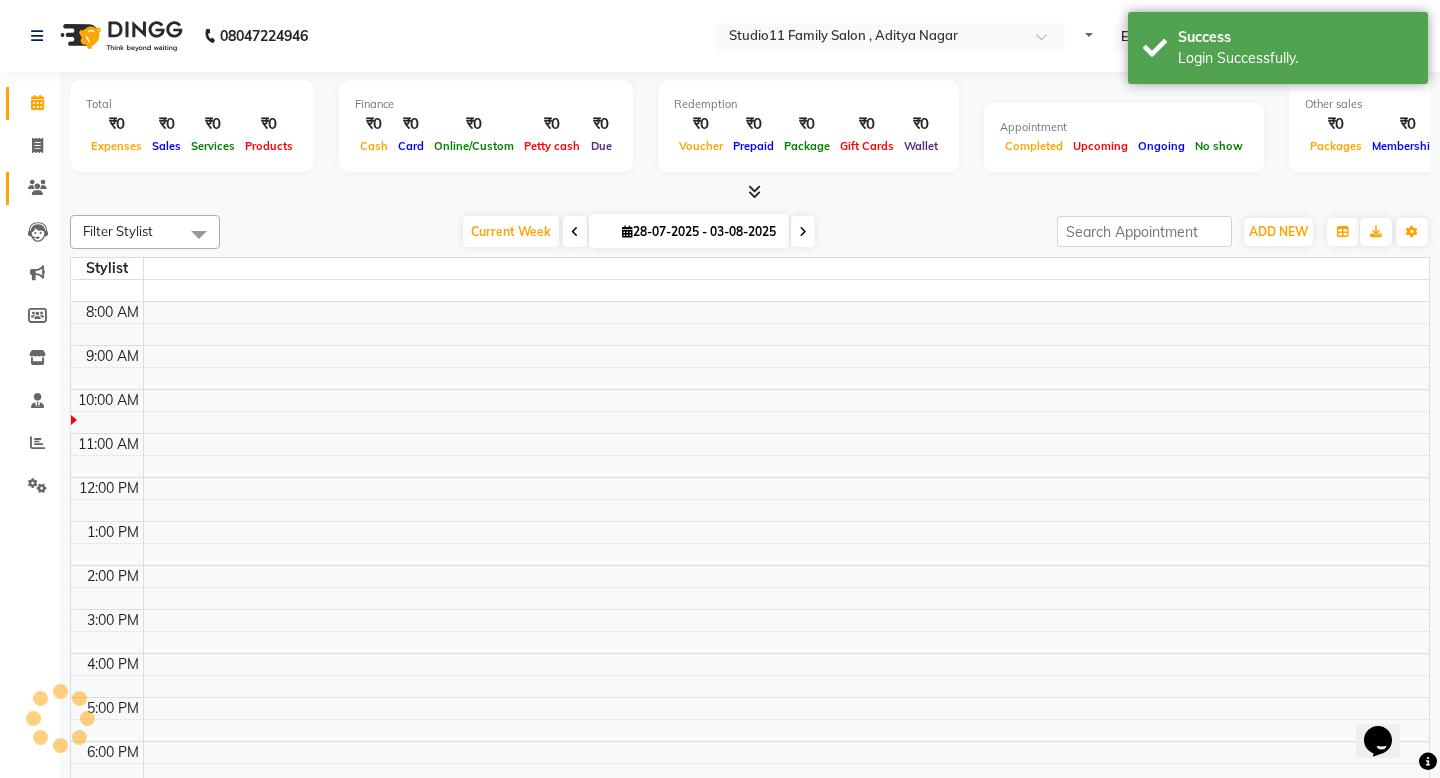 scroll, scrollTop: 0, scrollLeft: 0, axis: both 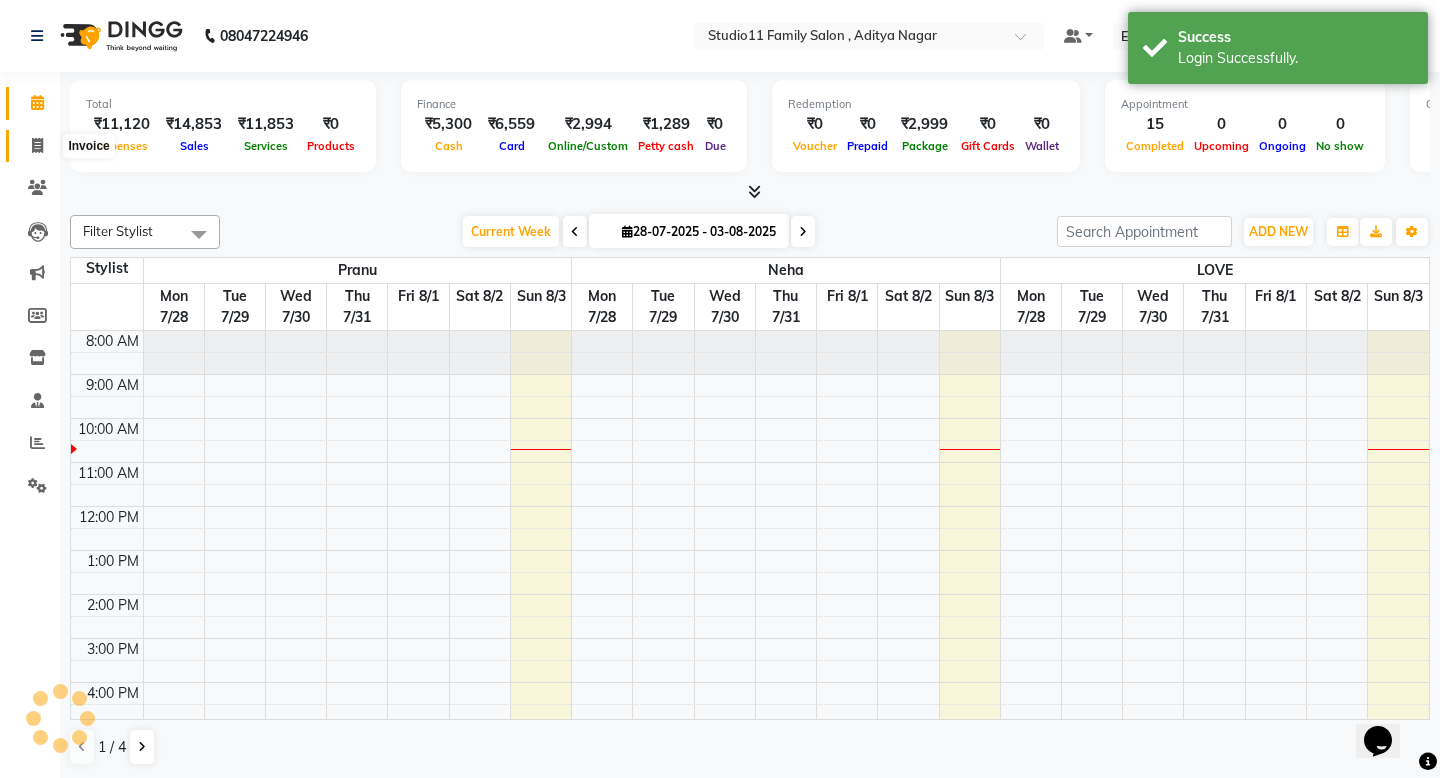 click 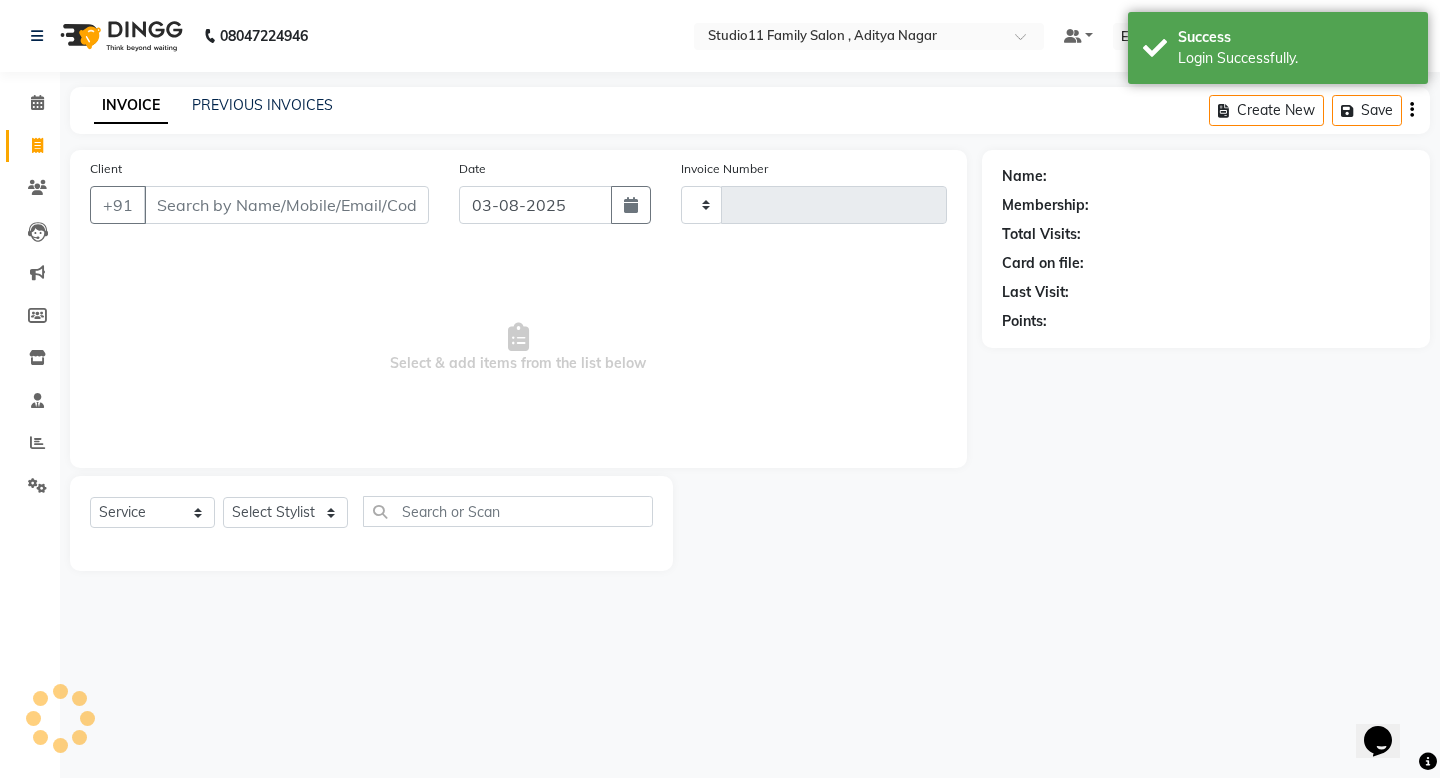 type on "0883" 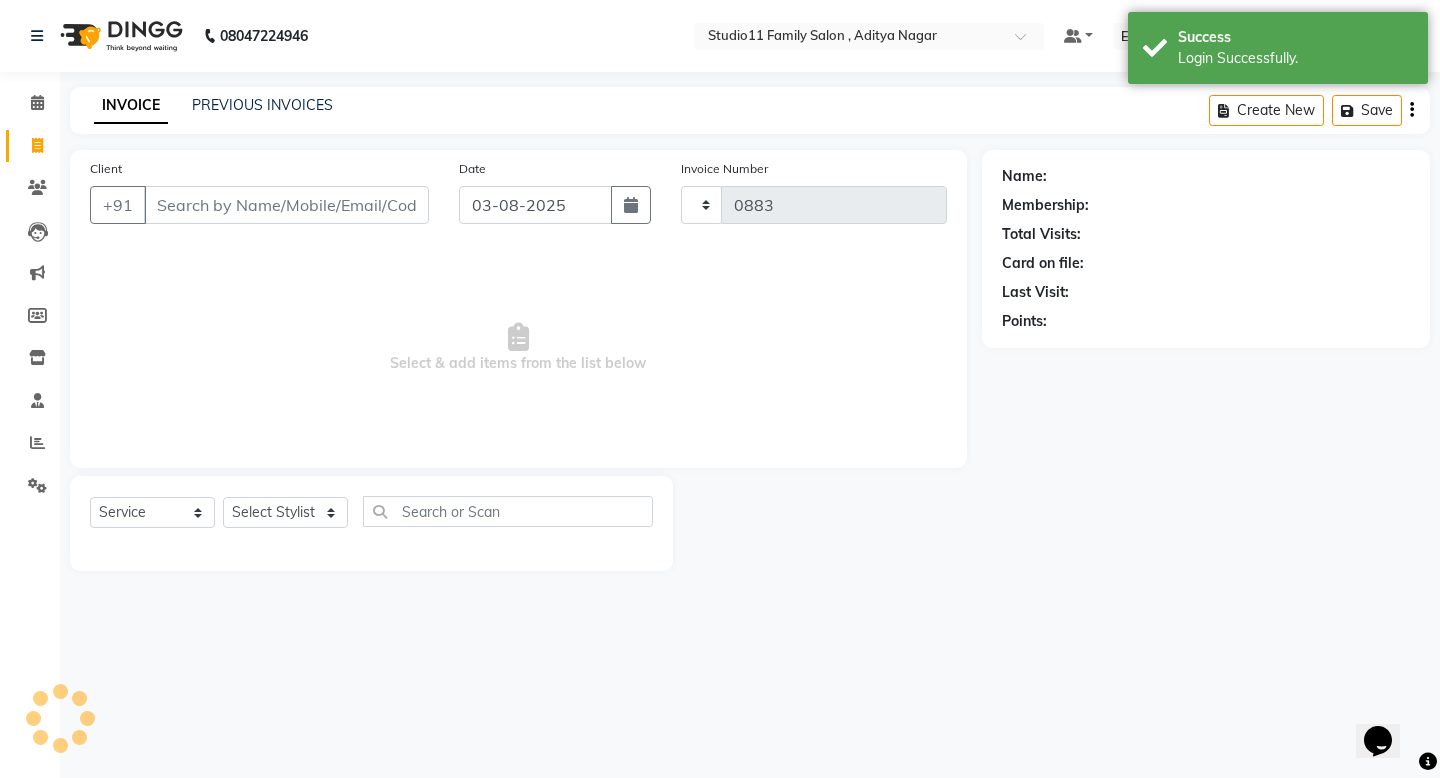 select on "7303" 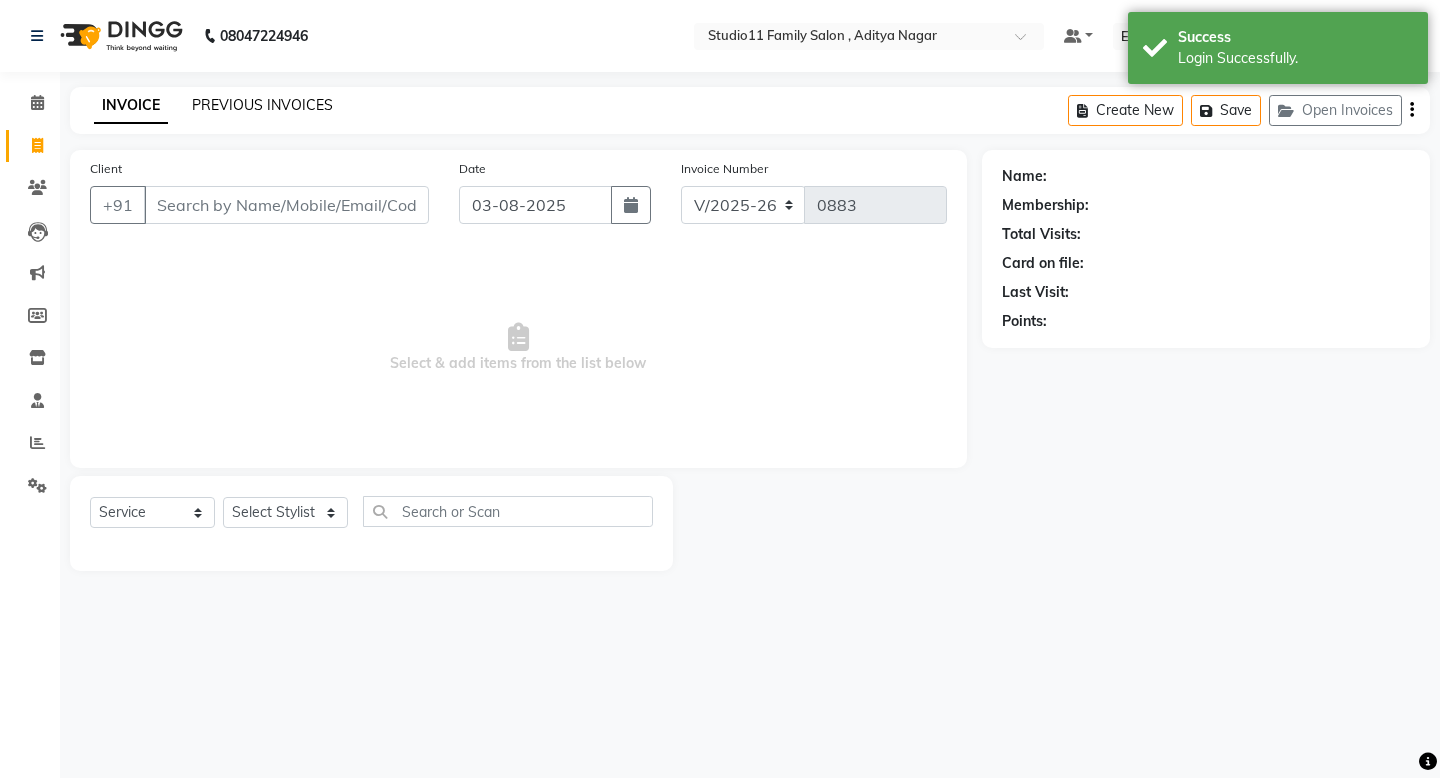 click on "PREVIOUS INVOICES" 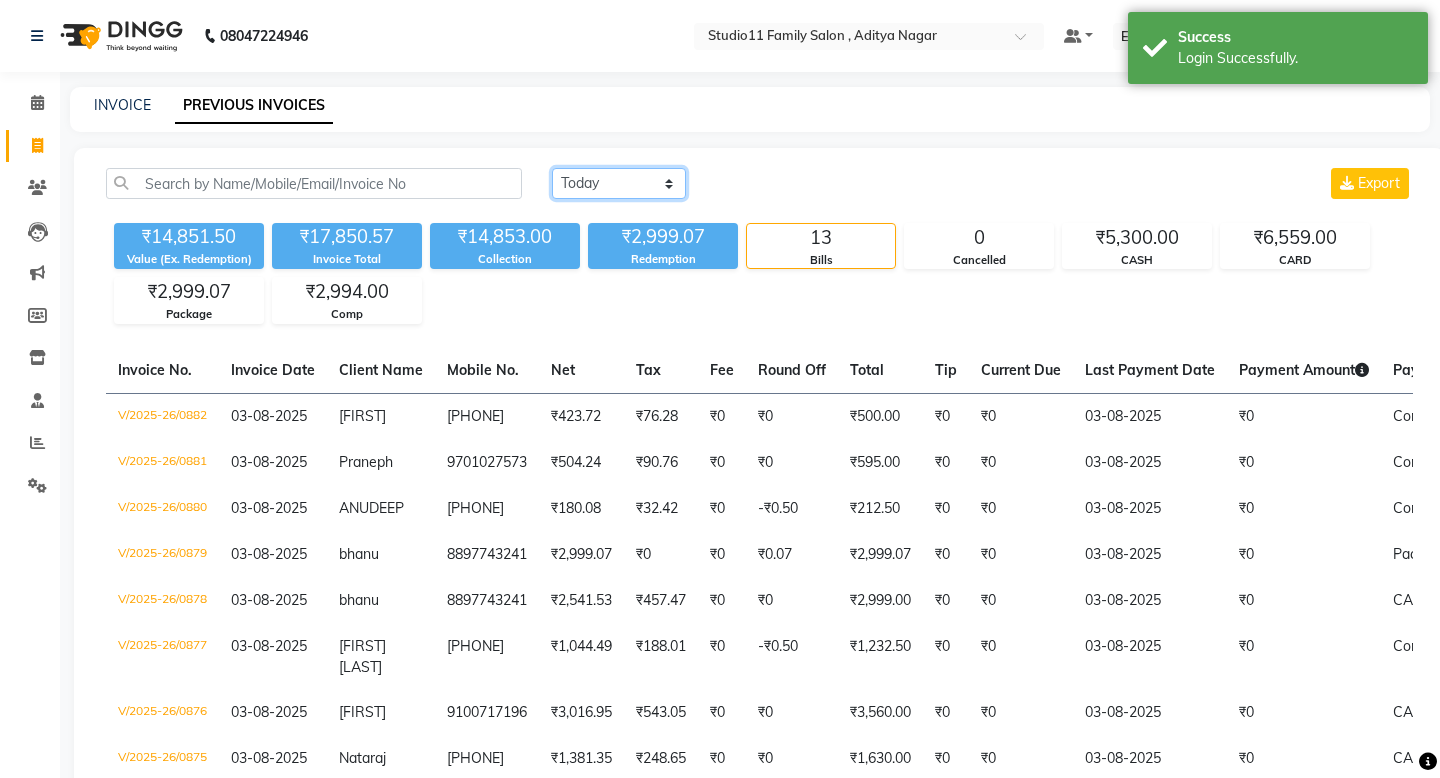 click on "Today Yesterday Custom Range" 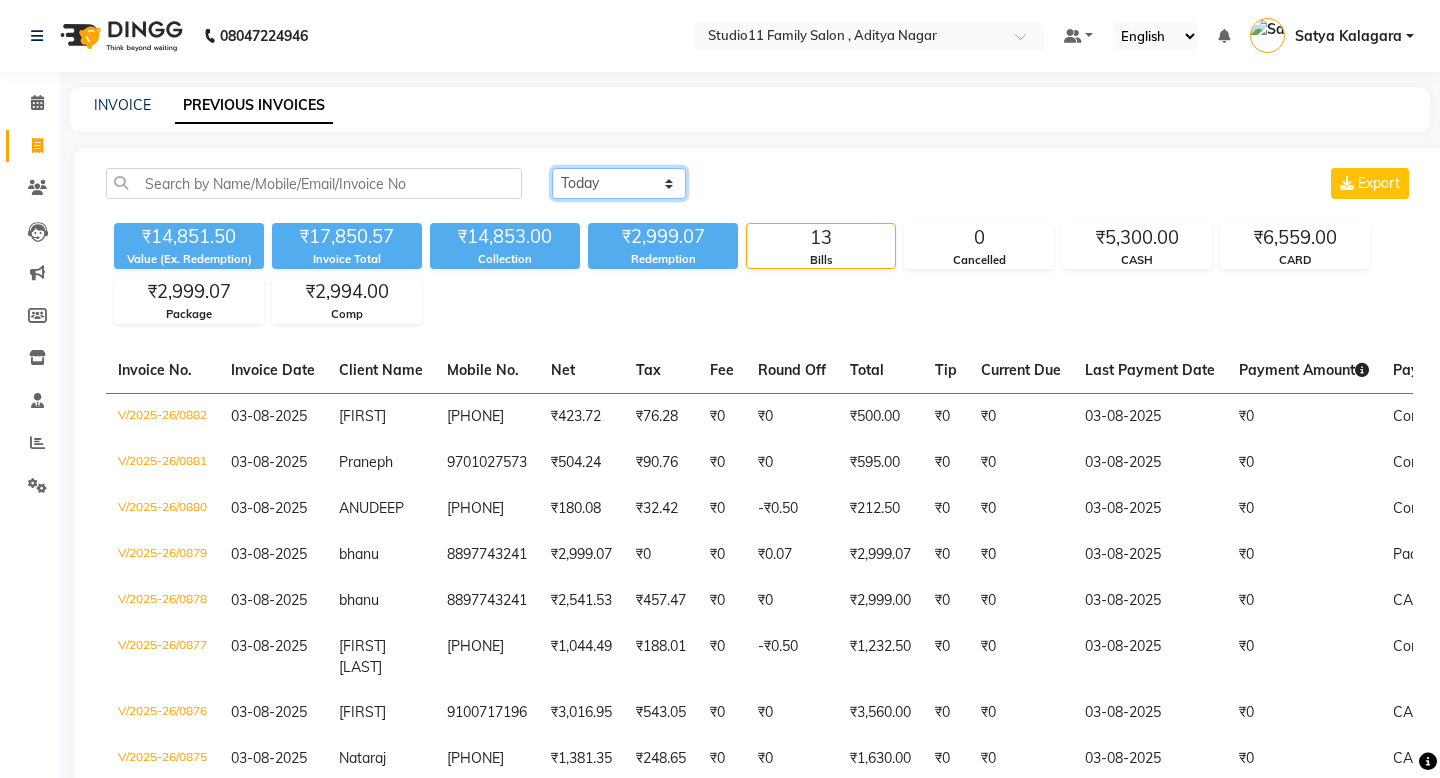select on "range" 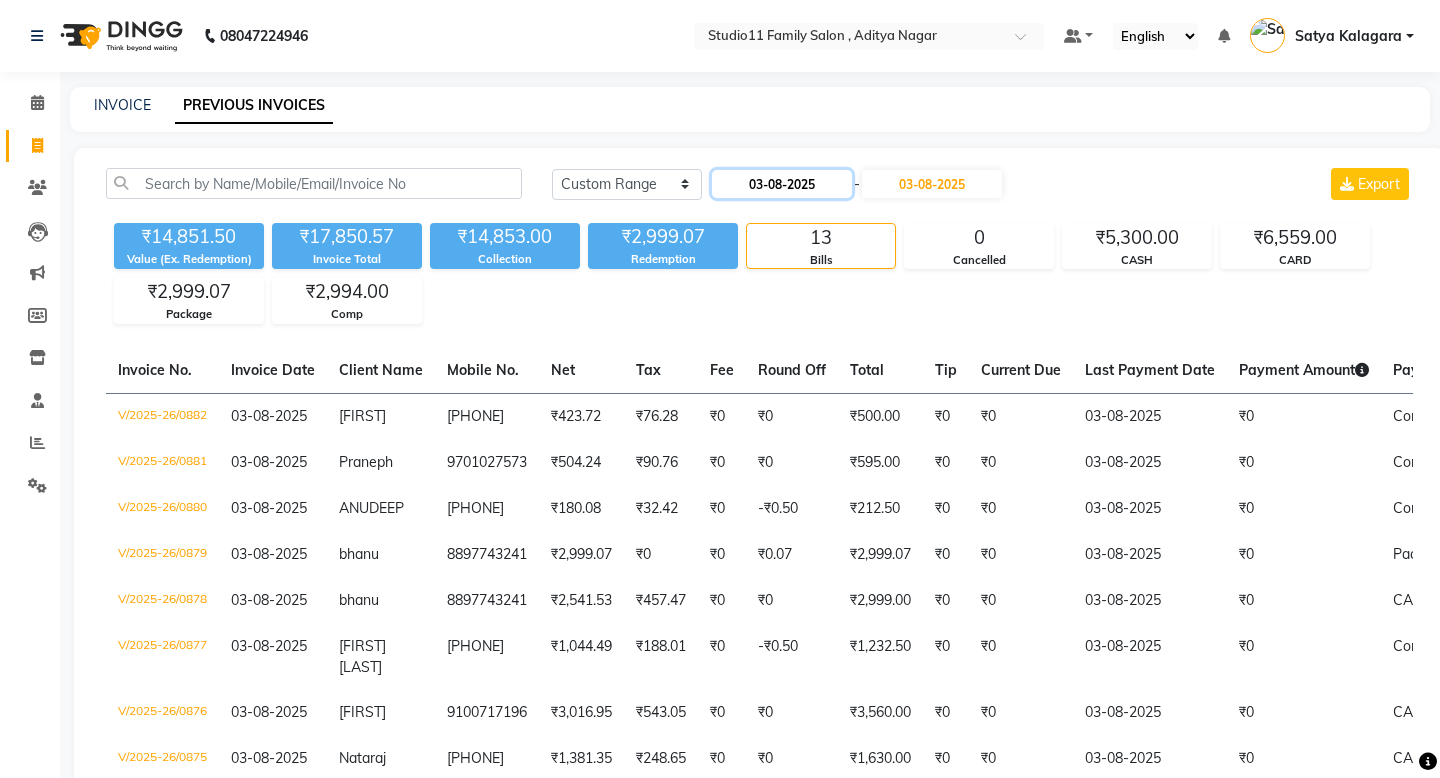 click on "03-08-2025" 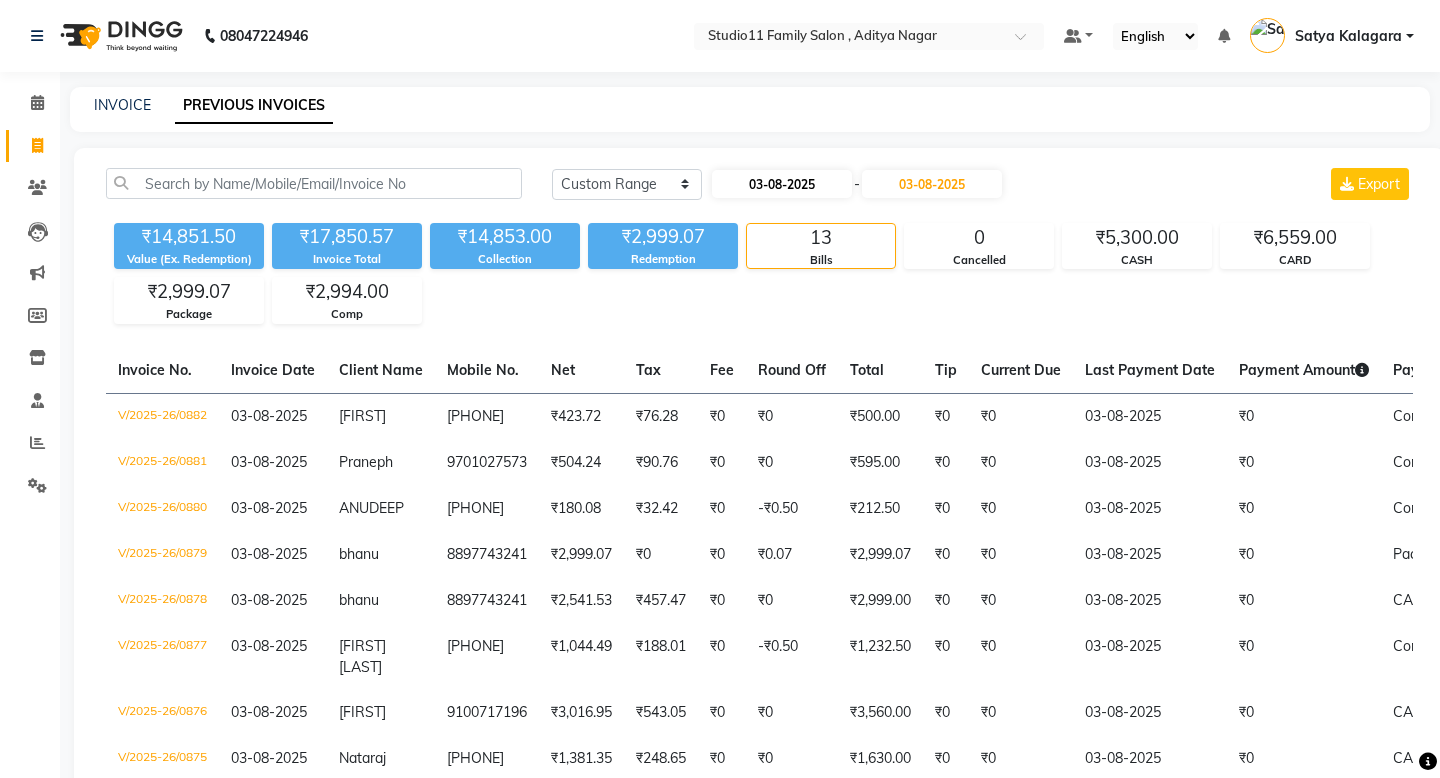 select on "8" 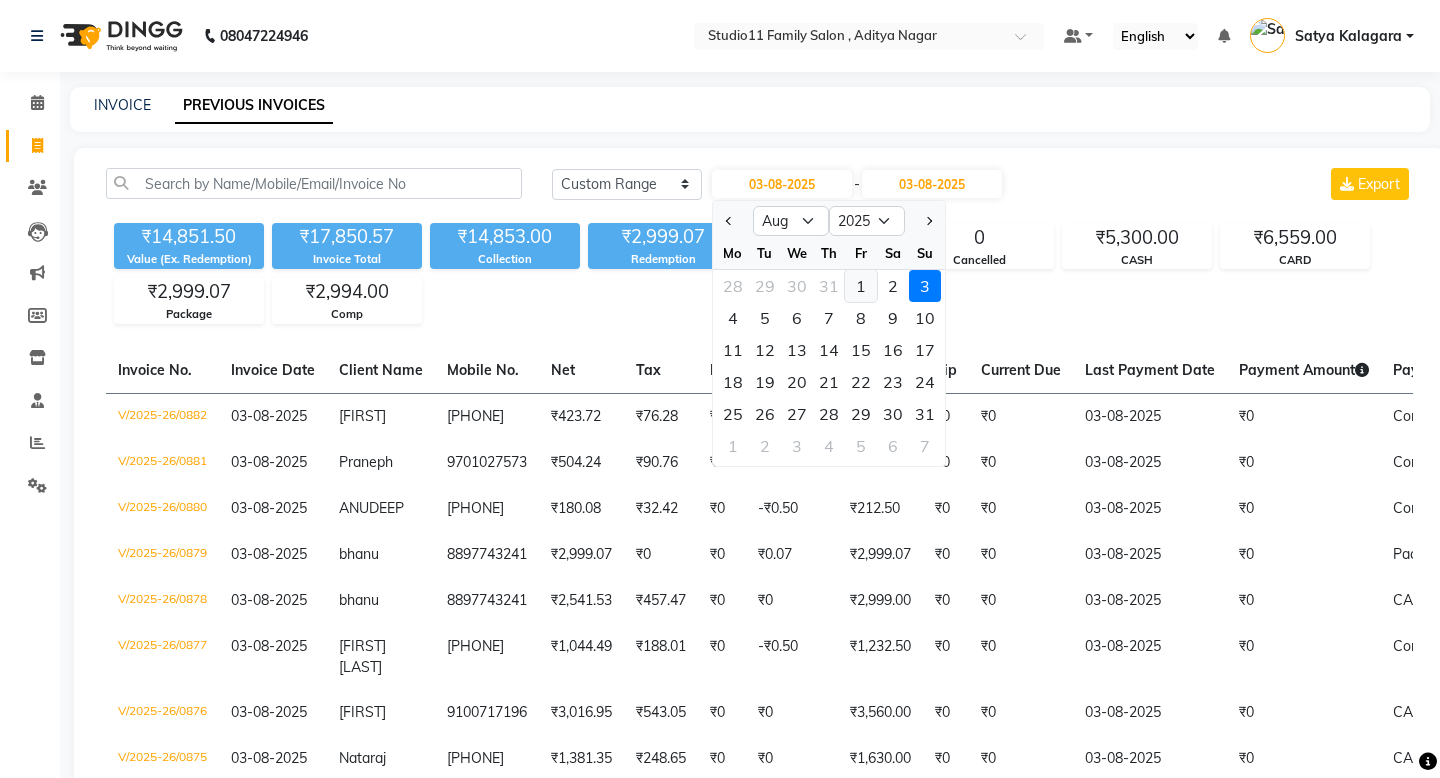 click on "1" 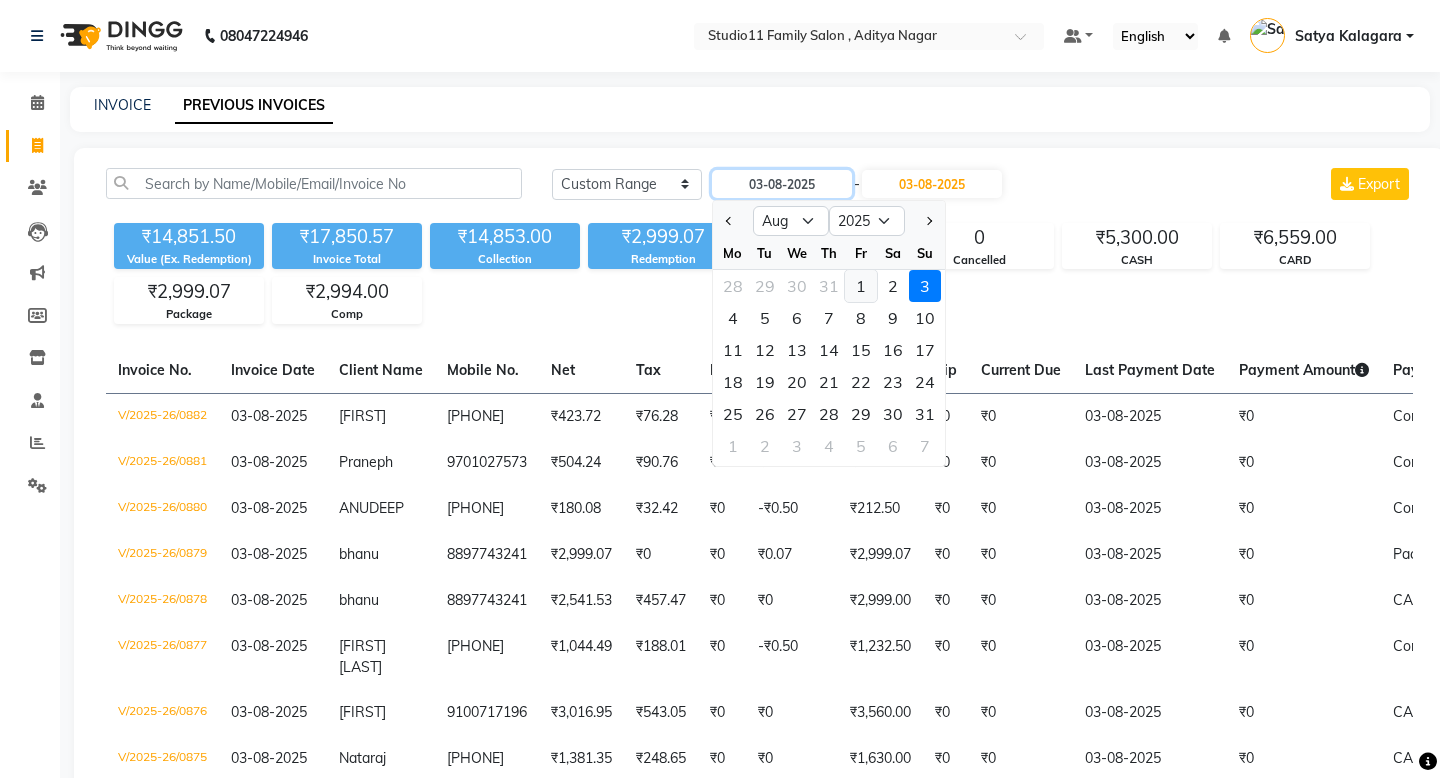 type on "01-08-2025" 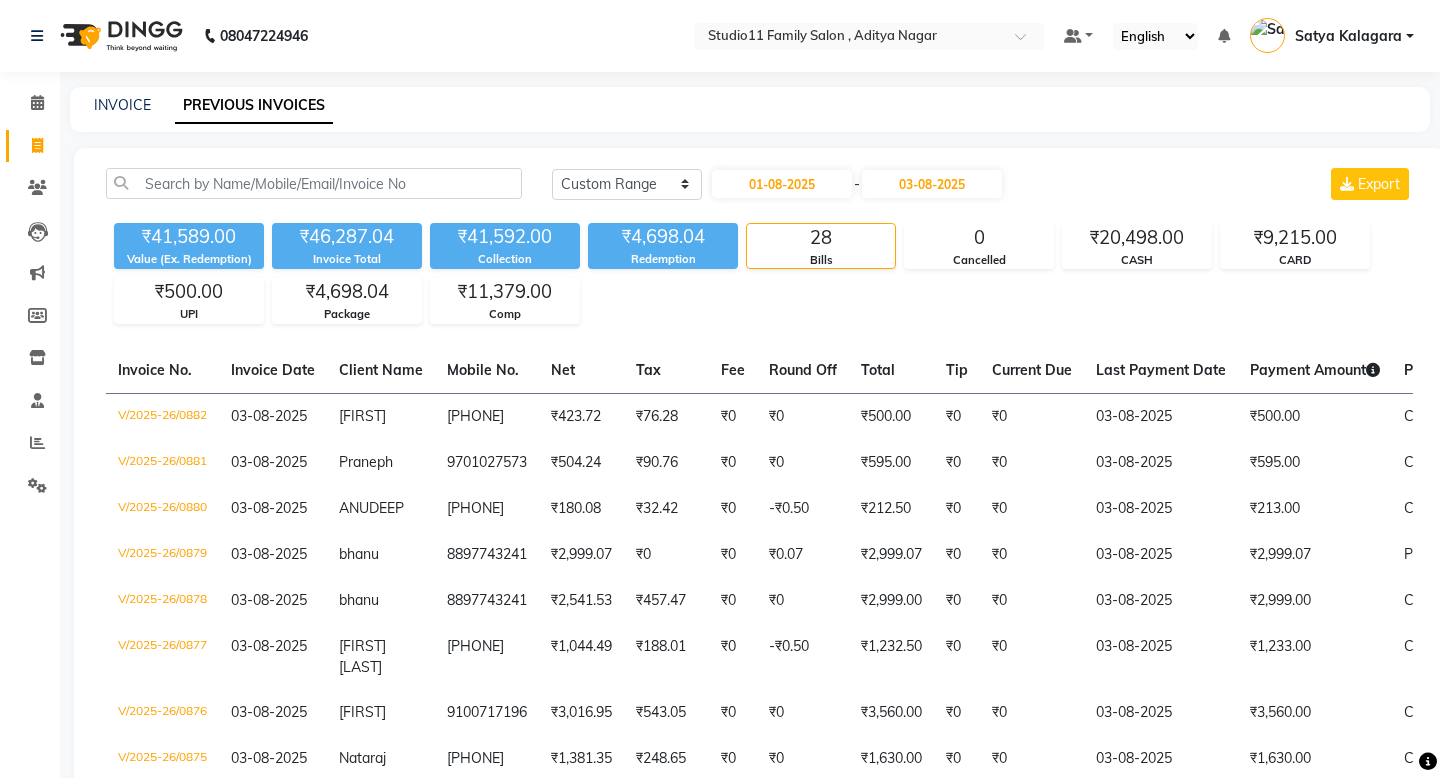 click on "Today Yesterday Custom Range 01-08-2025 - 03-08-2025 Export" 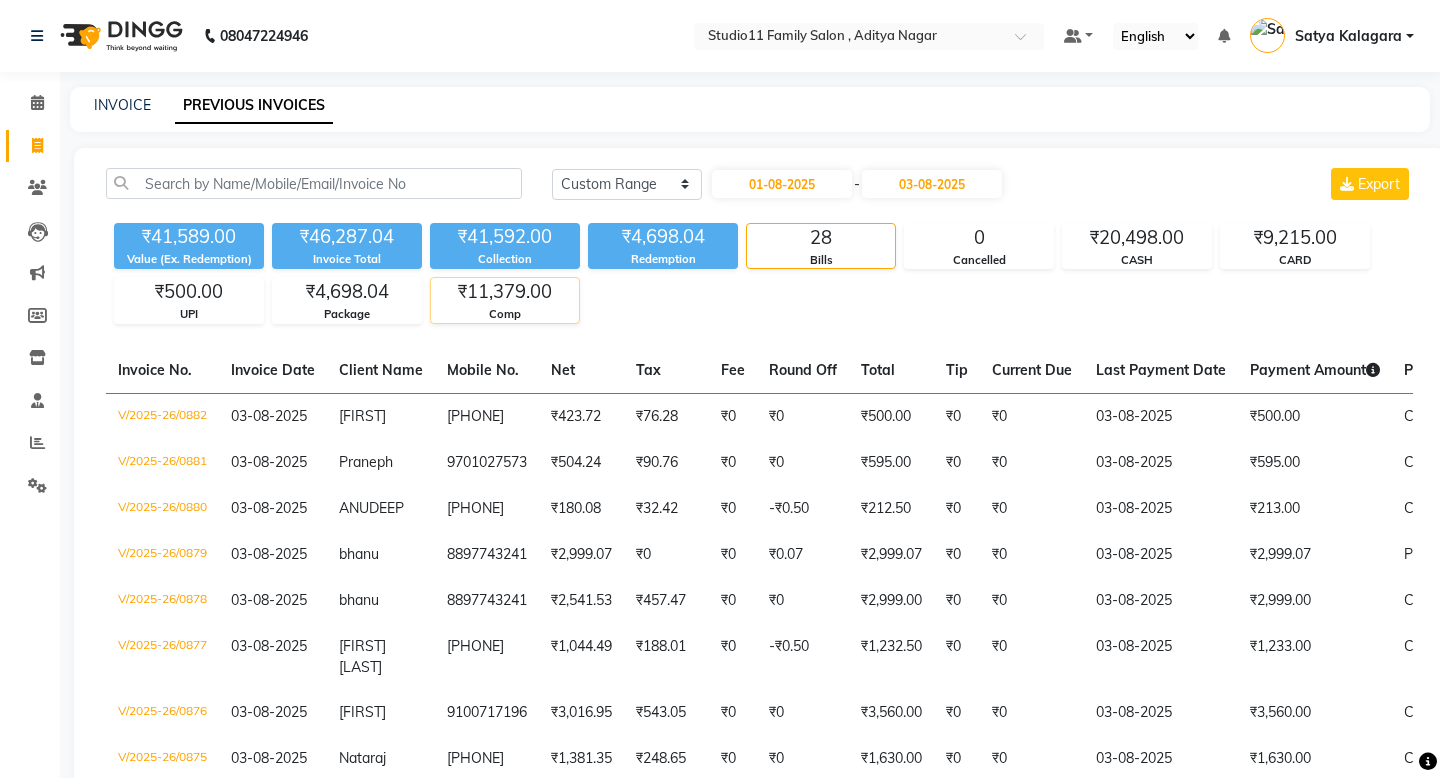 click on "Comp" 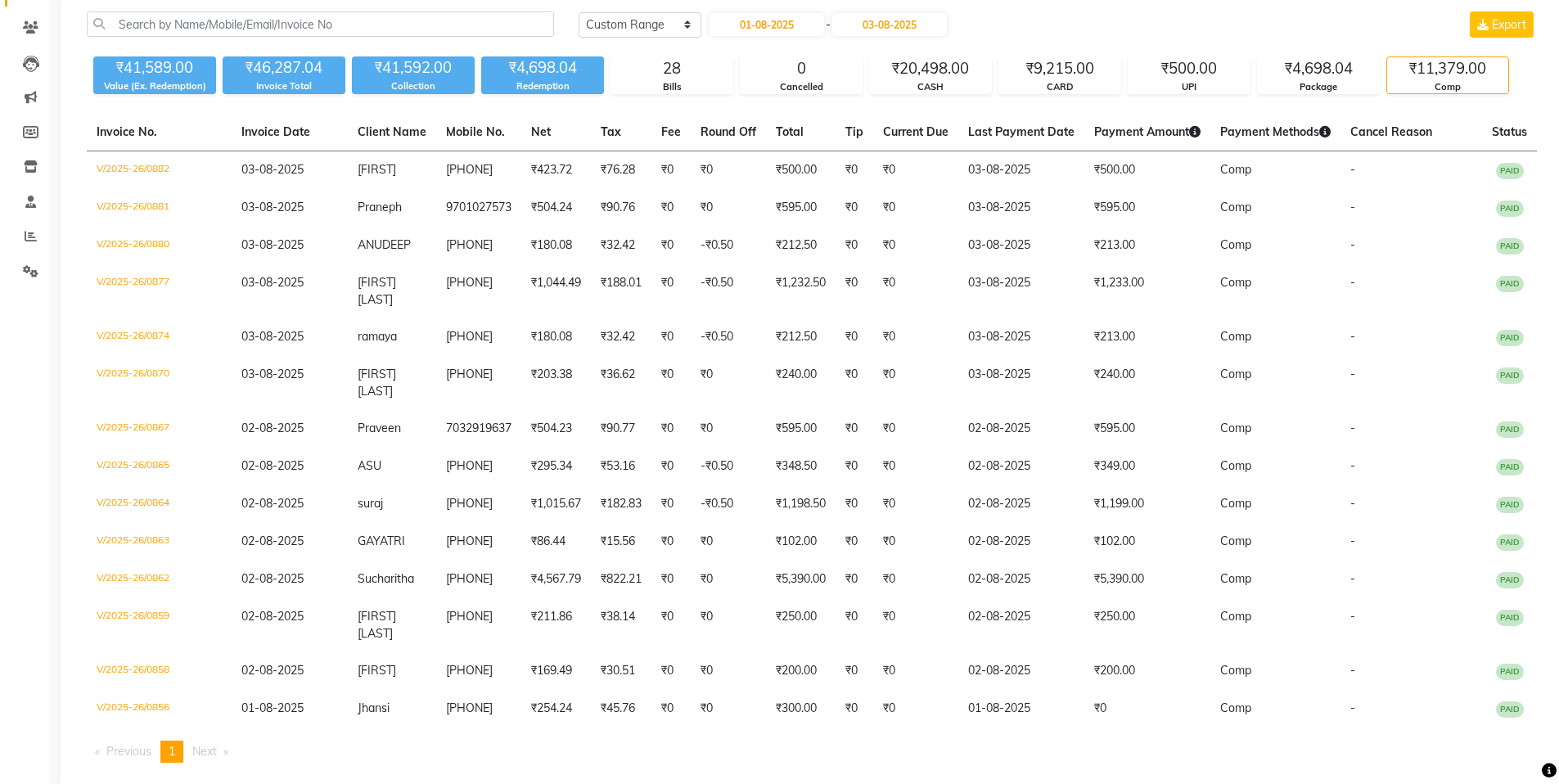 scroll, scrollTop: 0, scrollLeft: 0, axis: both 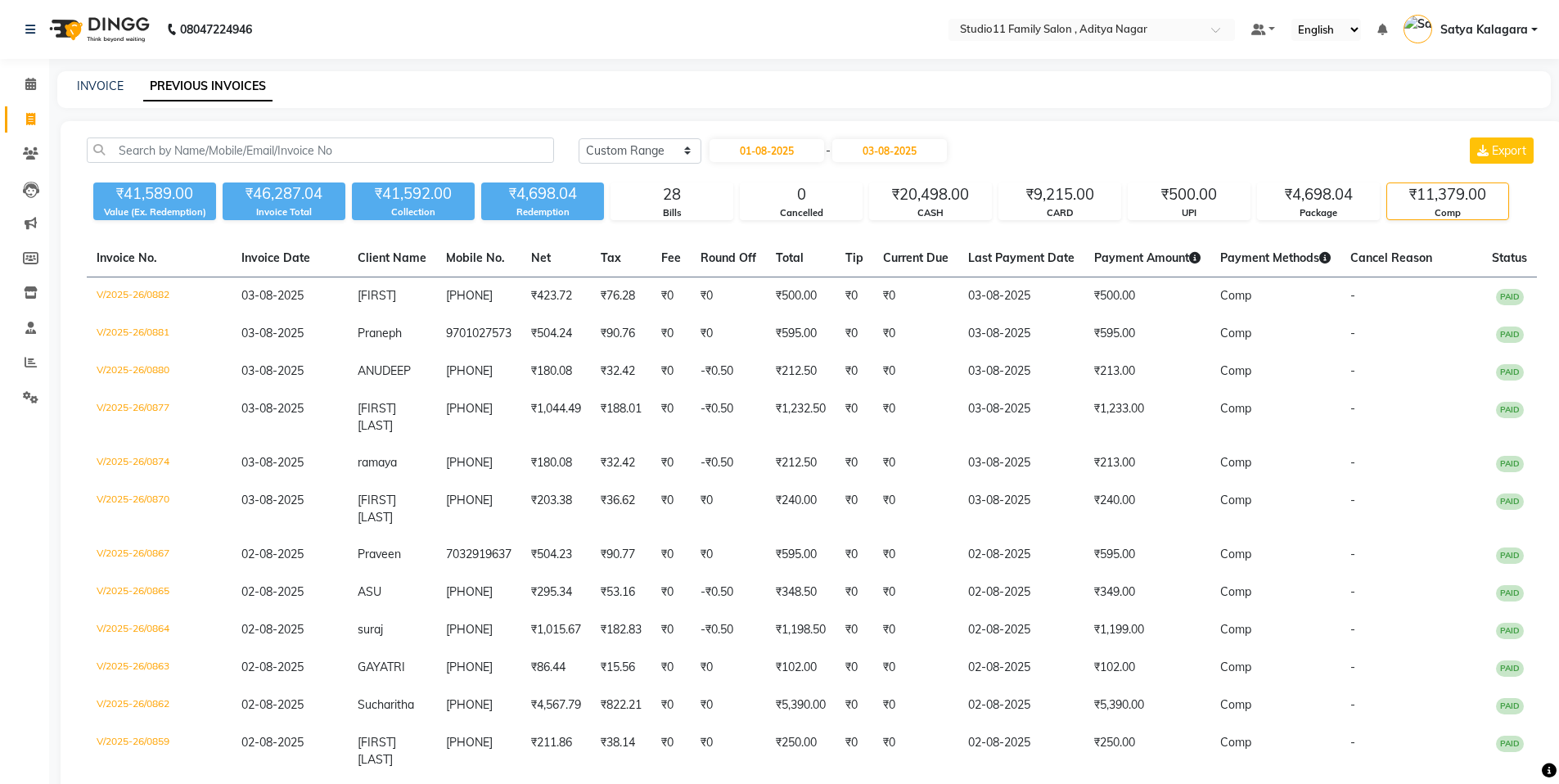 click on "Today Yesterday Custom Range 01-08-2025 - 03-08-2025 Export" 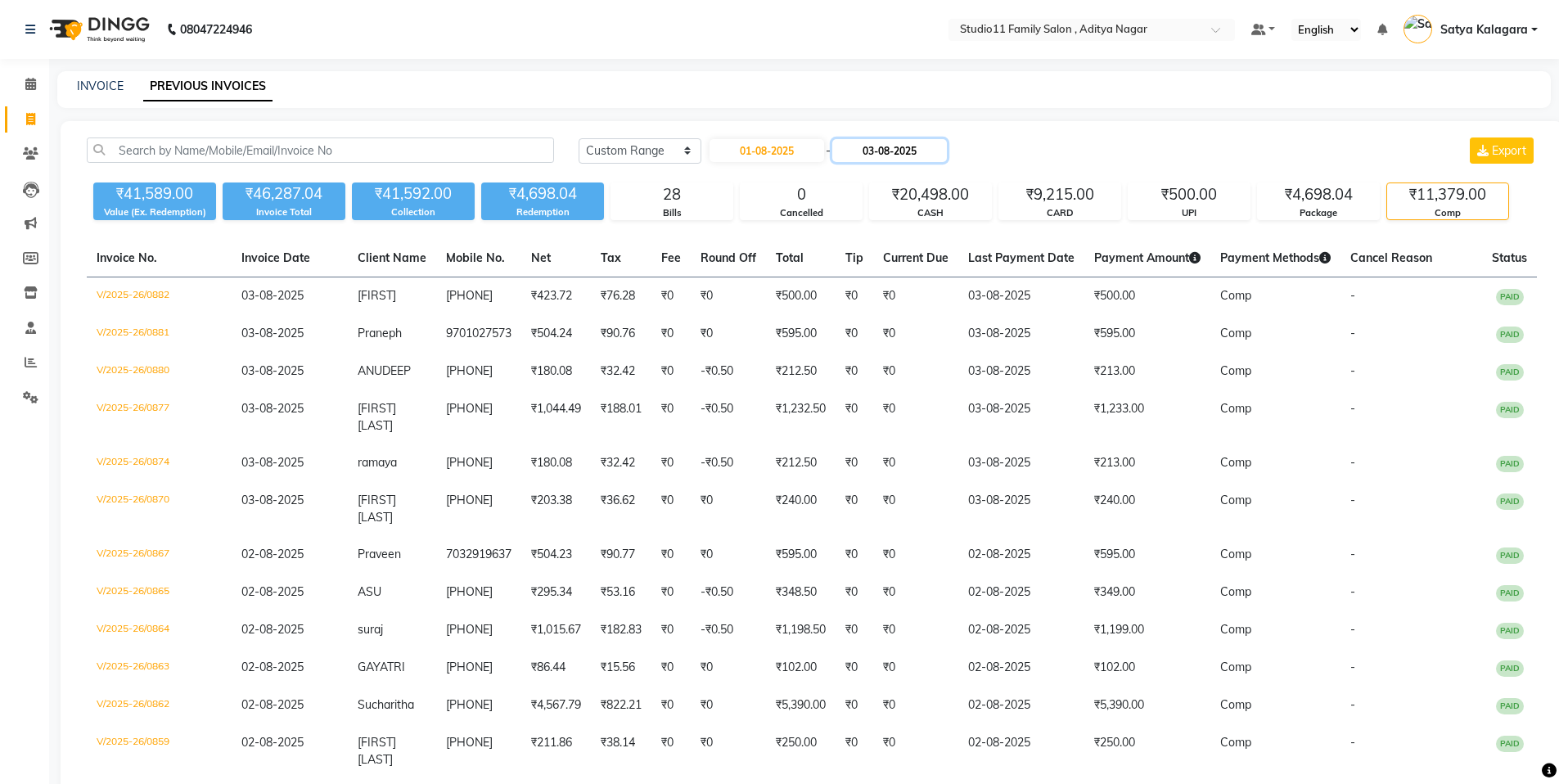 click on "03-08-2025" 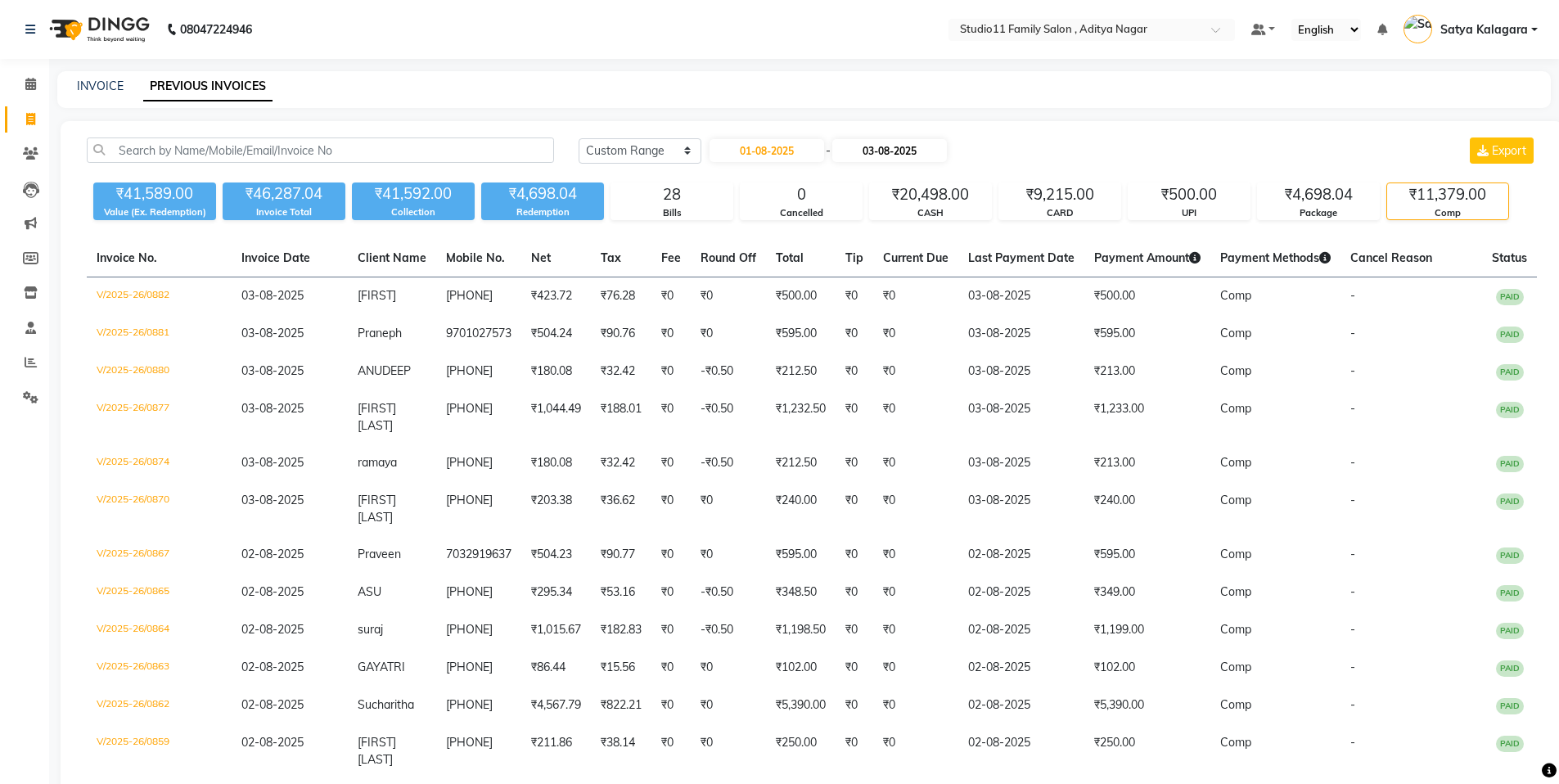 click on "03-08-2025" 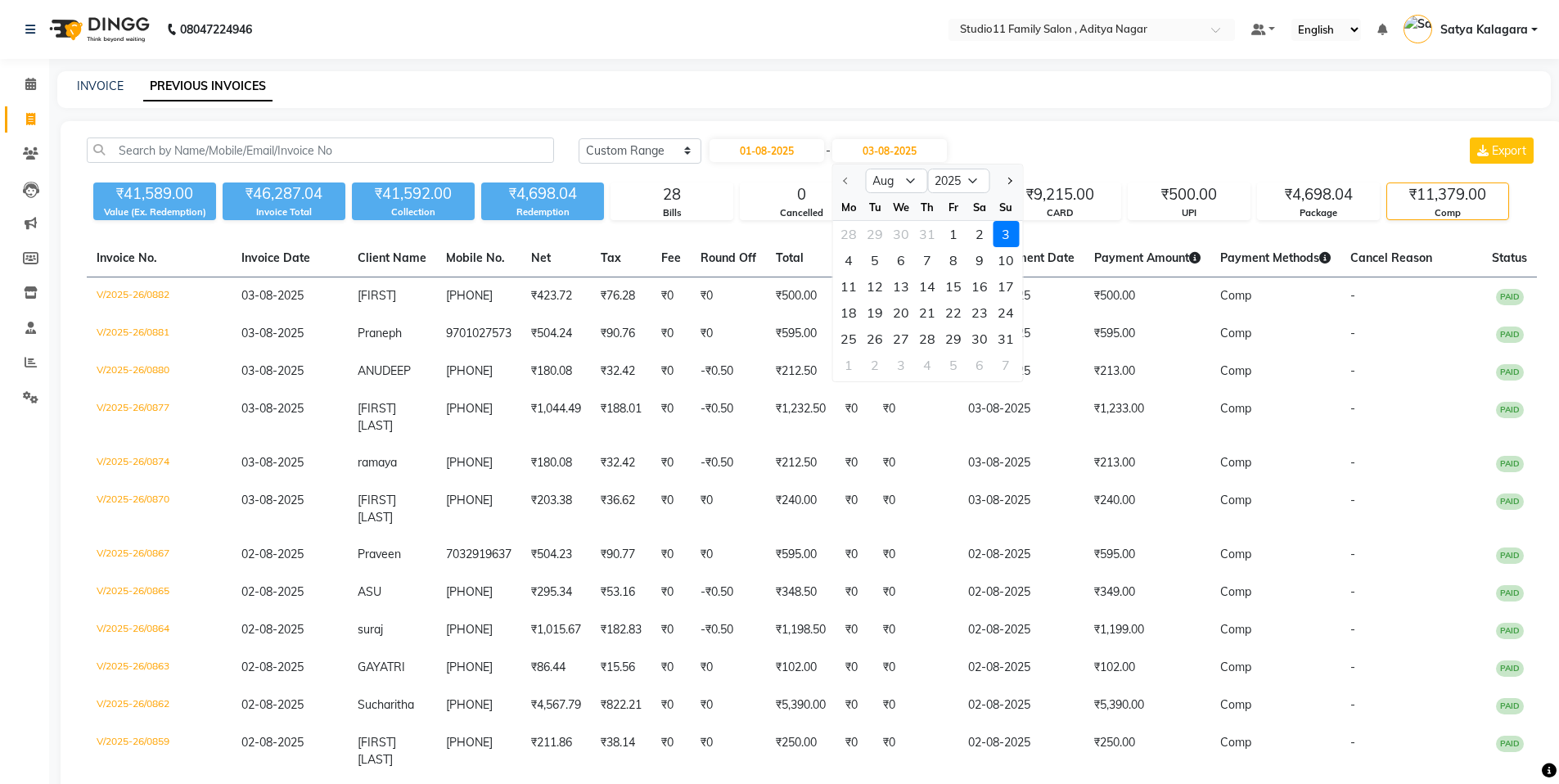 click 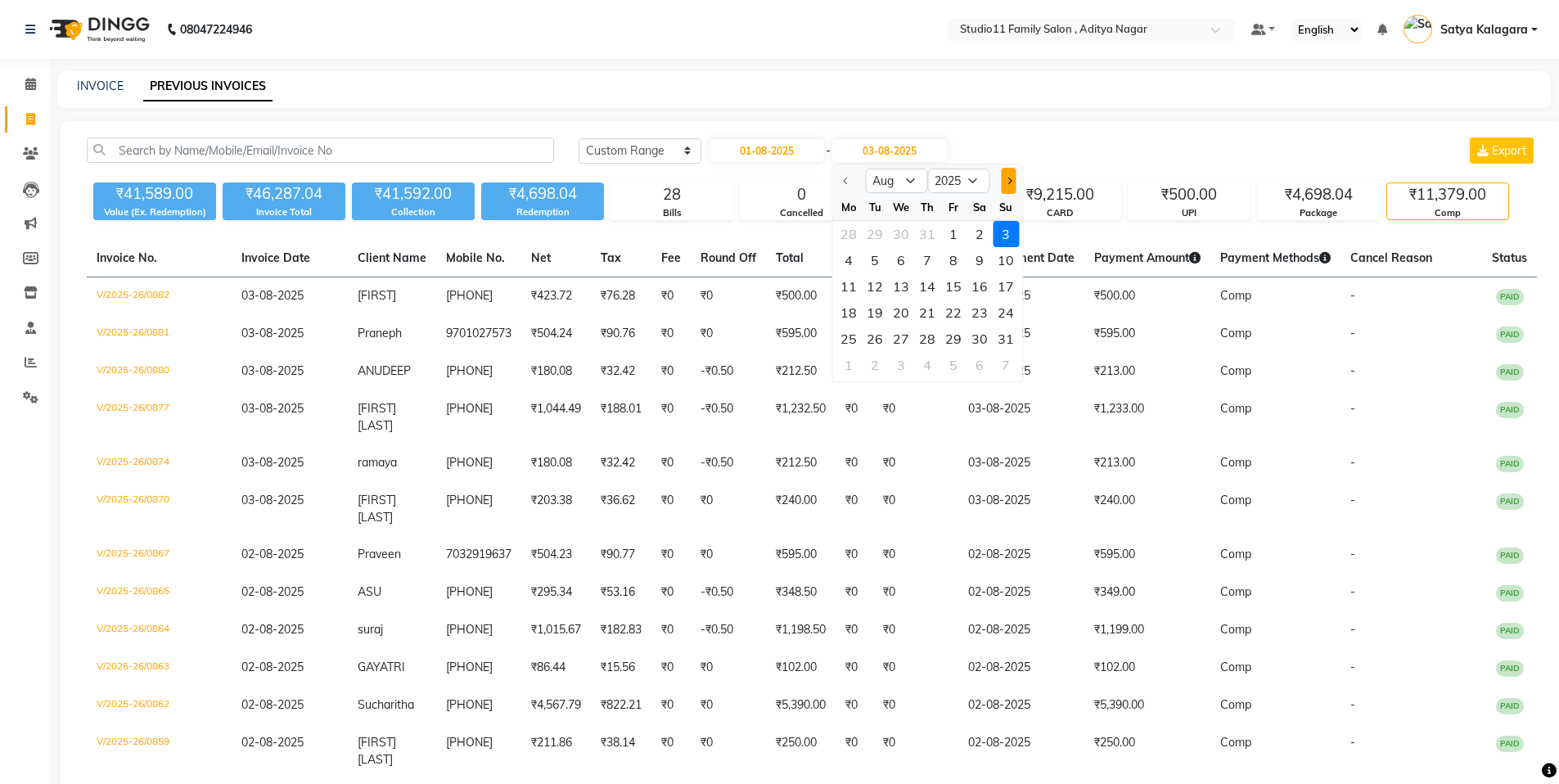 click 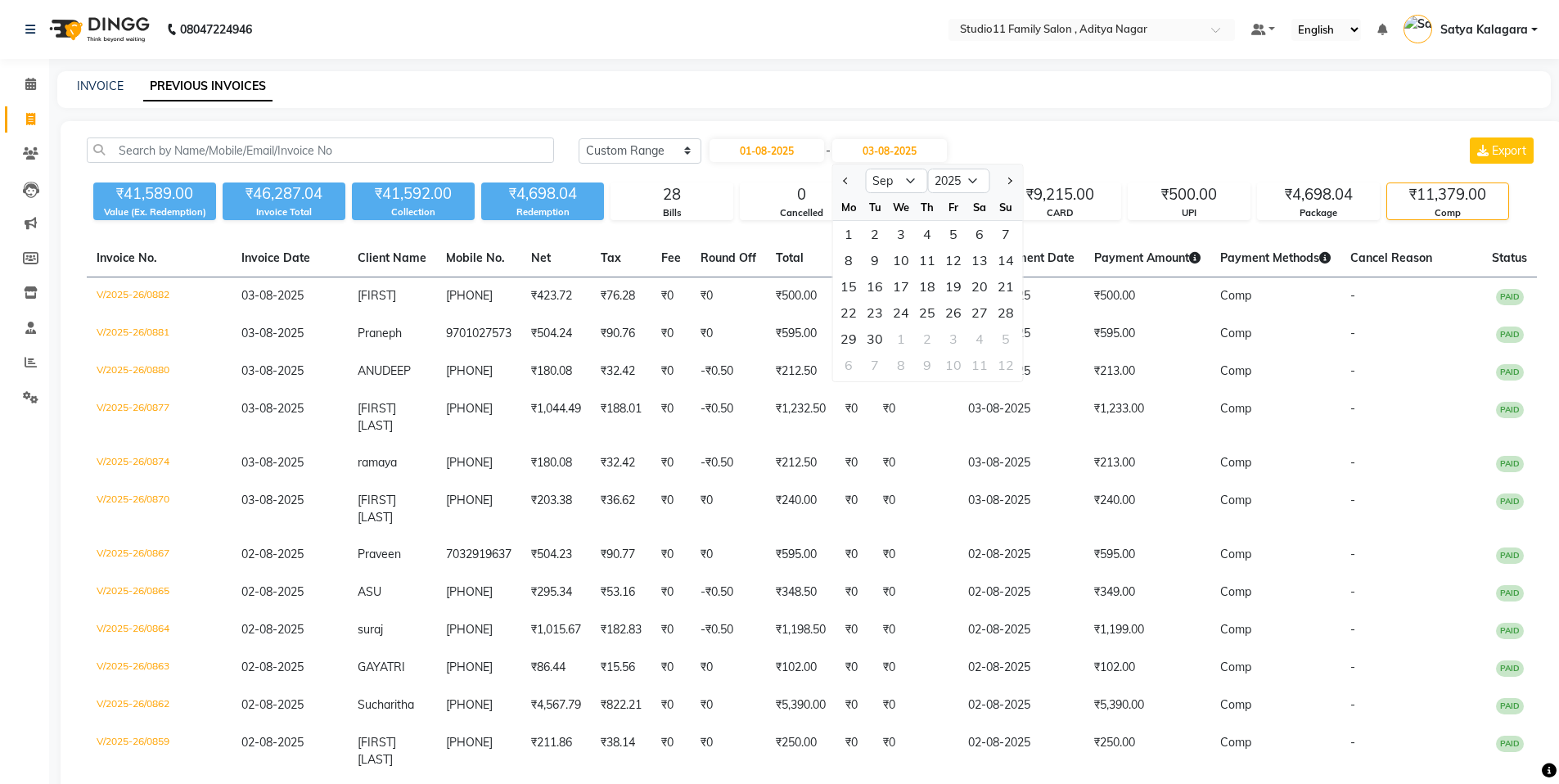 click on "08047224946 Select Location × Studio11 Family Salon , Aditya Nagar Default Panel My Panel English ENGLISH Español العربية मराठी हिंदी ગુજરાતી தமிழ் 中文 Notifications nothing to show Satya Kalagara Manage Profile Change Password Sign out  Version:3.15.11  ☀ Studio11 Family Salon , Aditya Nagar  Calendar  Invoice  Clients  Leads   Marketing  Members  Inventory  Staff  Reports  Settings Completed InProgress Upcoming Dropped Tentative Check-In Confirm Bookings Generate Report Segments Page Builder INVOICE PREVIOUS INVOICES Today Yesterday Custom Range 01-08-2025 - 03-08-2025 Aug Sep Oct Nov Dec 2025 2026 2027 2028 2029 2030 2031 2032 2033 2034 2035 Mo Tu We Th Fr Sa Su 1 2 3 4 5 6 7 8 9 10 11 12 13 14 15 16 17 18 19 20 21 22 23 24 25 26 27 28 29 30 1 2 3 4 5 6 7 8 9 10 11 12 Export ₹41,589.00 Value (Ex. Redemption) ₹46,287.04 Invoice Total  ₹41,592.00 Collection ₹4,698.04 Redemption 28 Bills 0 Cancelled ₹20,498.00 CASH ₹9,215.00 CARD UPI" at bounding box center [779, 471] 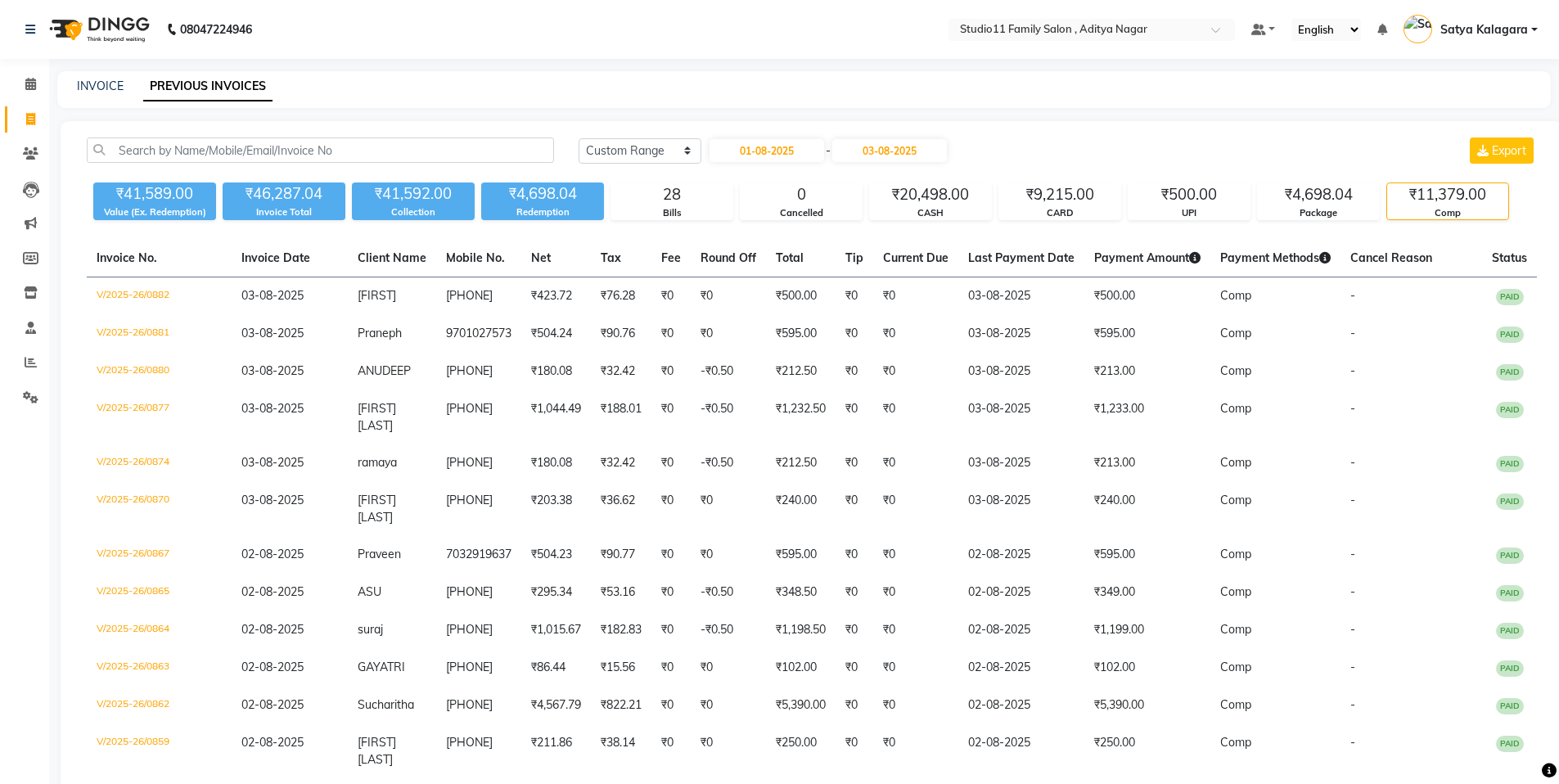 click on "Today Yesterday Custom Range 01-08-2025 - 03-08-2025 Export" 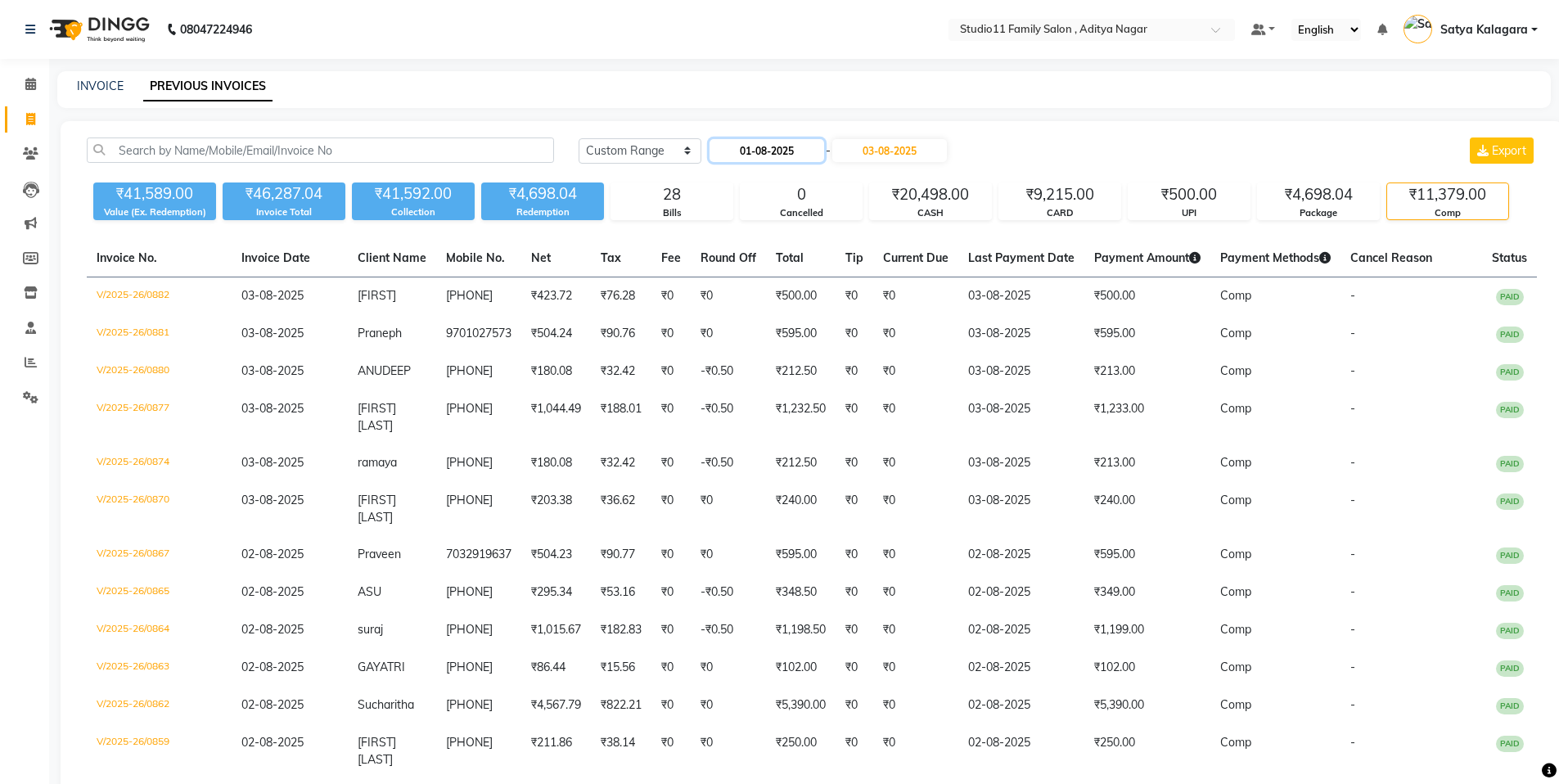 click on "01-08-2025" 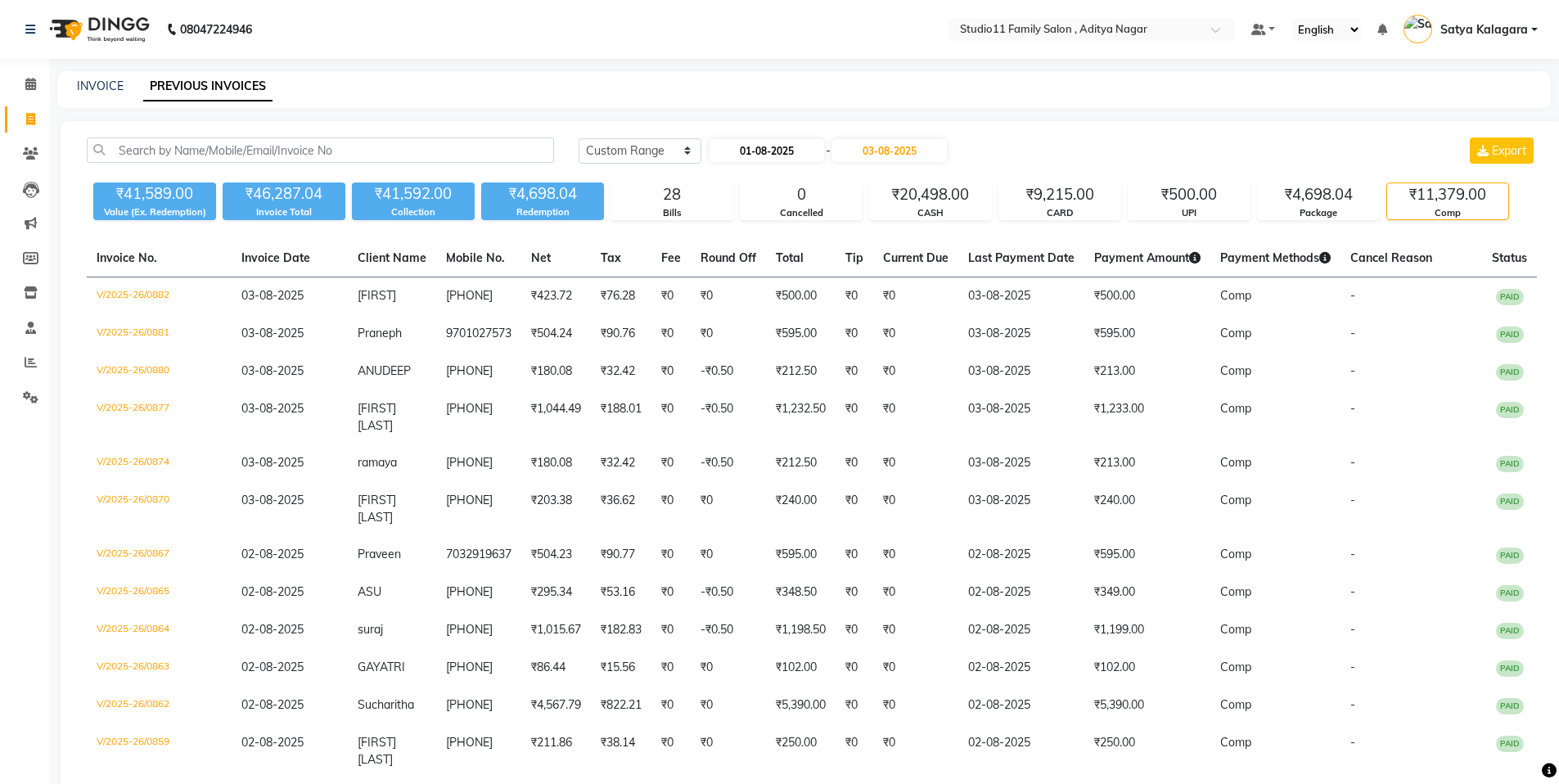 select on "8" 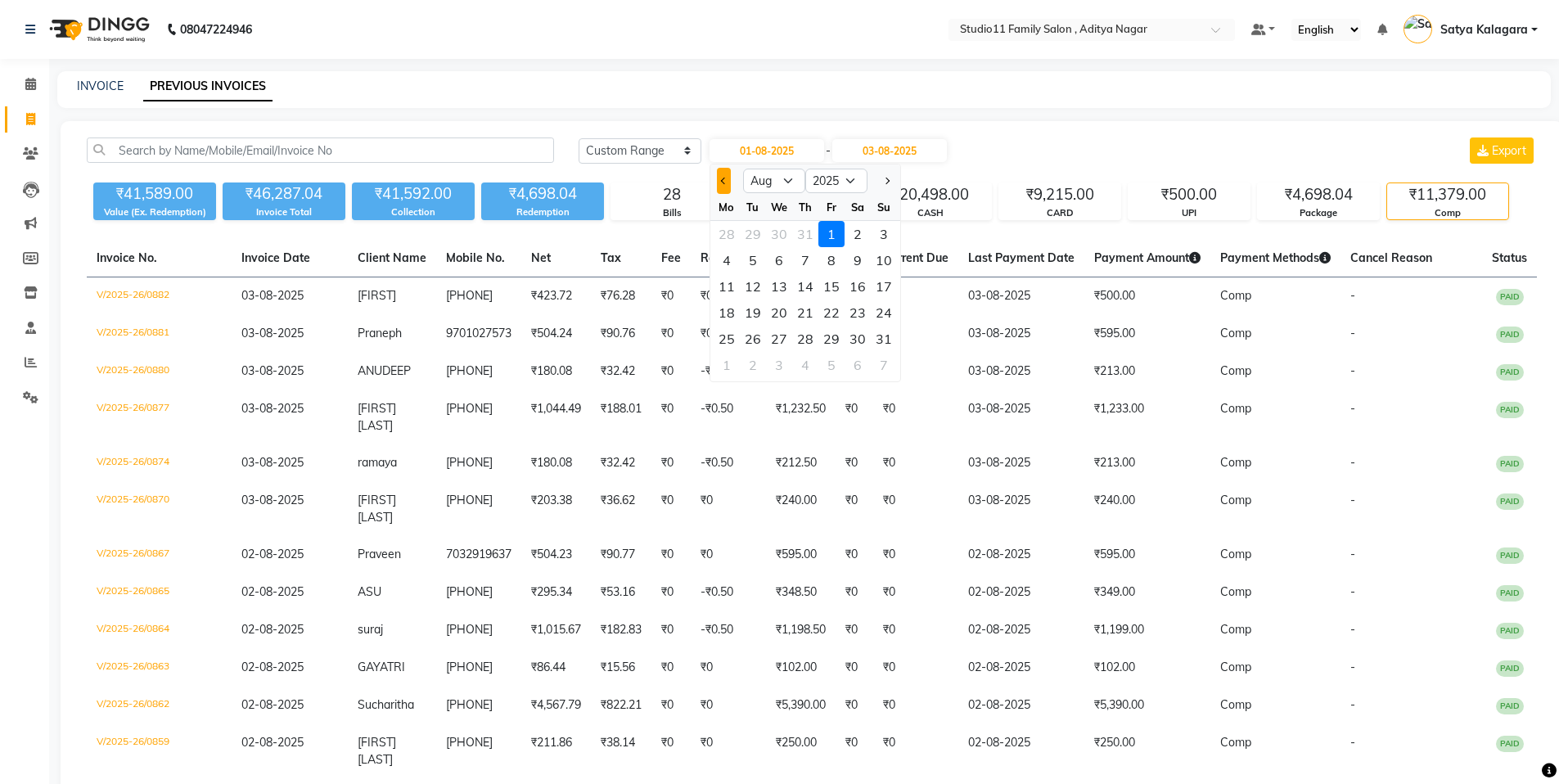 click 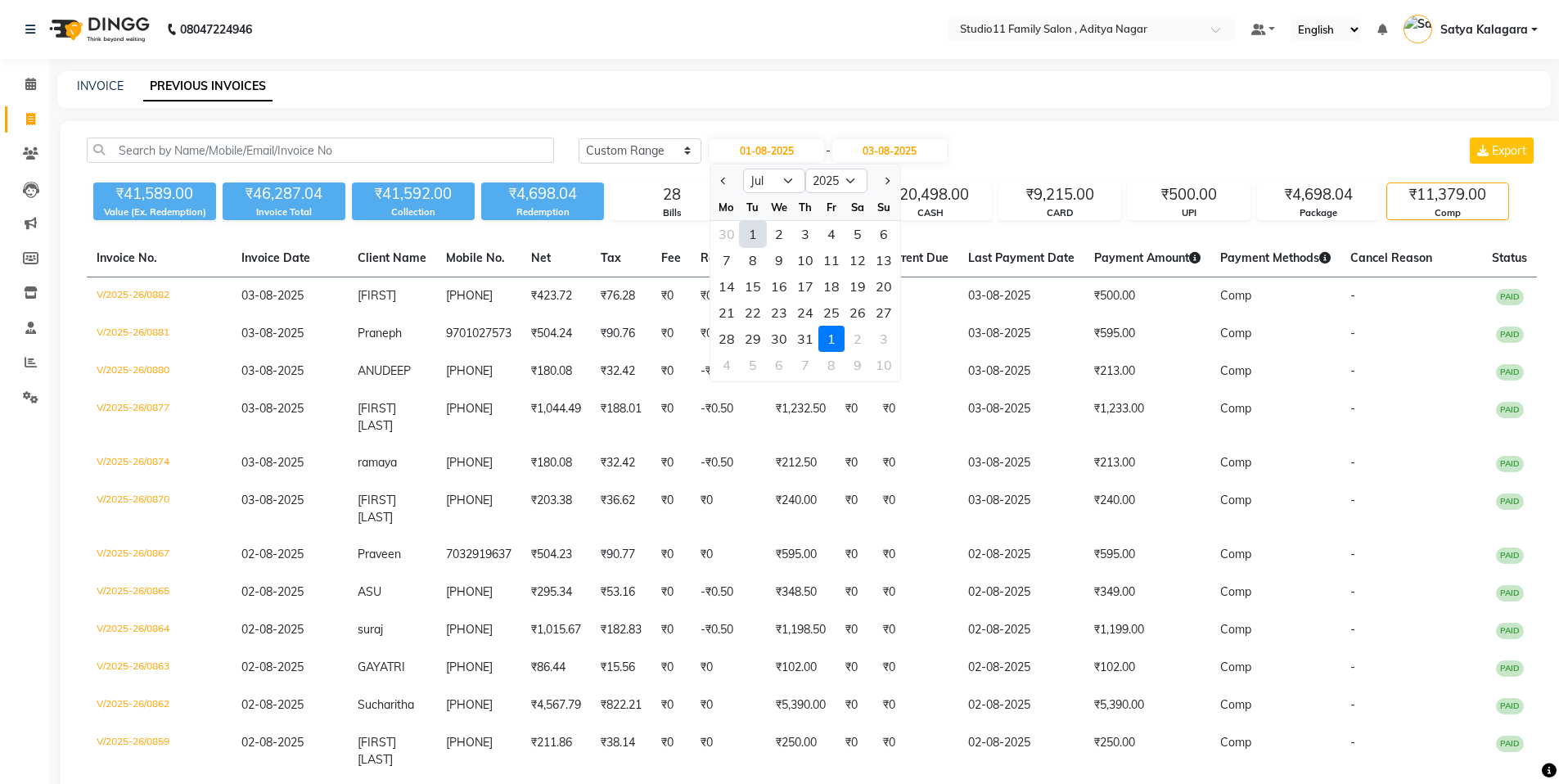 click on "1" 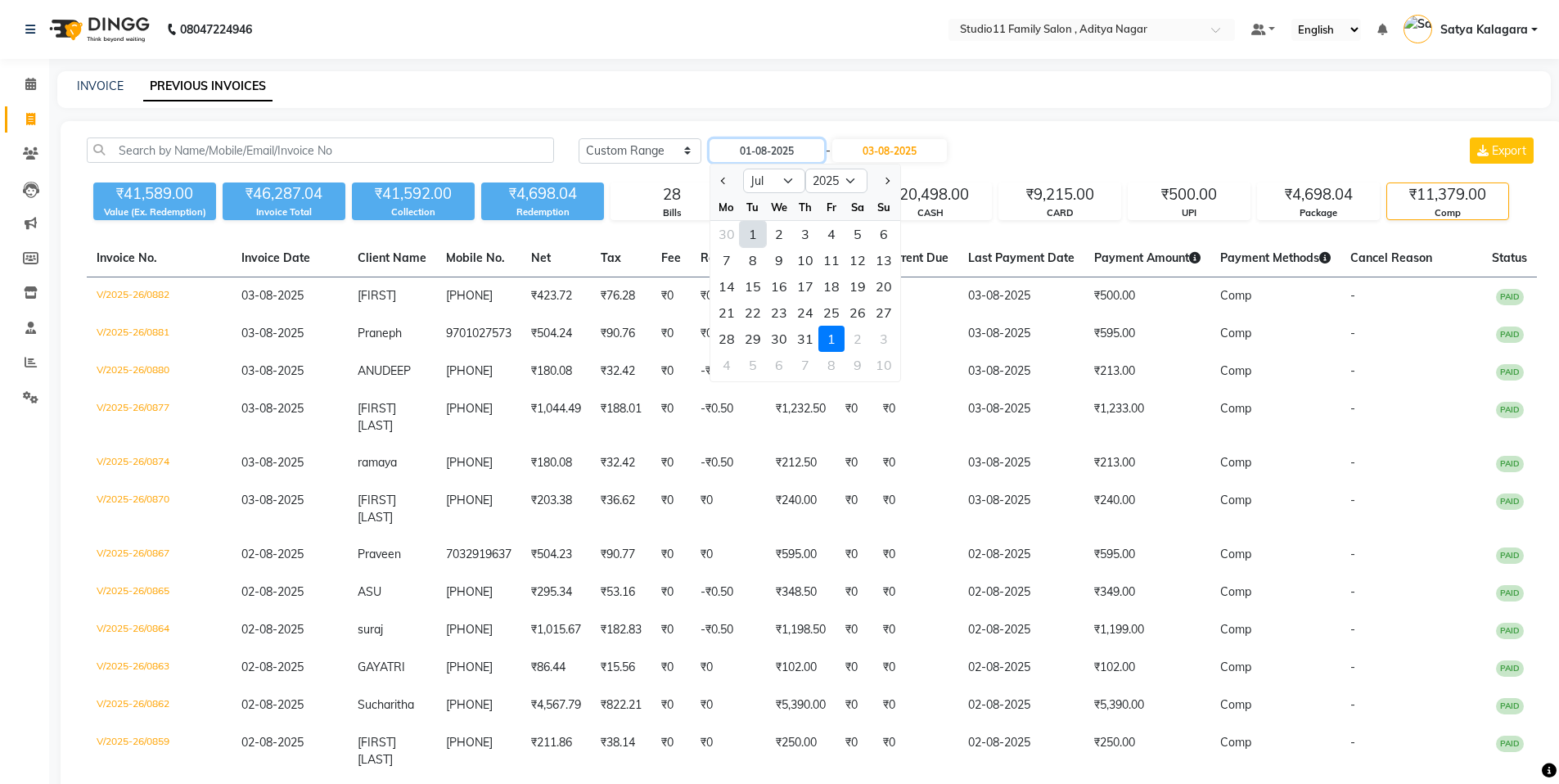 type on "01-07-2025" 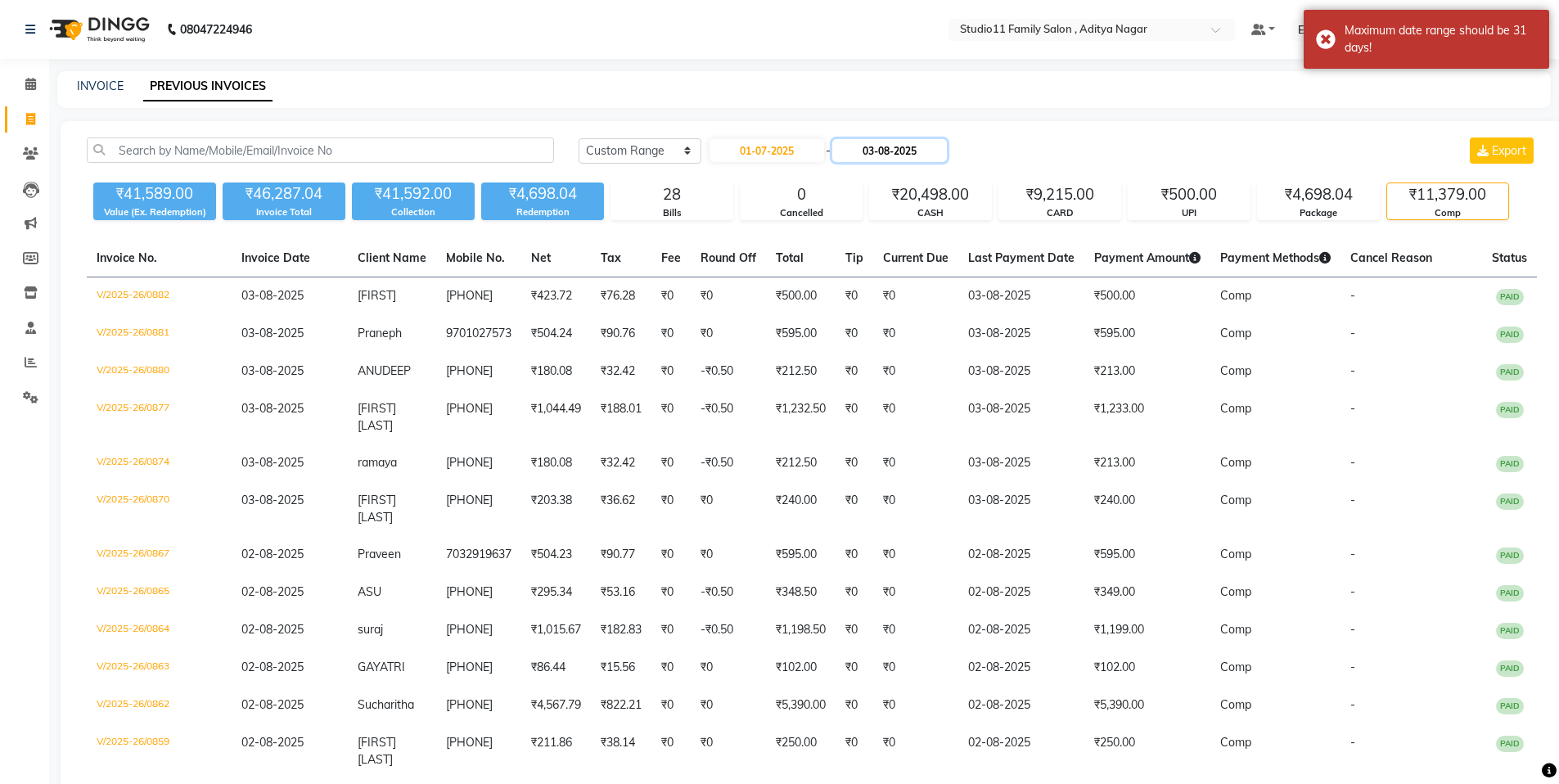 click on "03-08-2025" 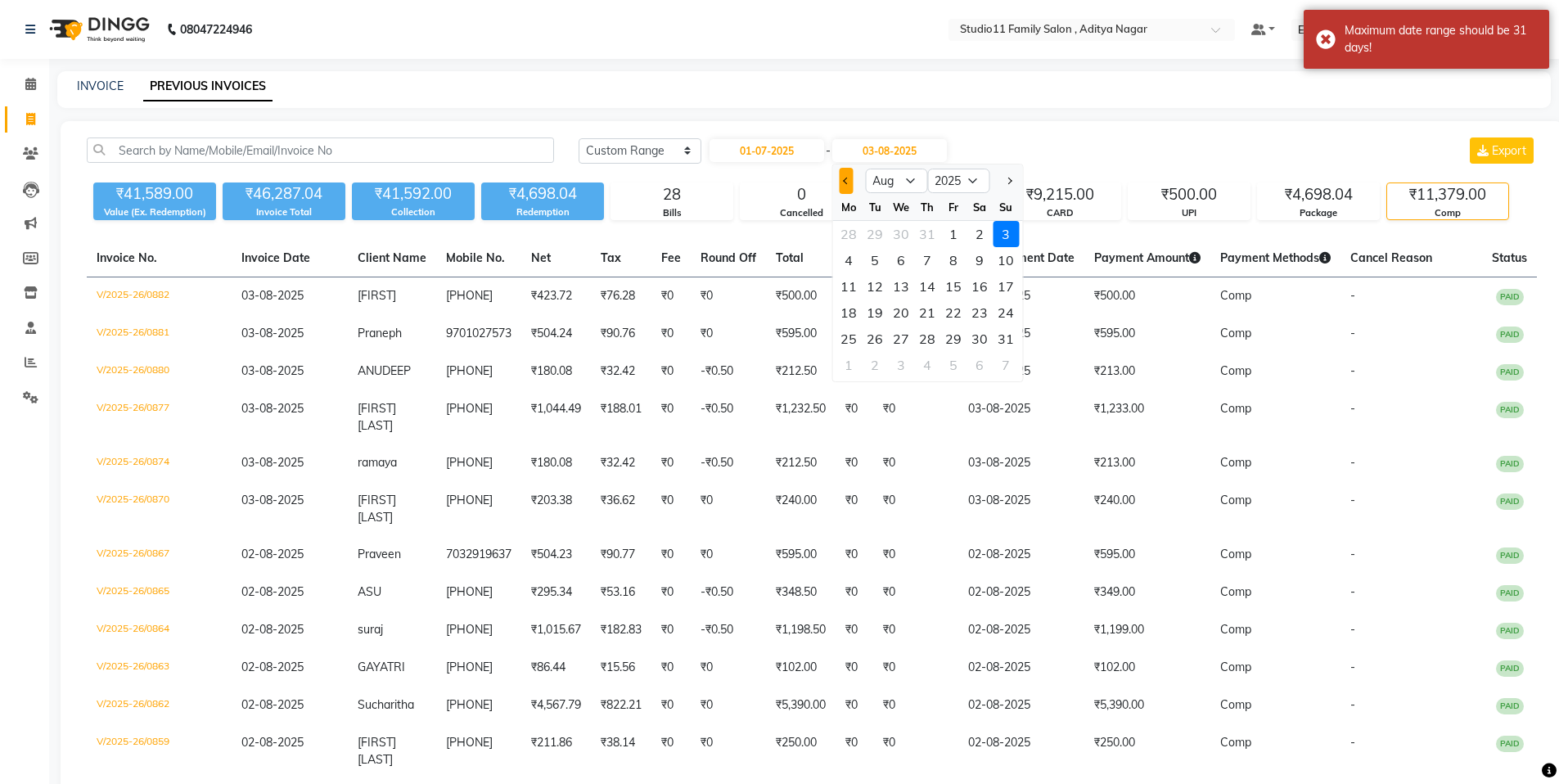 click 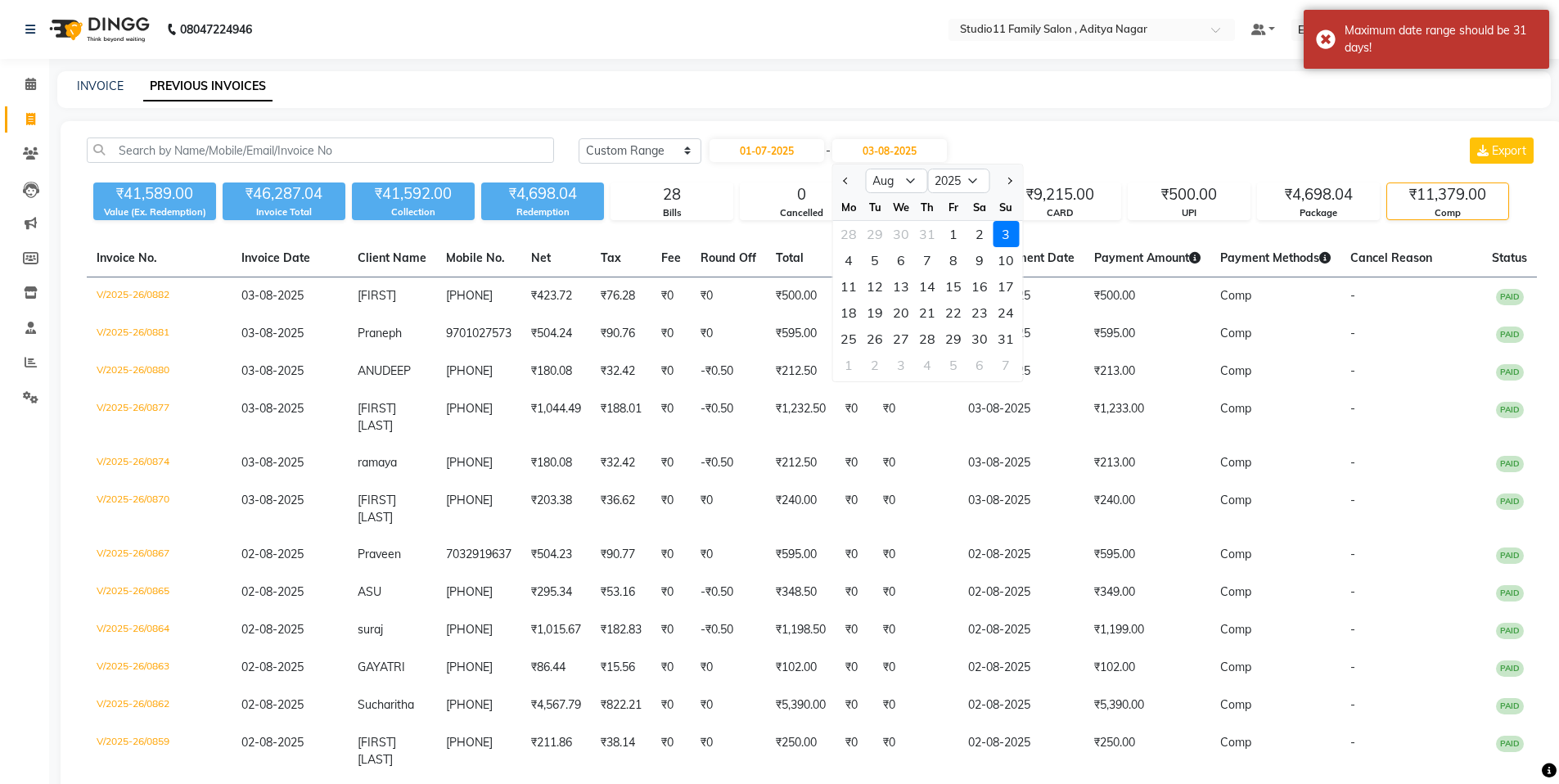 select on "7" 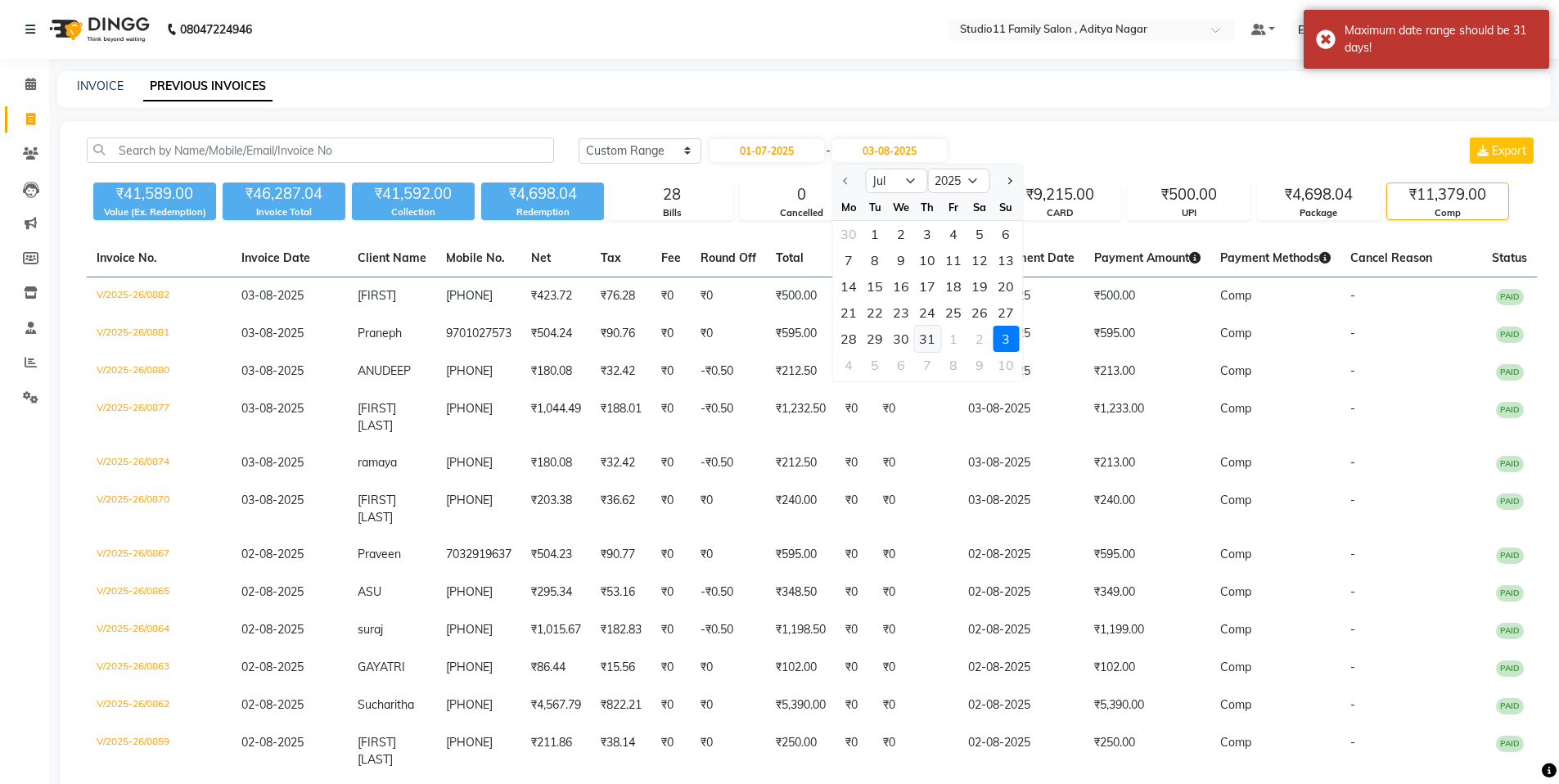 click on "31" 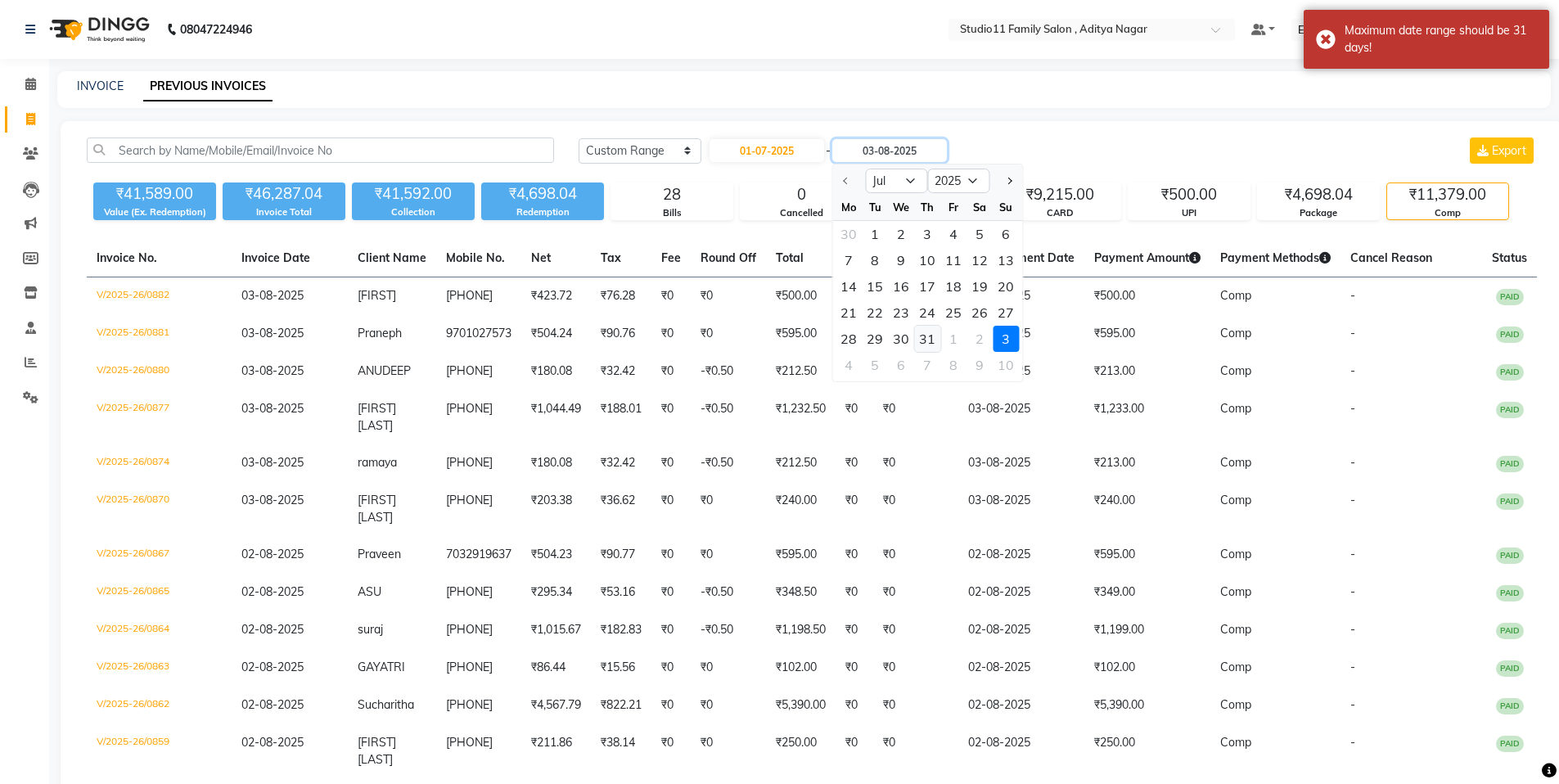 type on "31-07-2025" 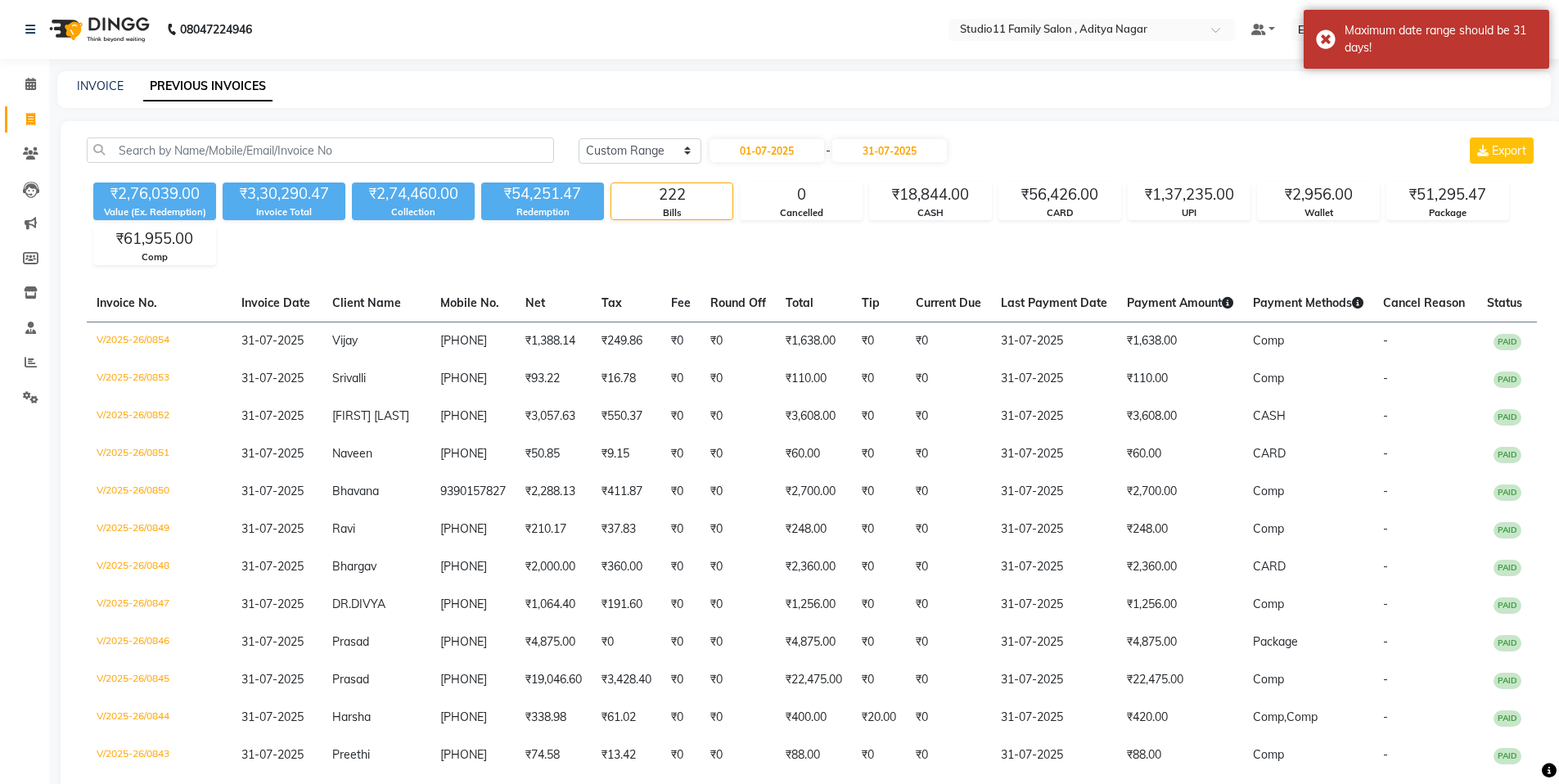 click on "Today Yesterday Custom Range 01-07-2025 - 31-07-2025 Export" 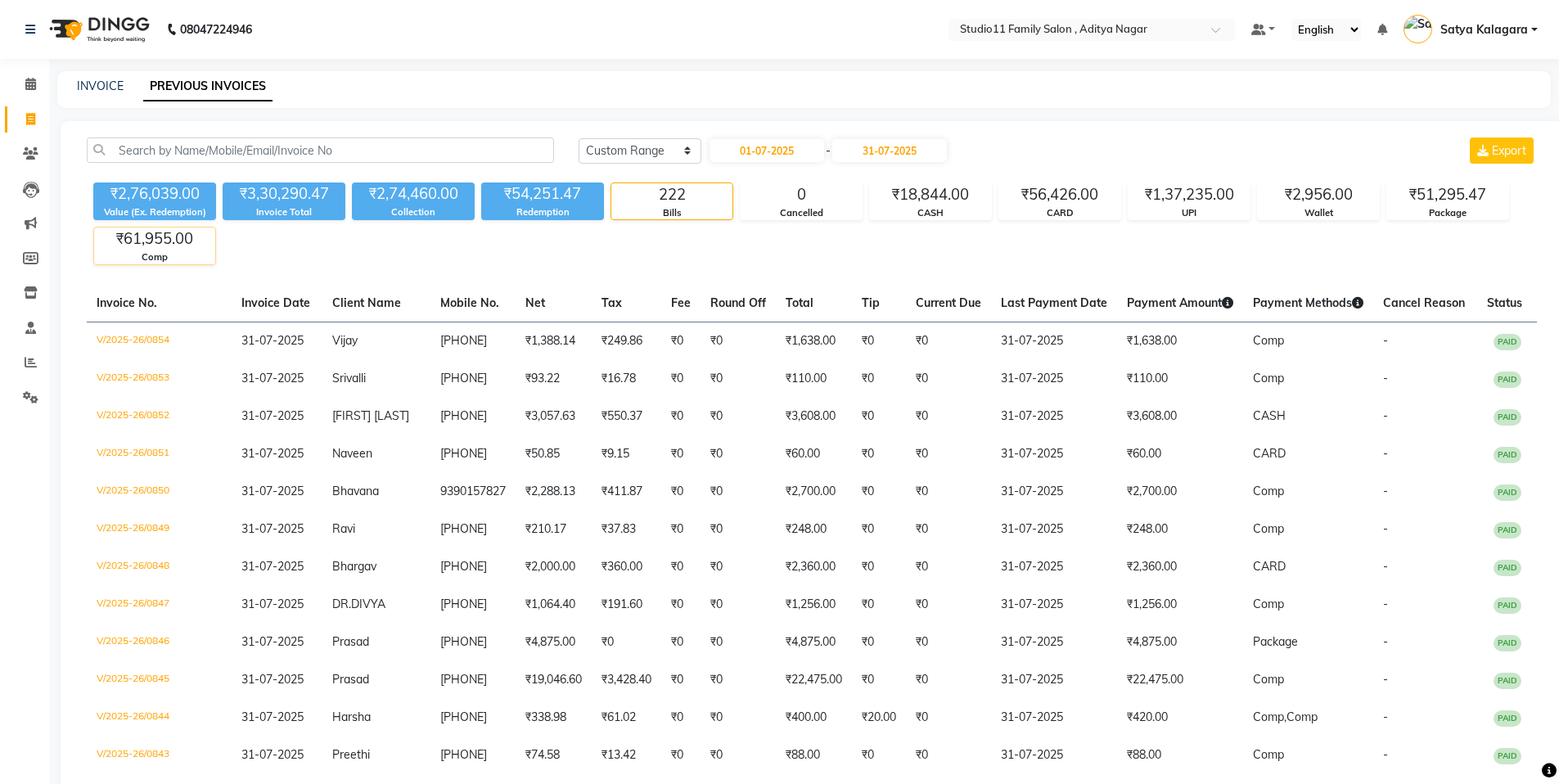 click on "₹61,955.00" 